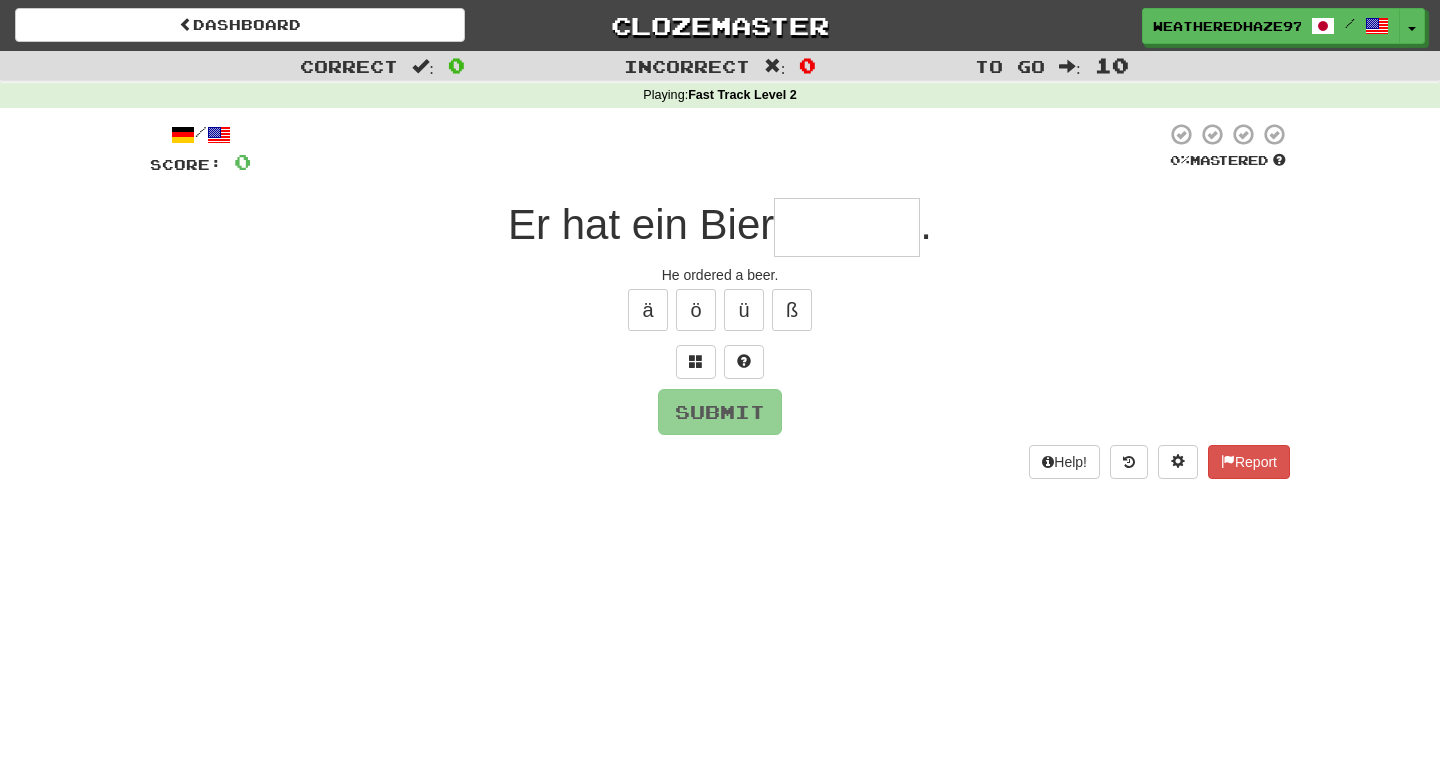 scroll, scrollTop: 0, scrollLeft: 0, axis: both 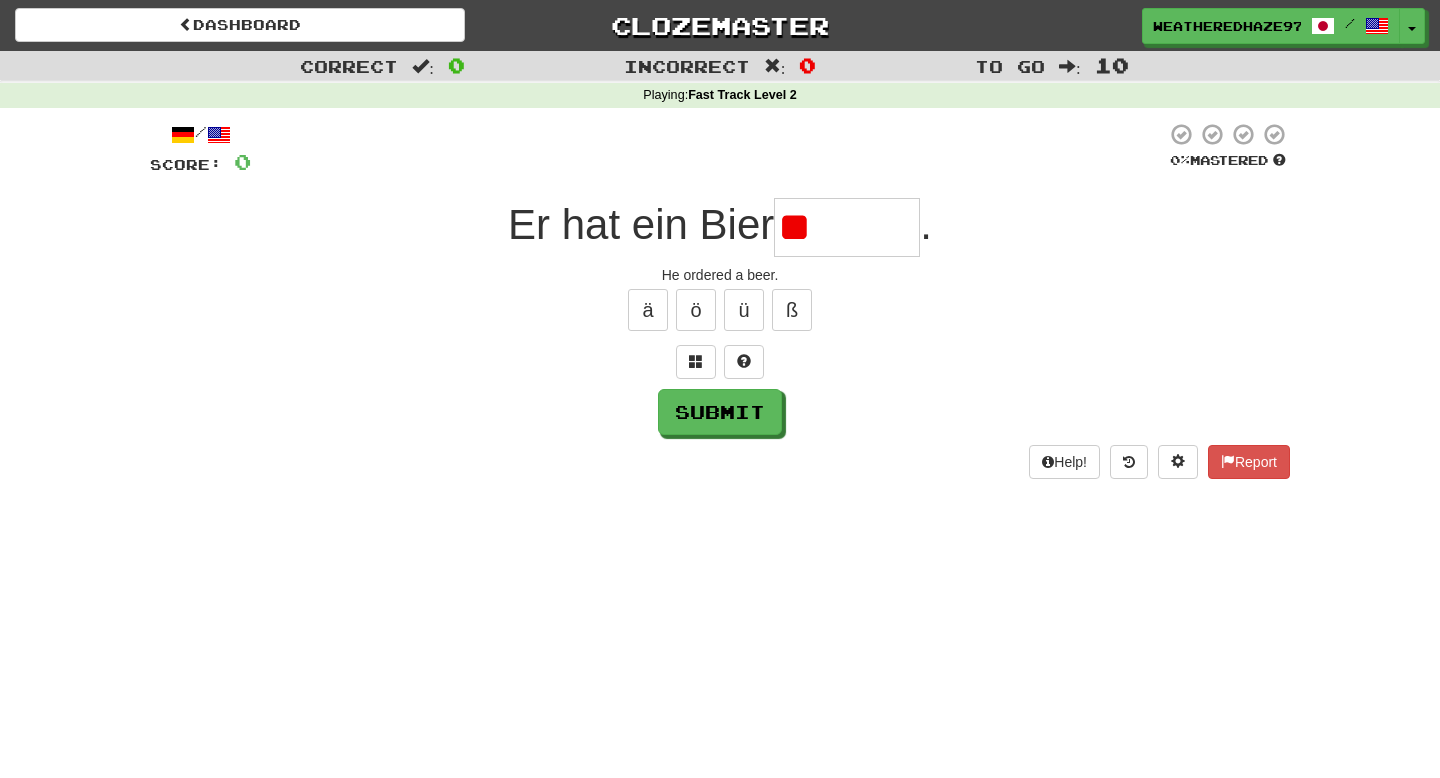 type on "*" 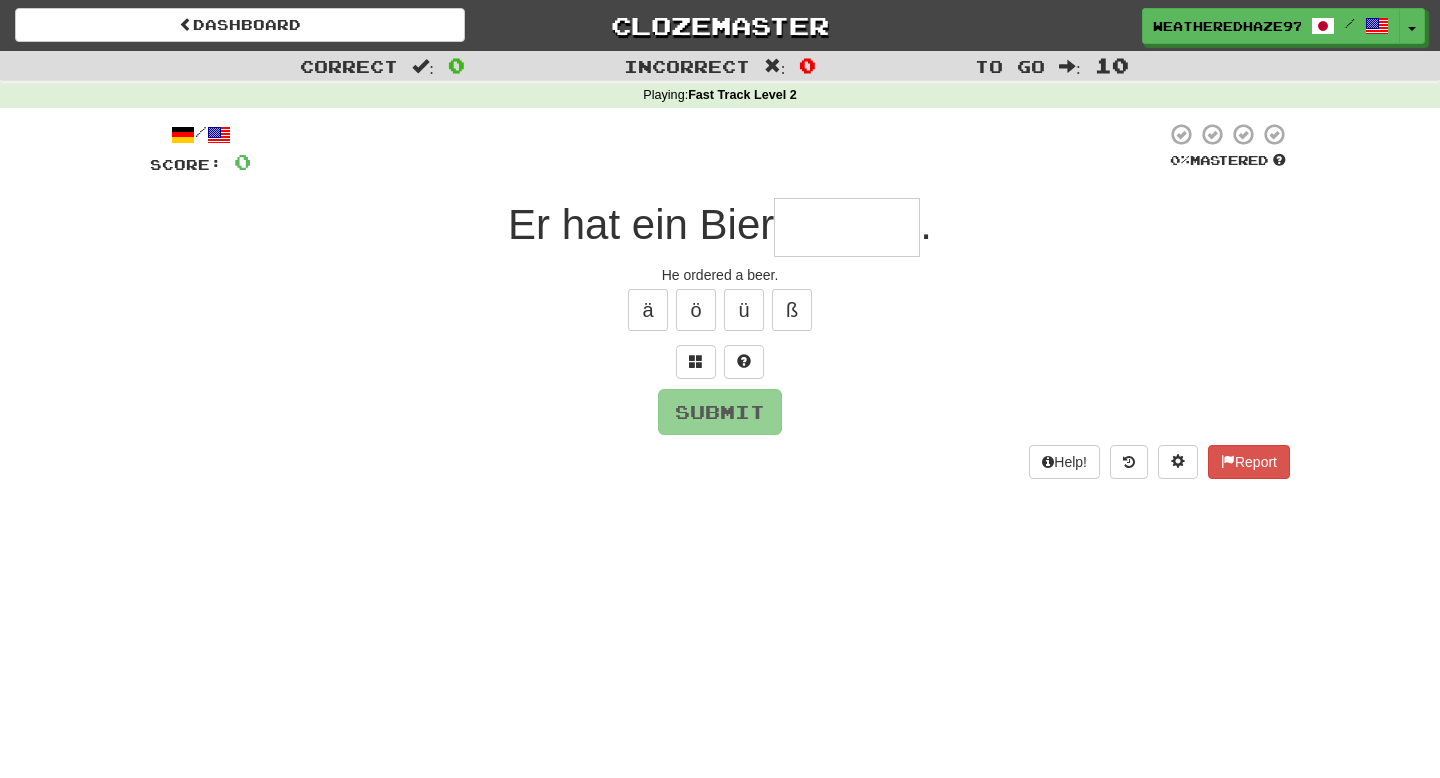 type on "*" 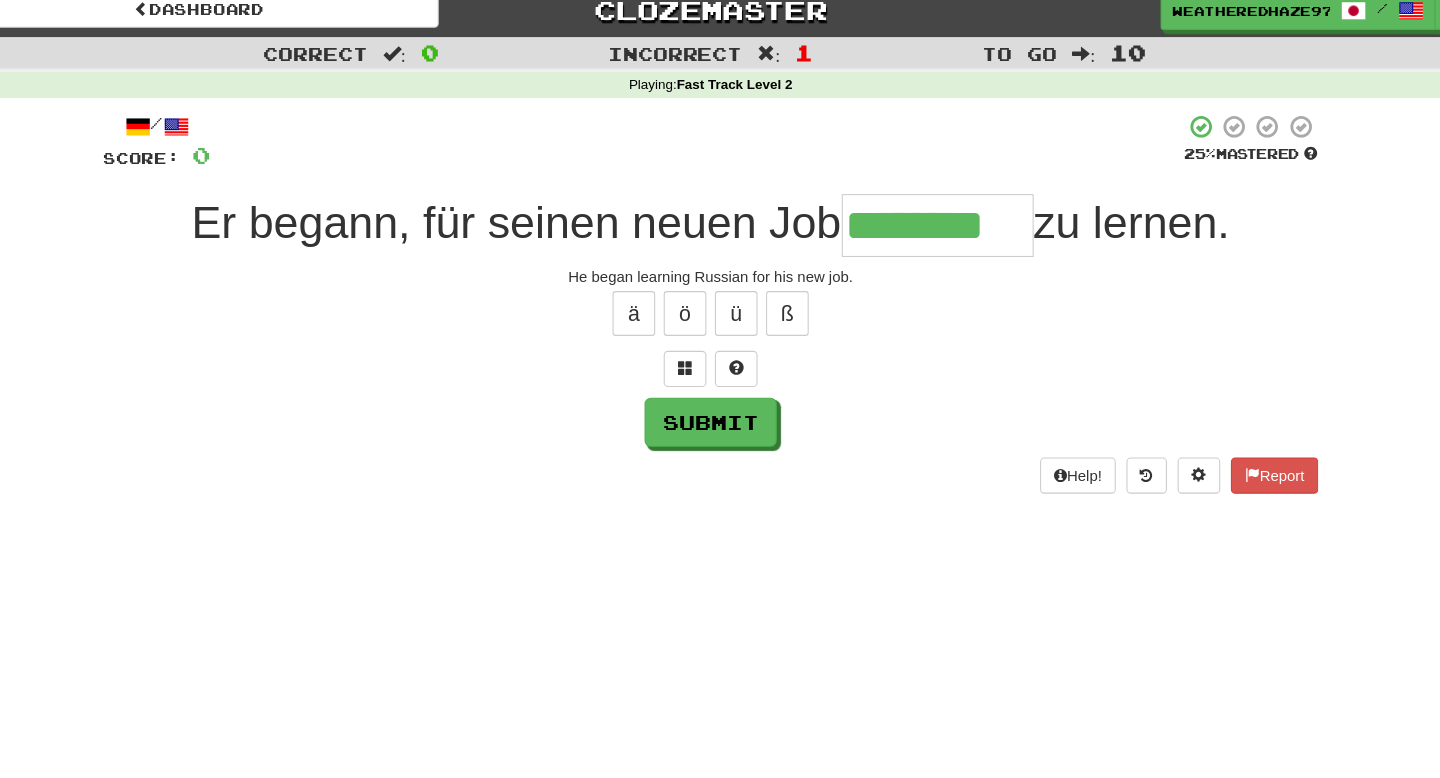 type on "********" 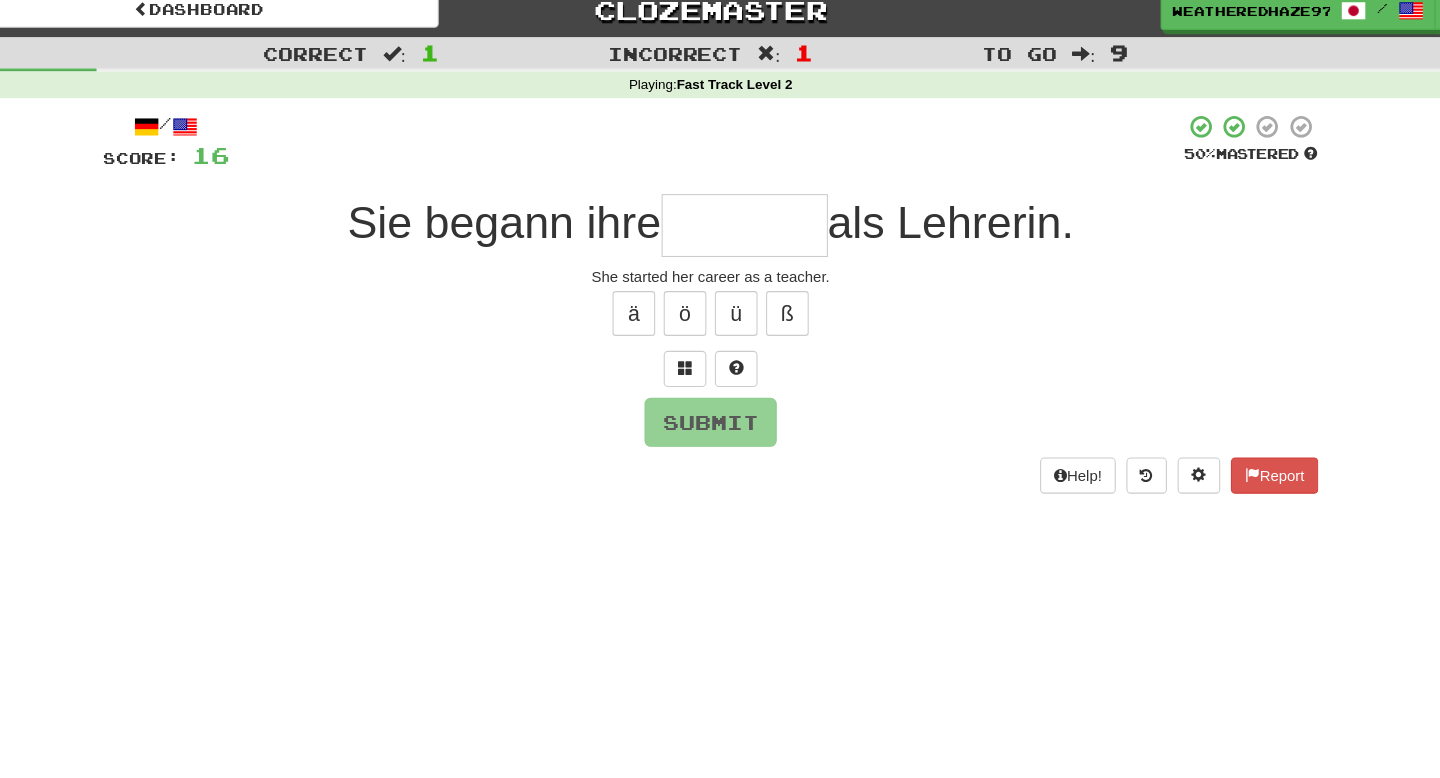 type on "*" 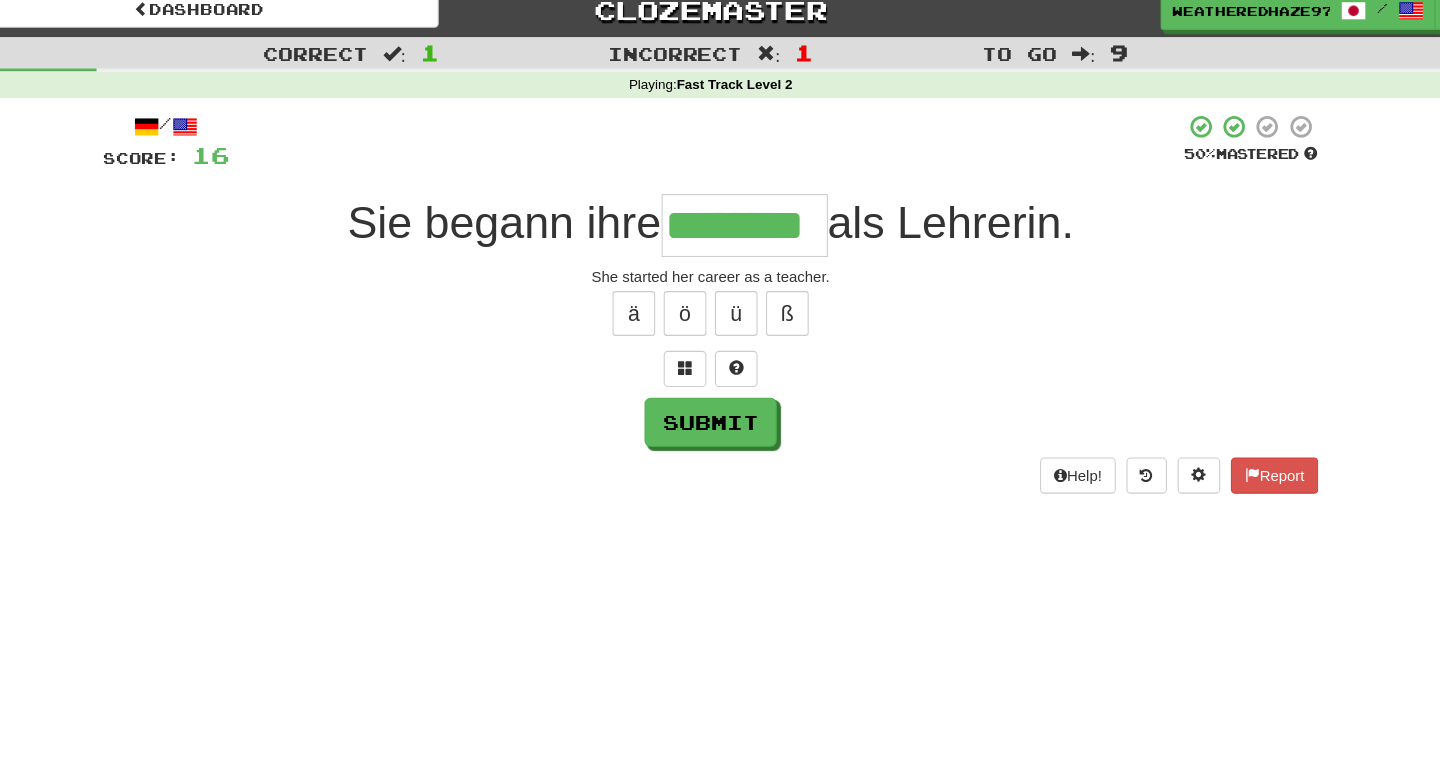 type on "********" 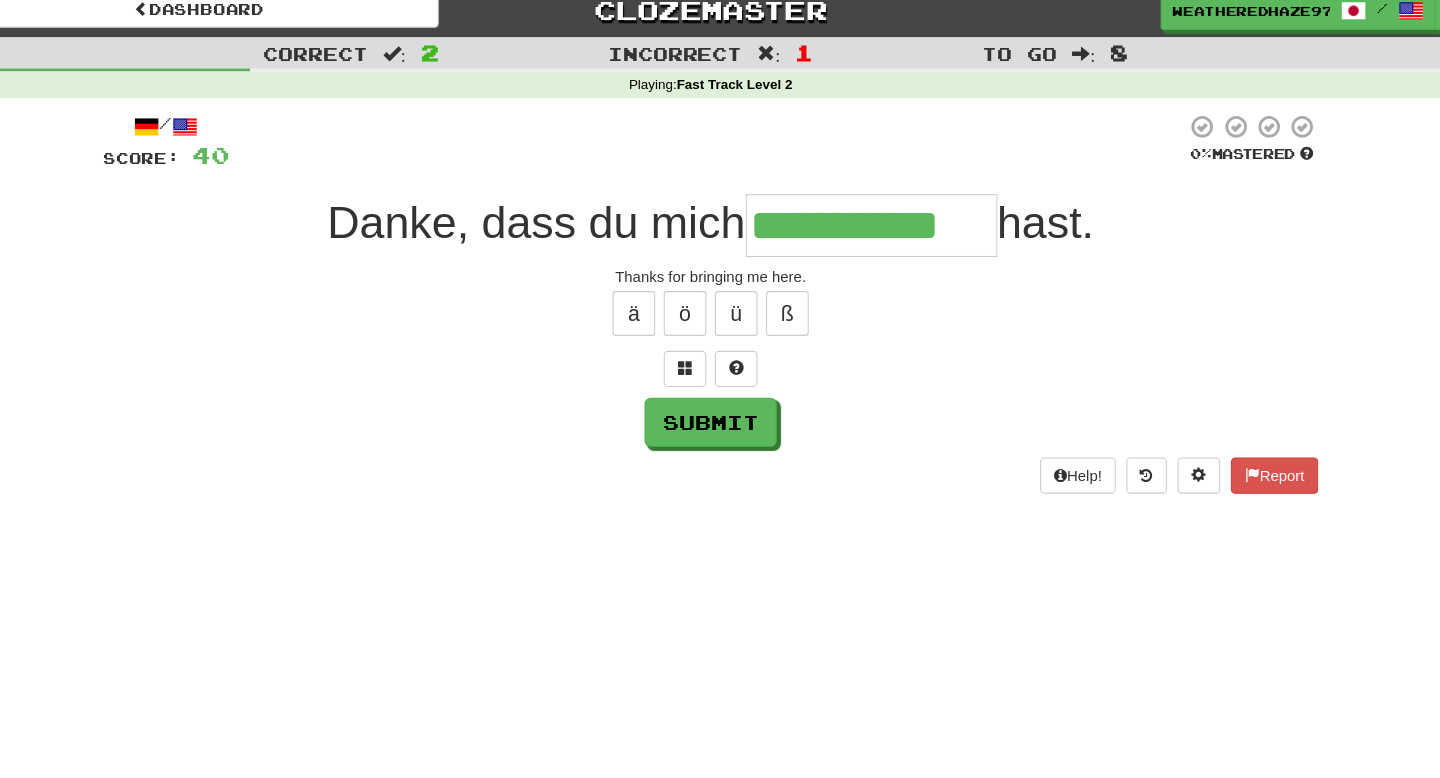 type on "**********" 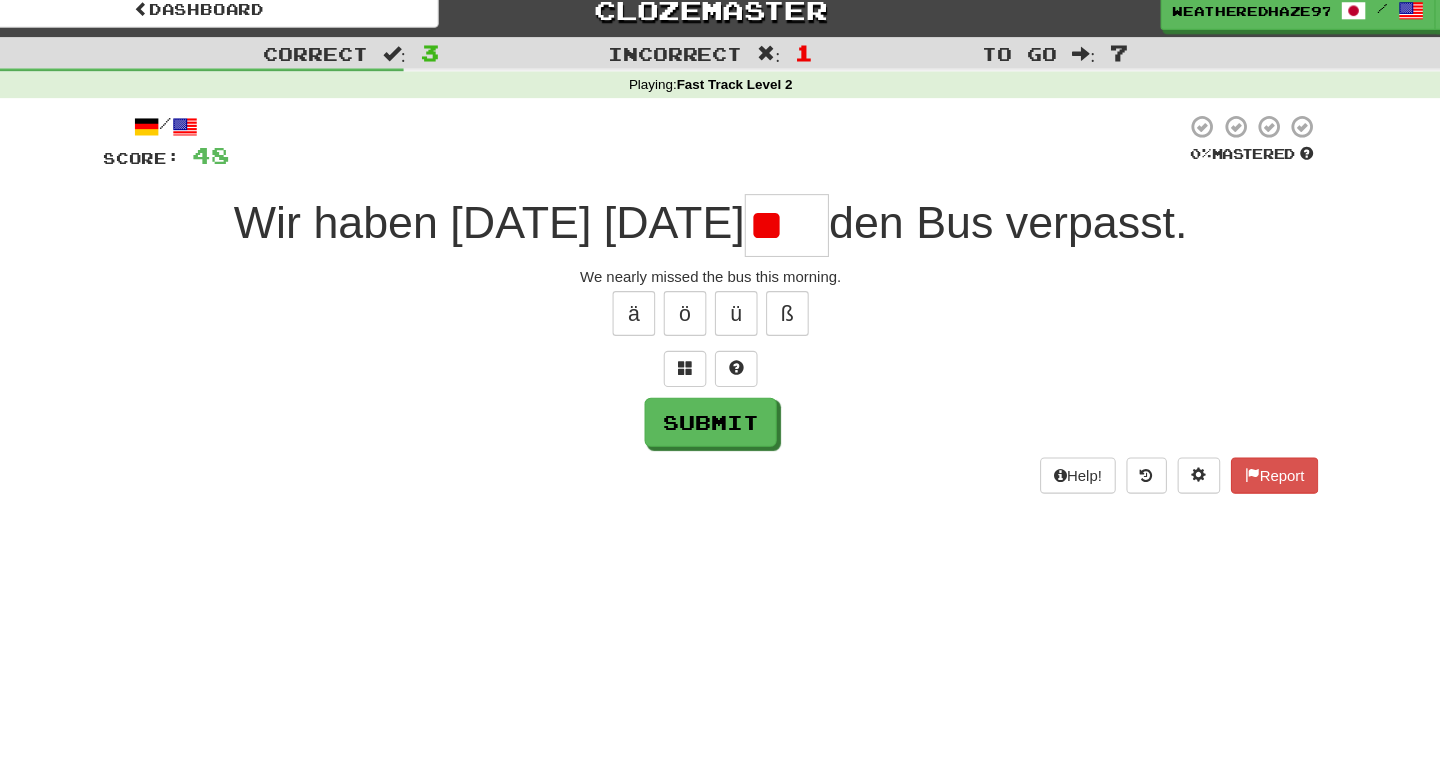 type on "*" 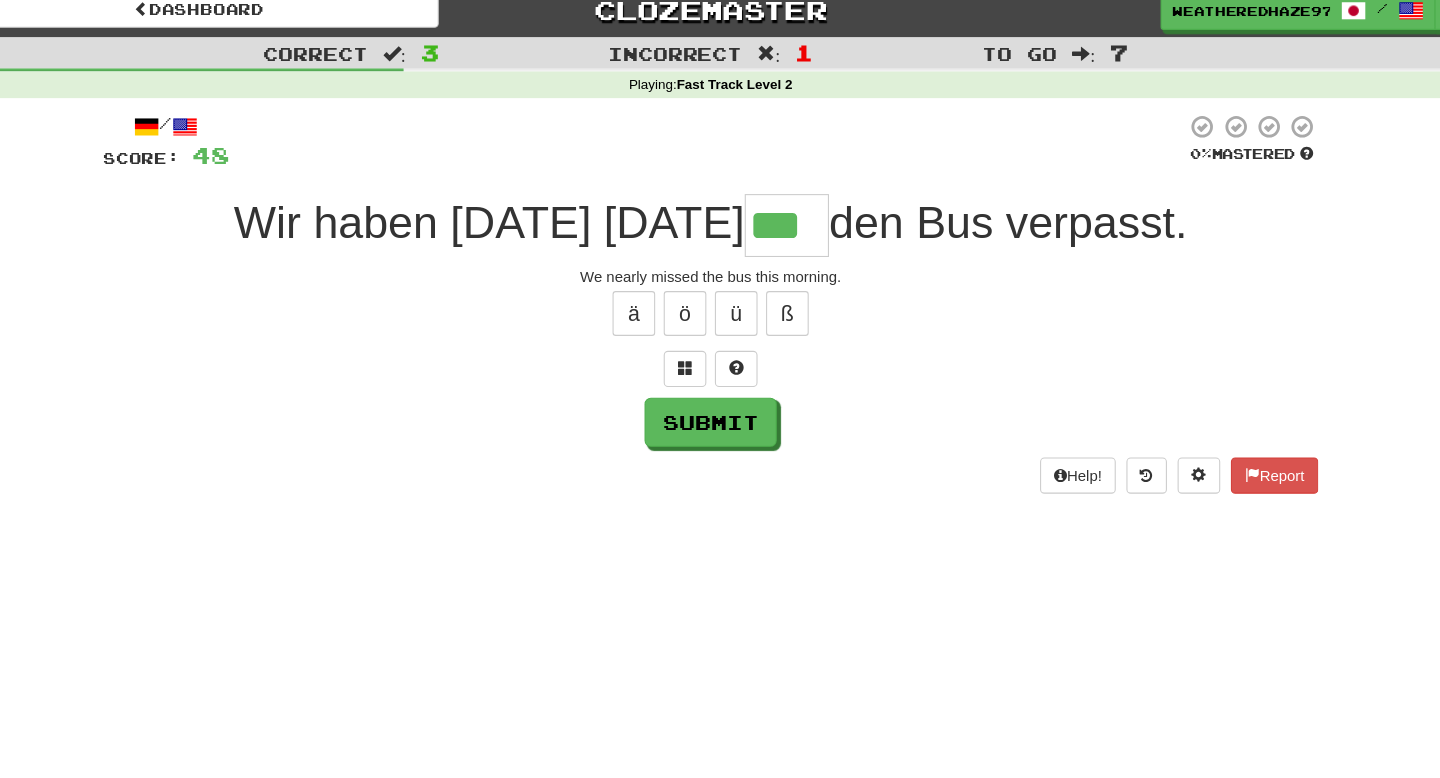 scroll, scrollTop: 0, scrollLeft: 0, axis: both 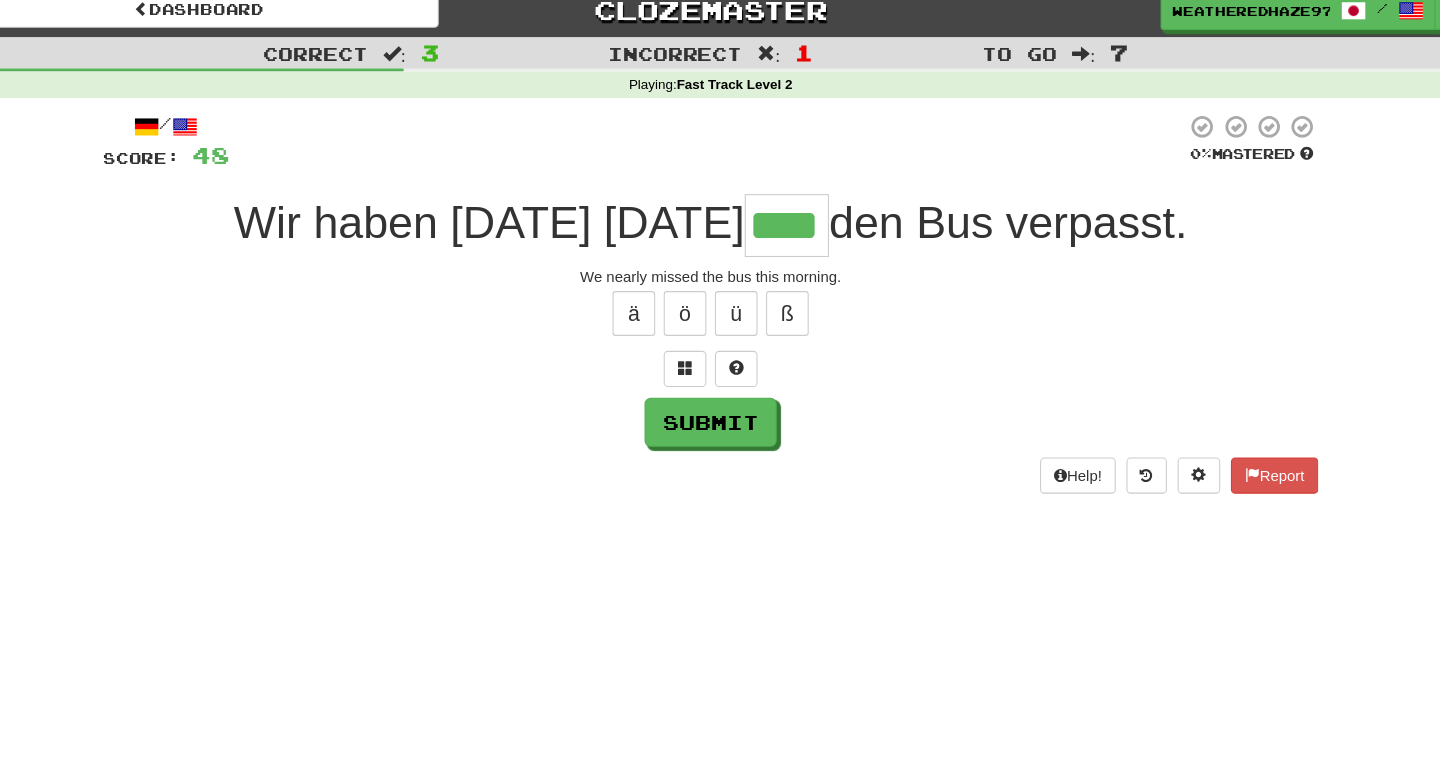 type on "****" 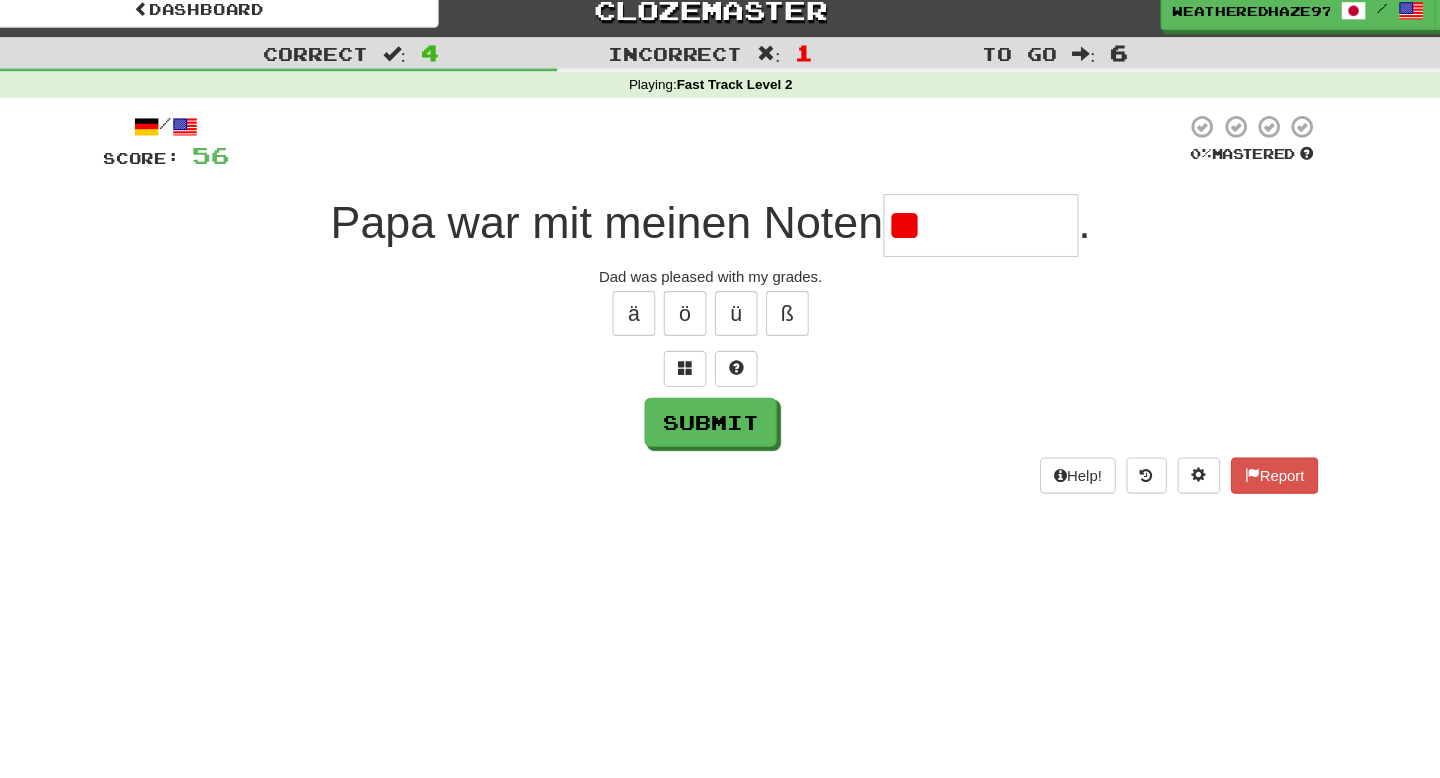 type on "*" 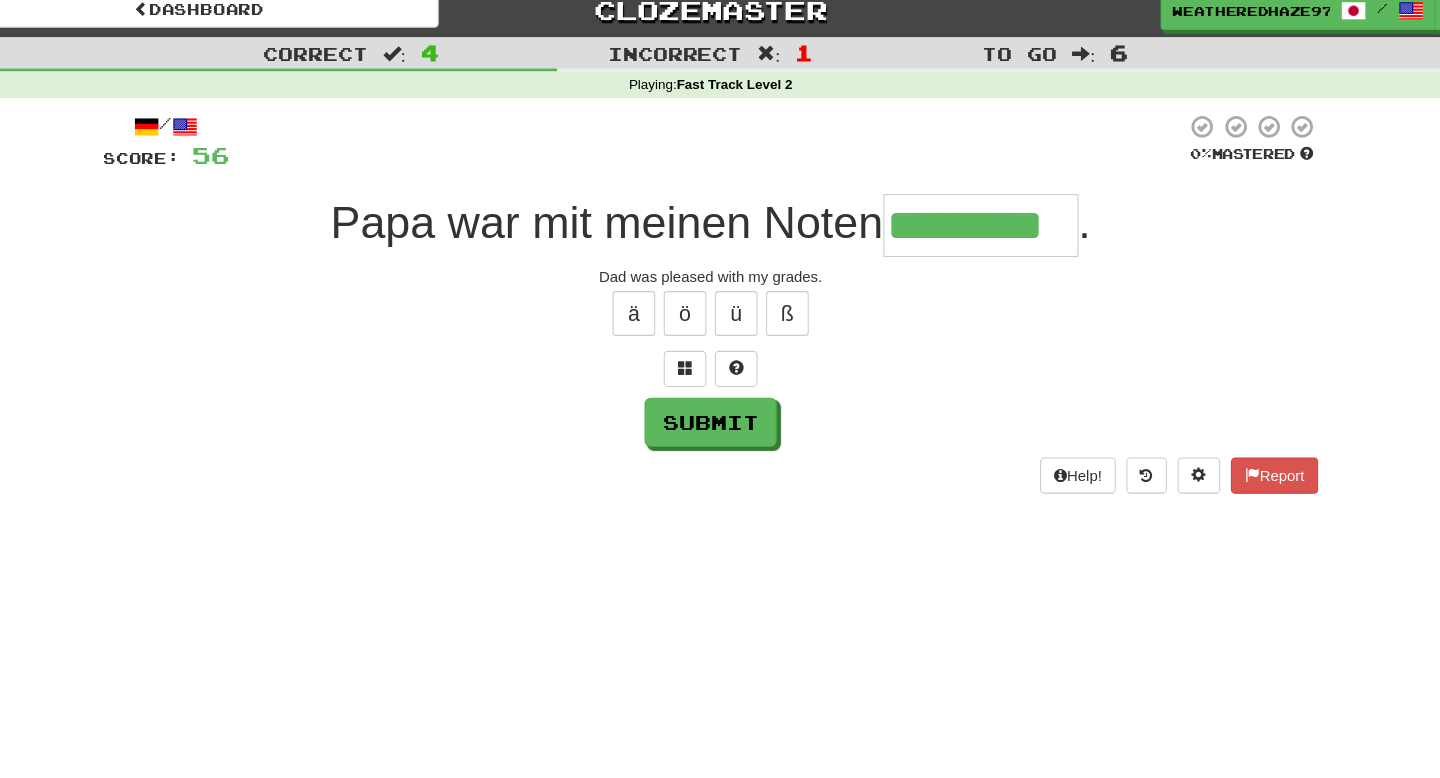 type on "*********" 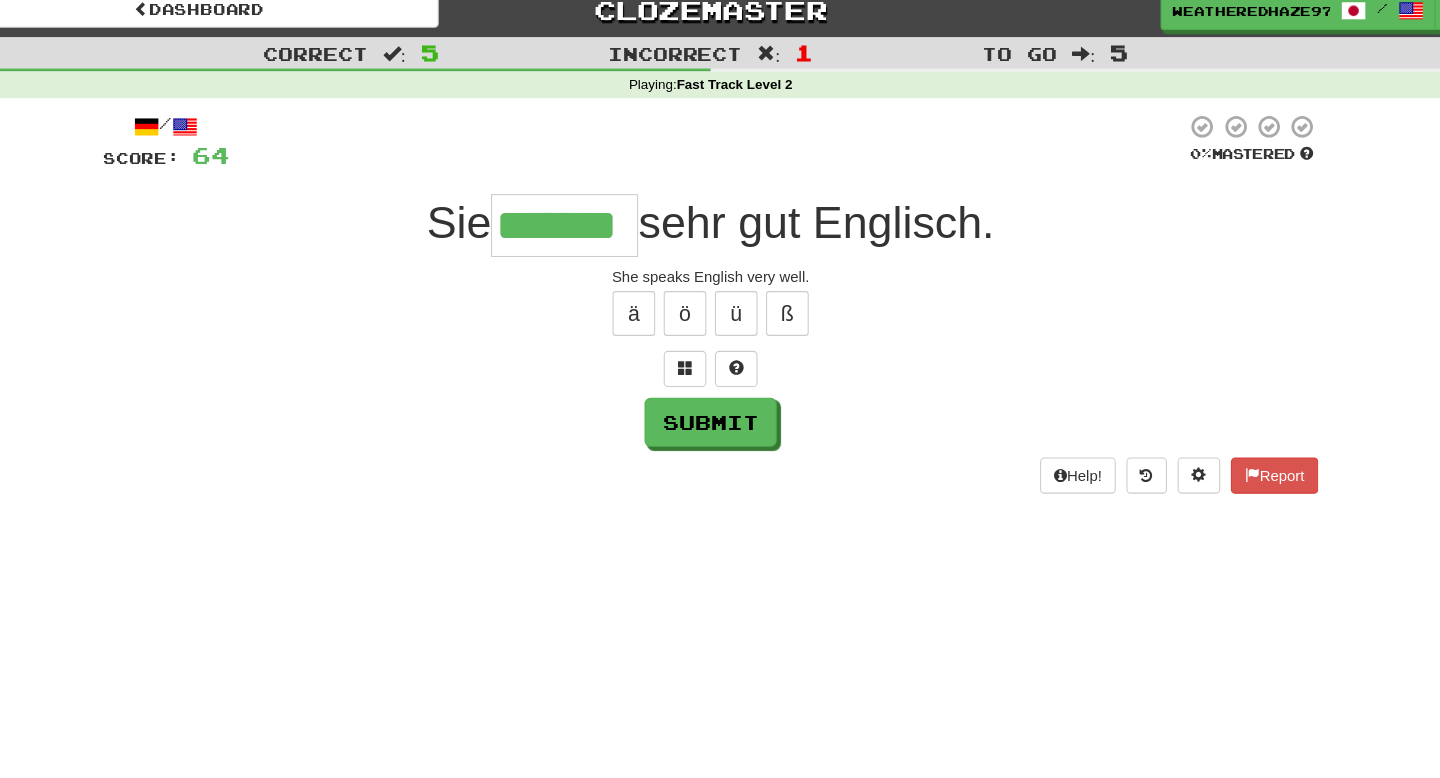 type on "*******" 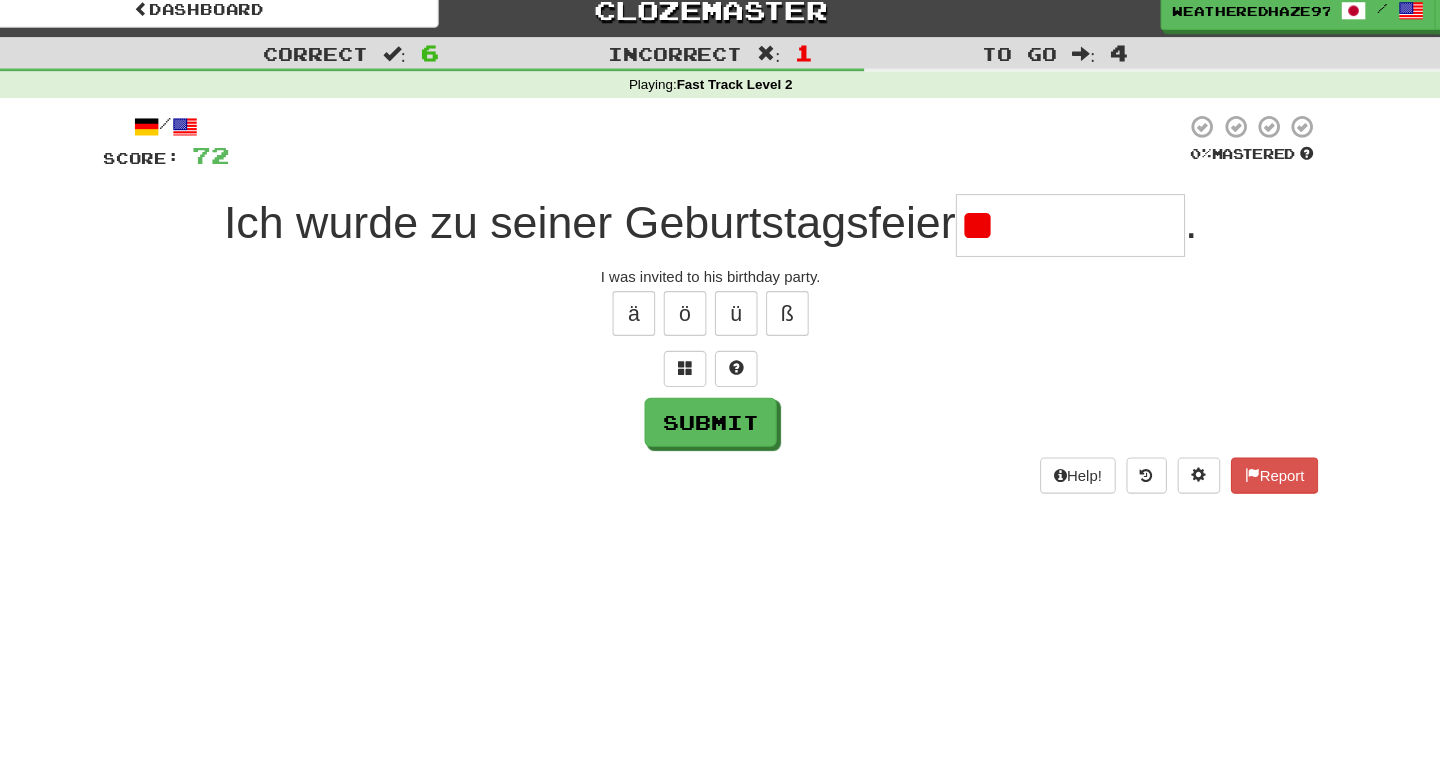 type on "*" 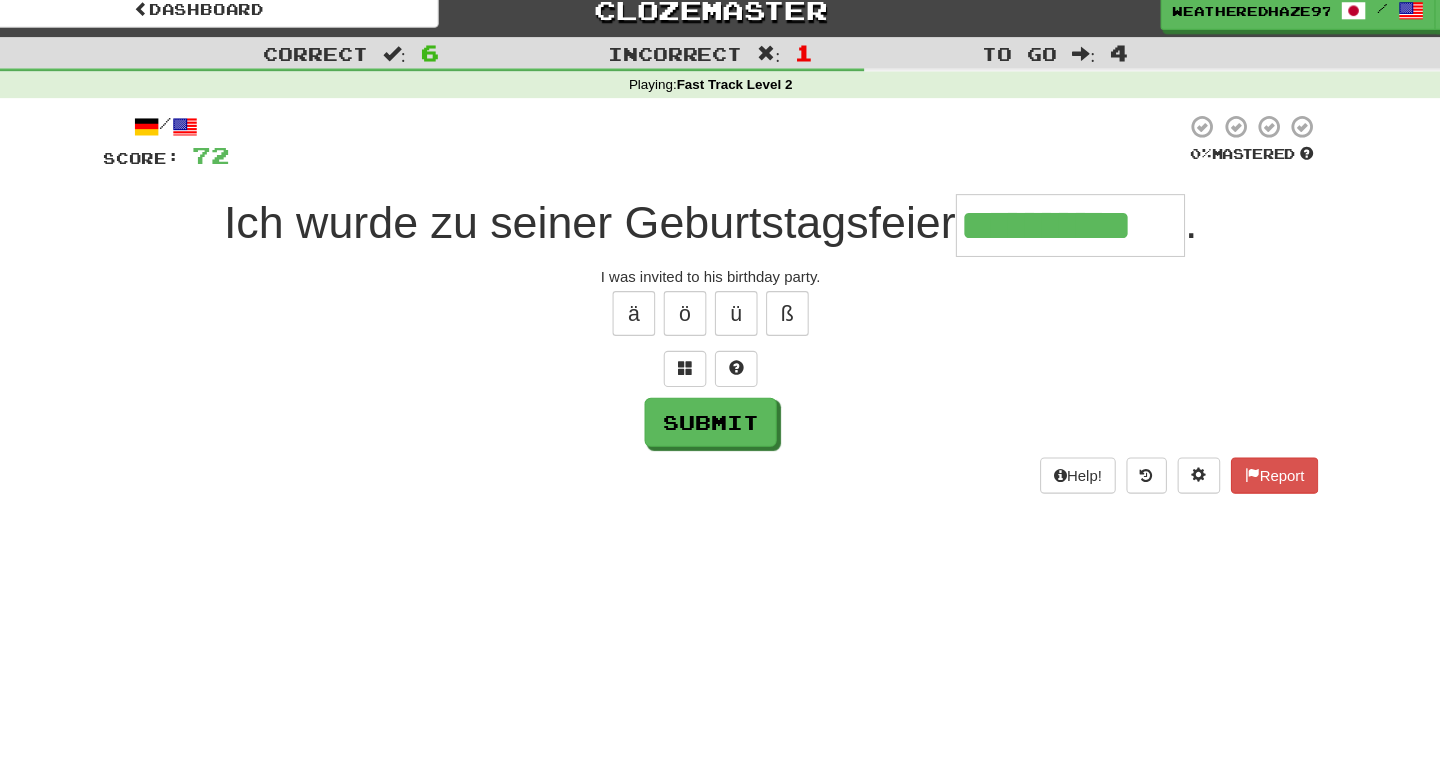 type on "**********" 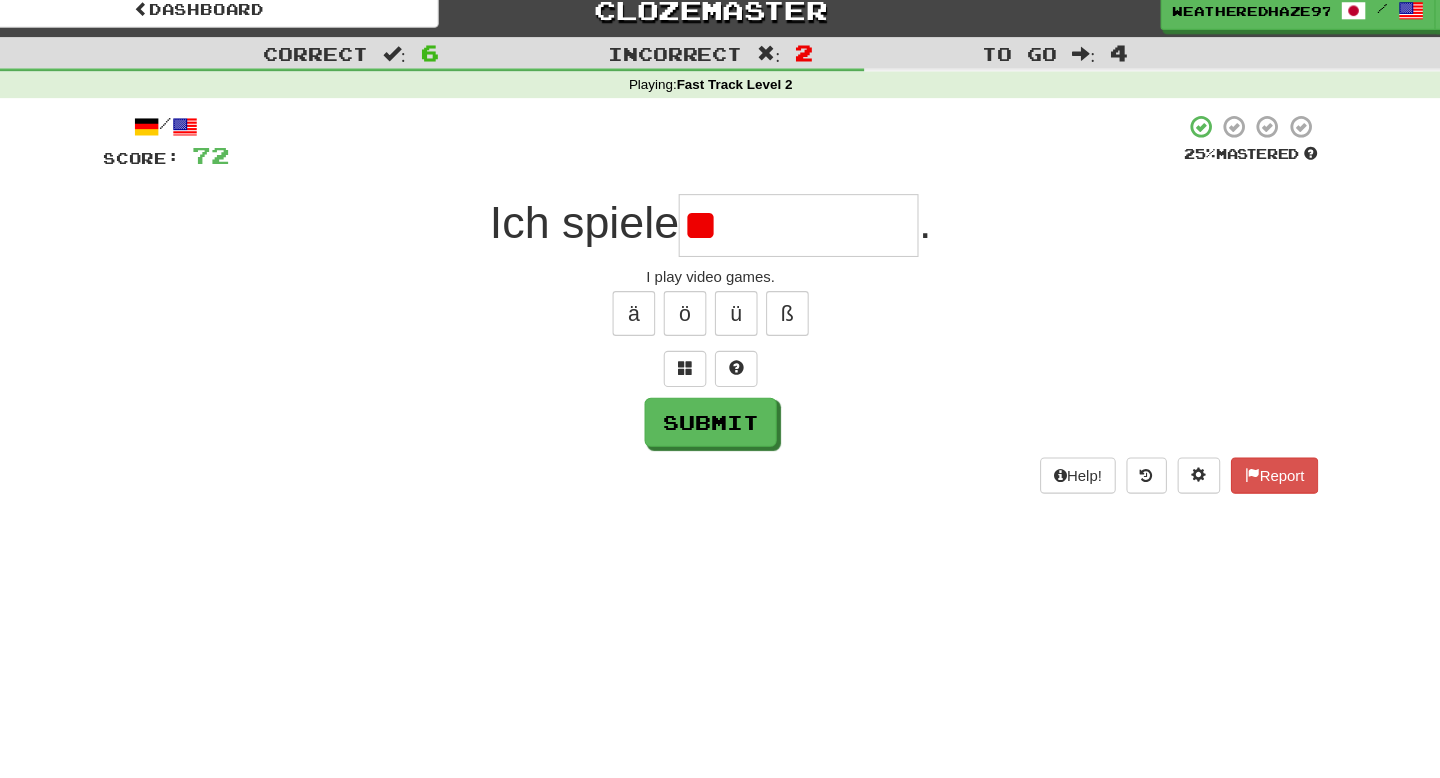 type on "*" 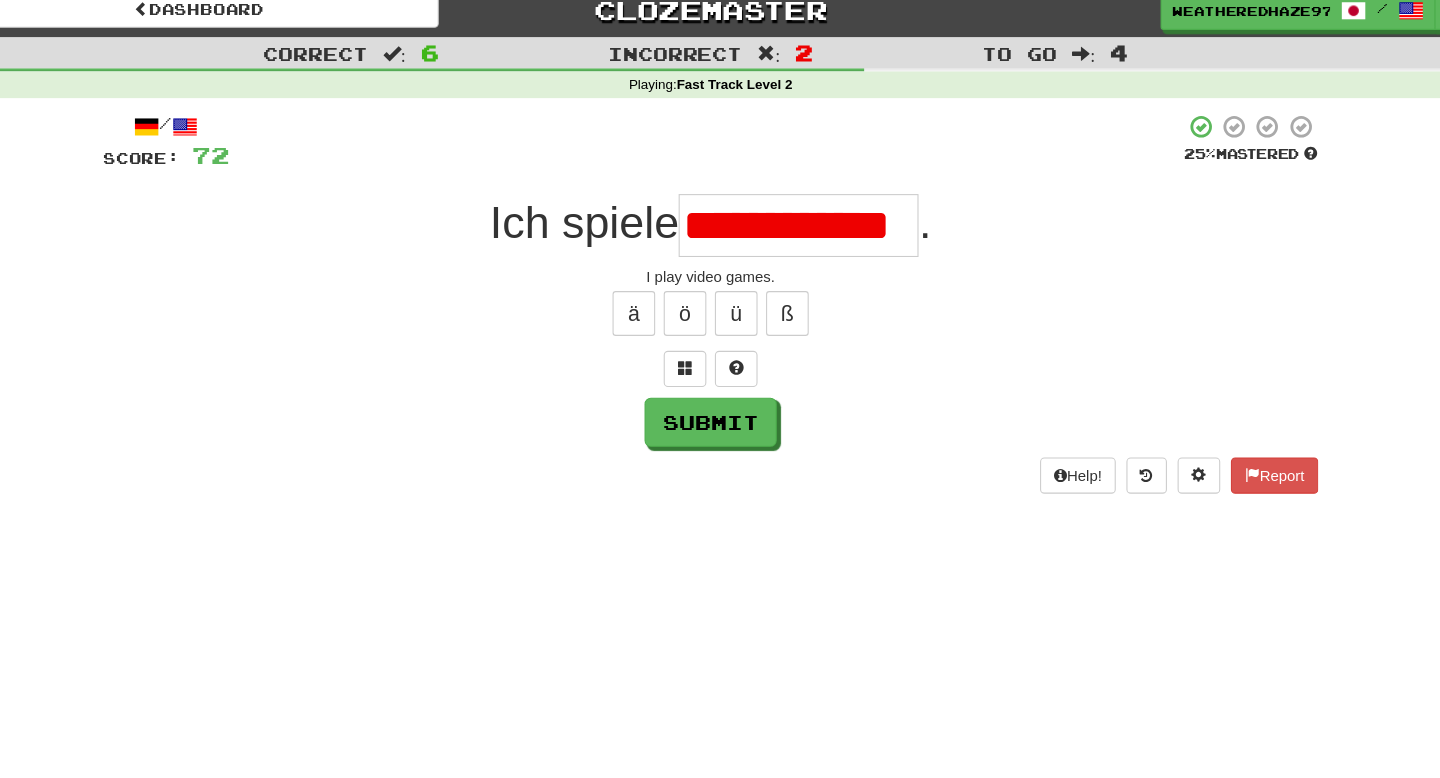 scroll, scrollTop: 0, scrollLeft: 18, axis: horizontal 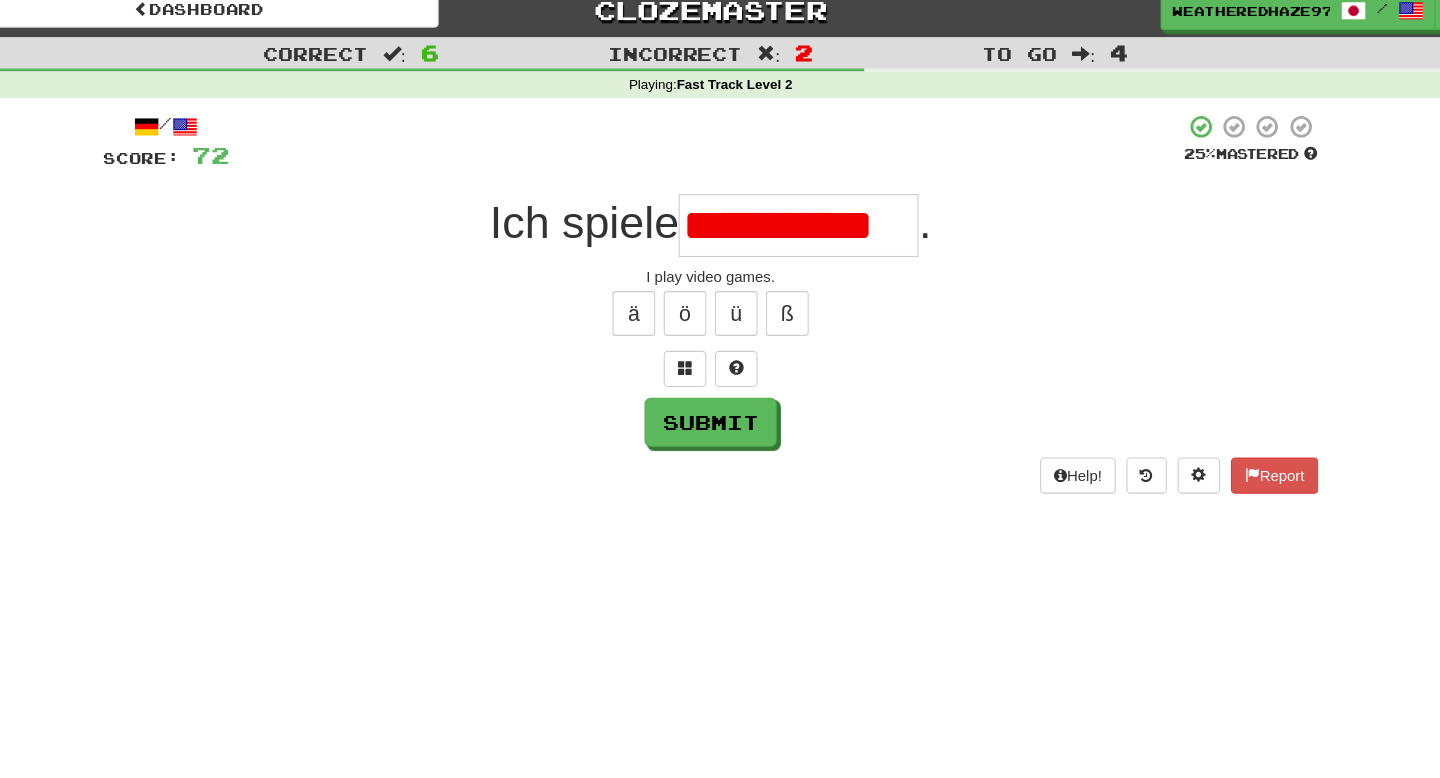 type on "**********" 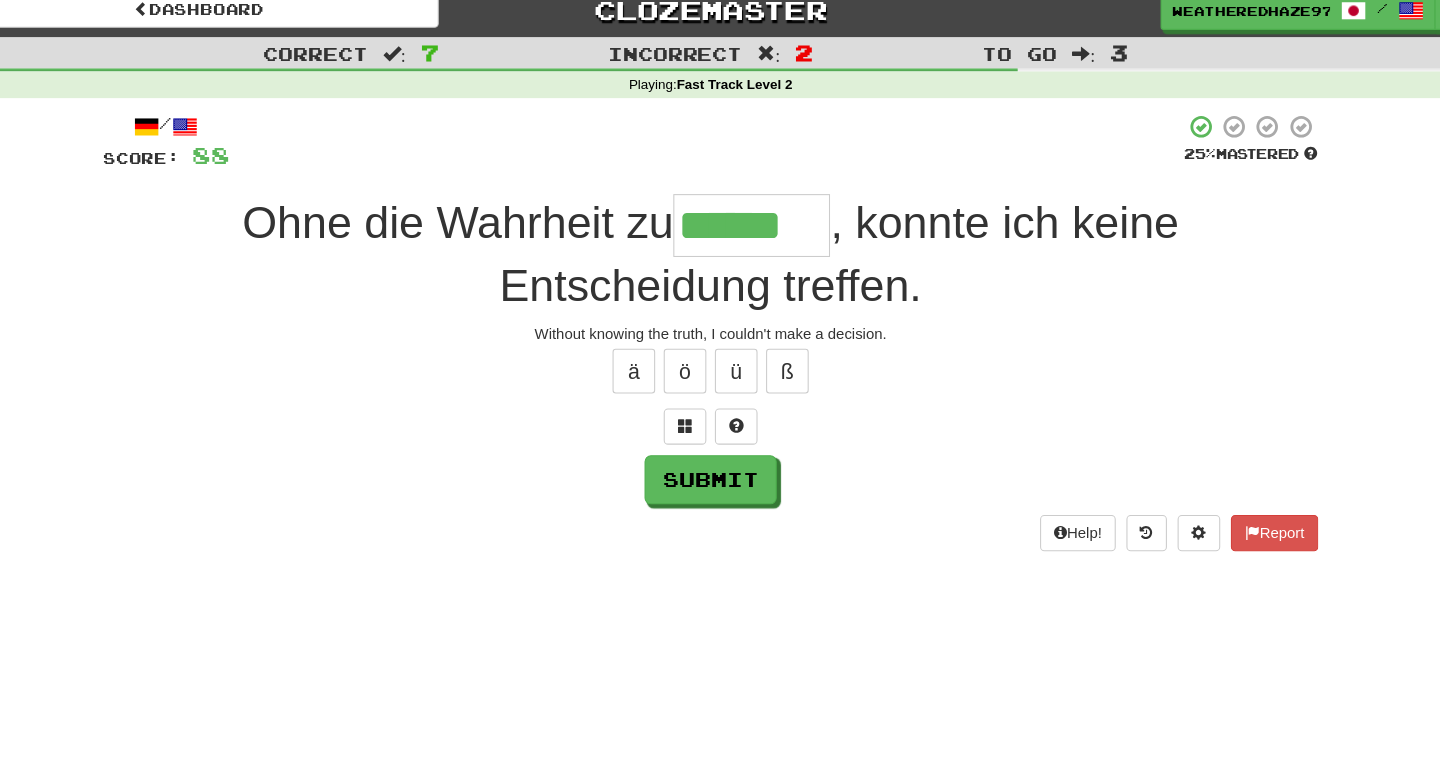 type on "******" 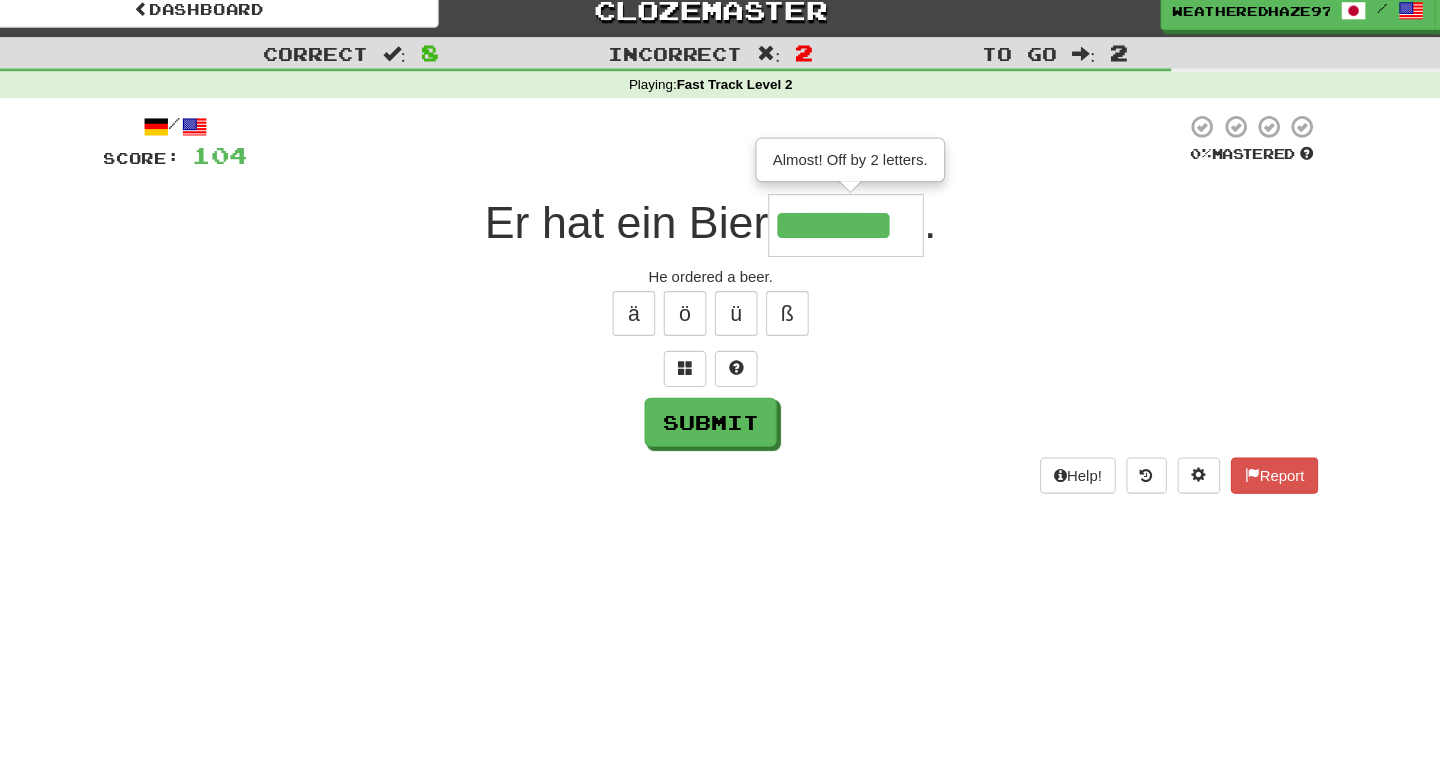 scroll, scrollTop: 0, scrollLeft: 0, axis: both 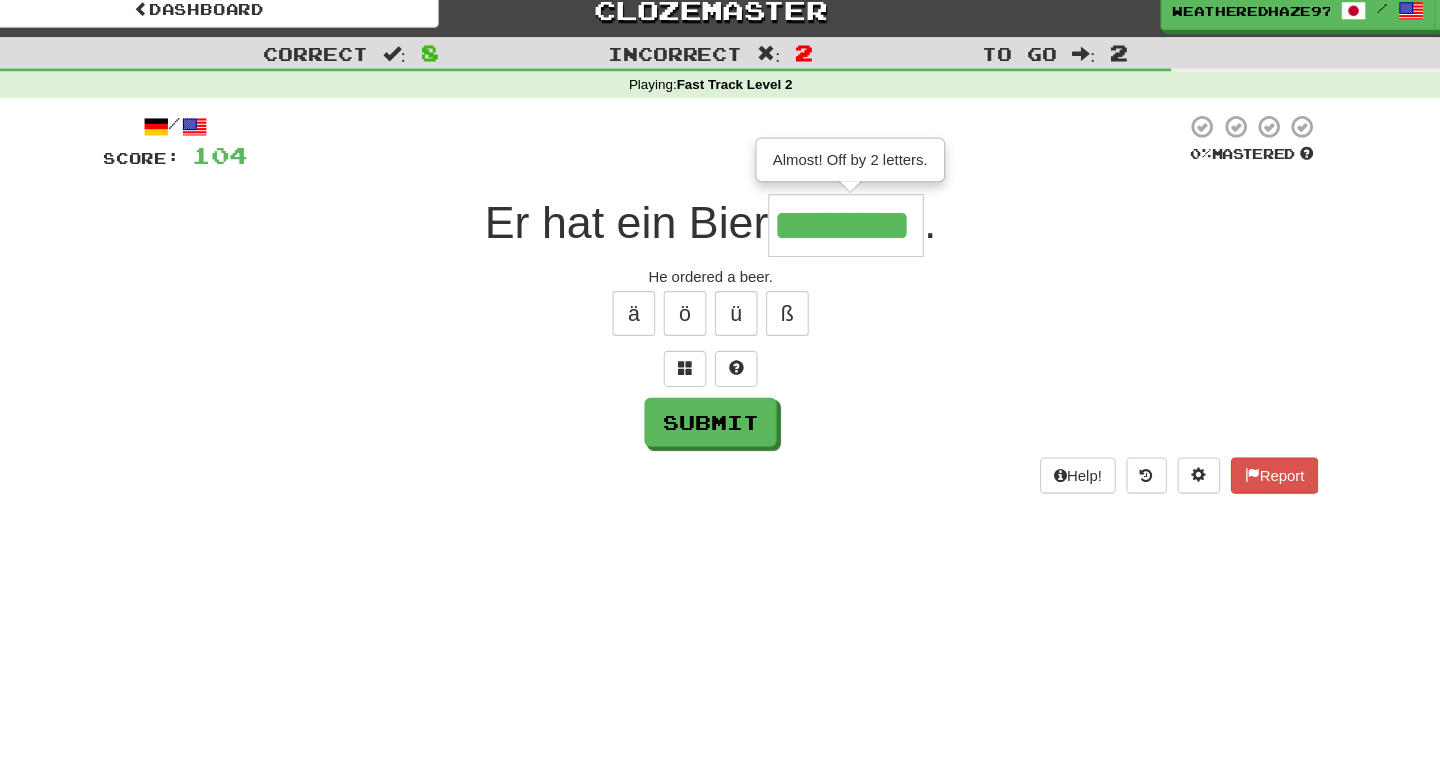 type on "********" 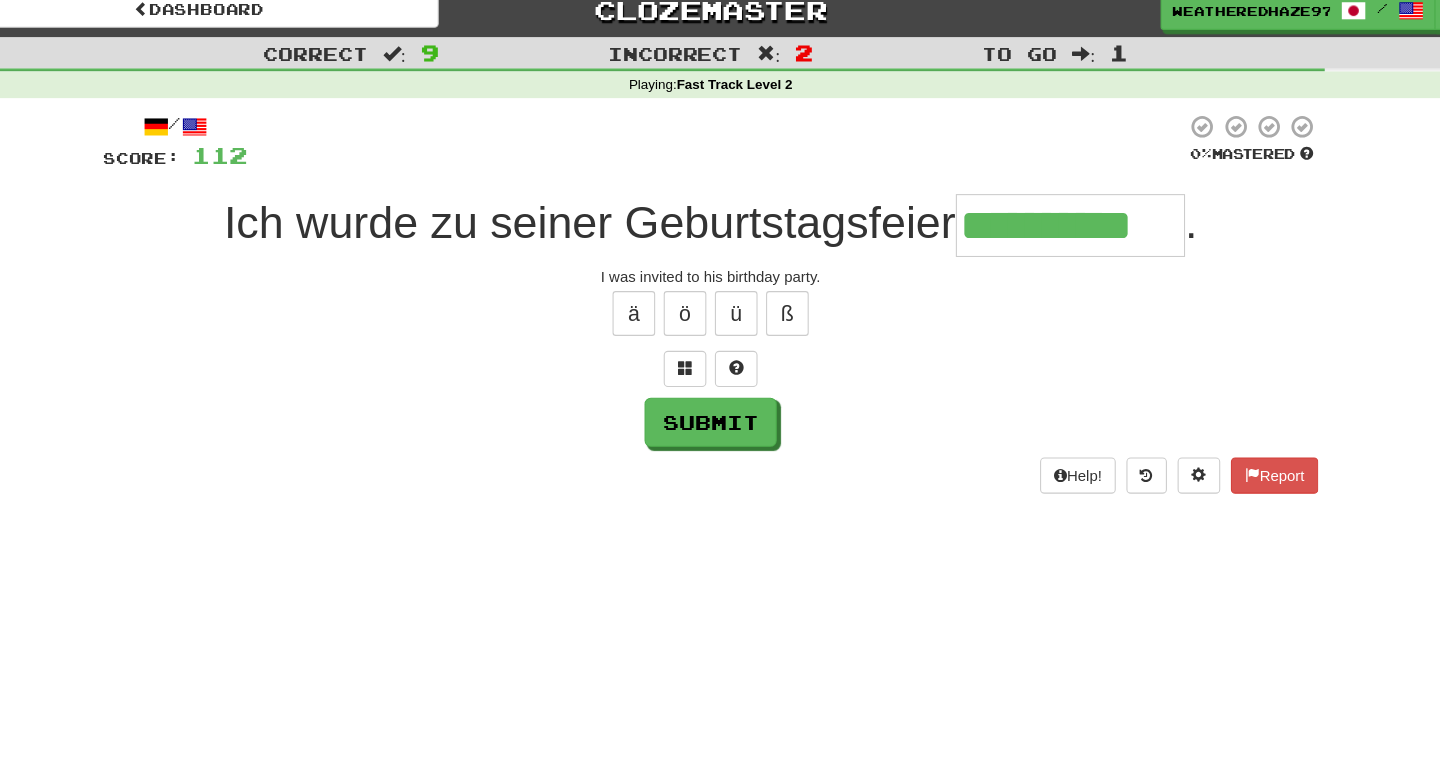 type on "**********" 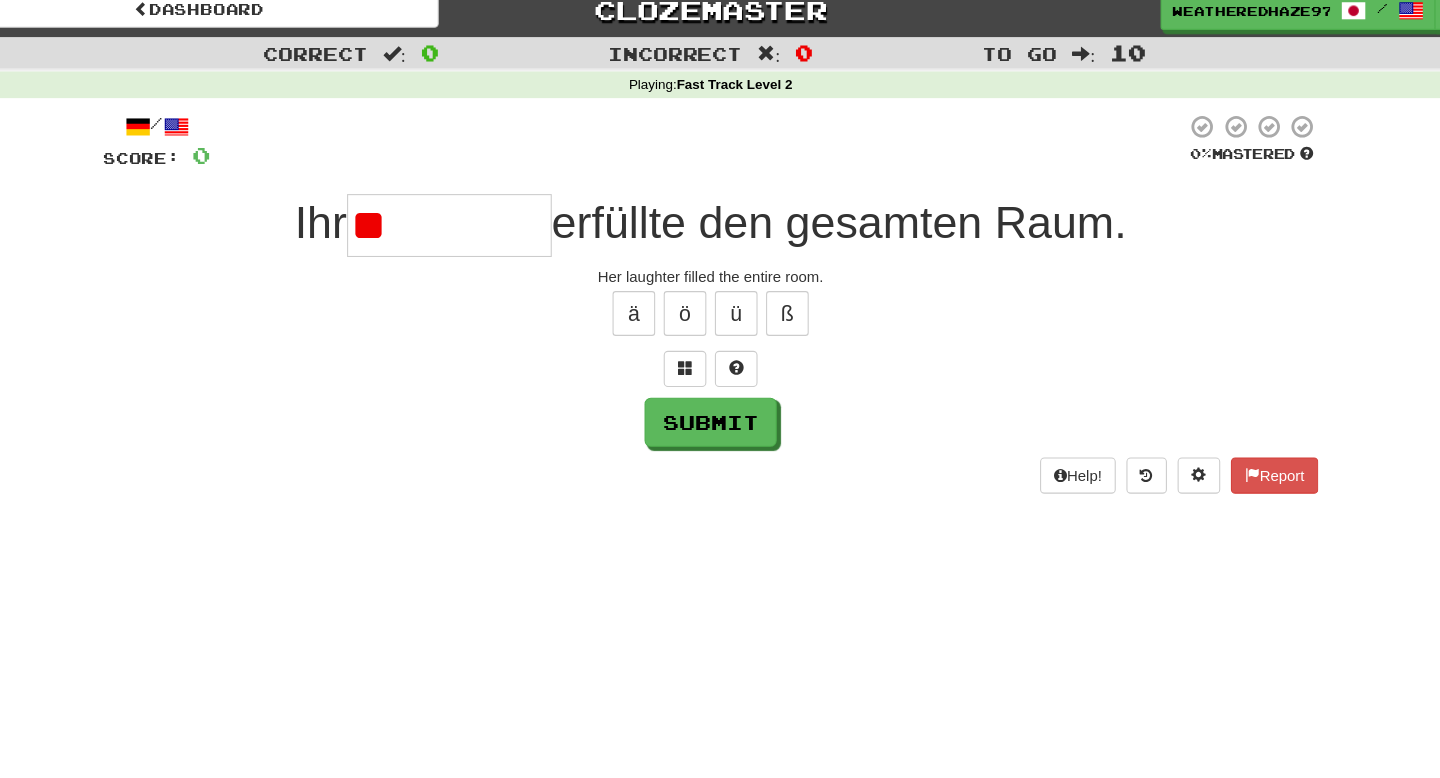 type on "*" 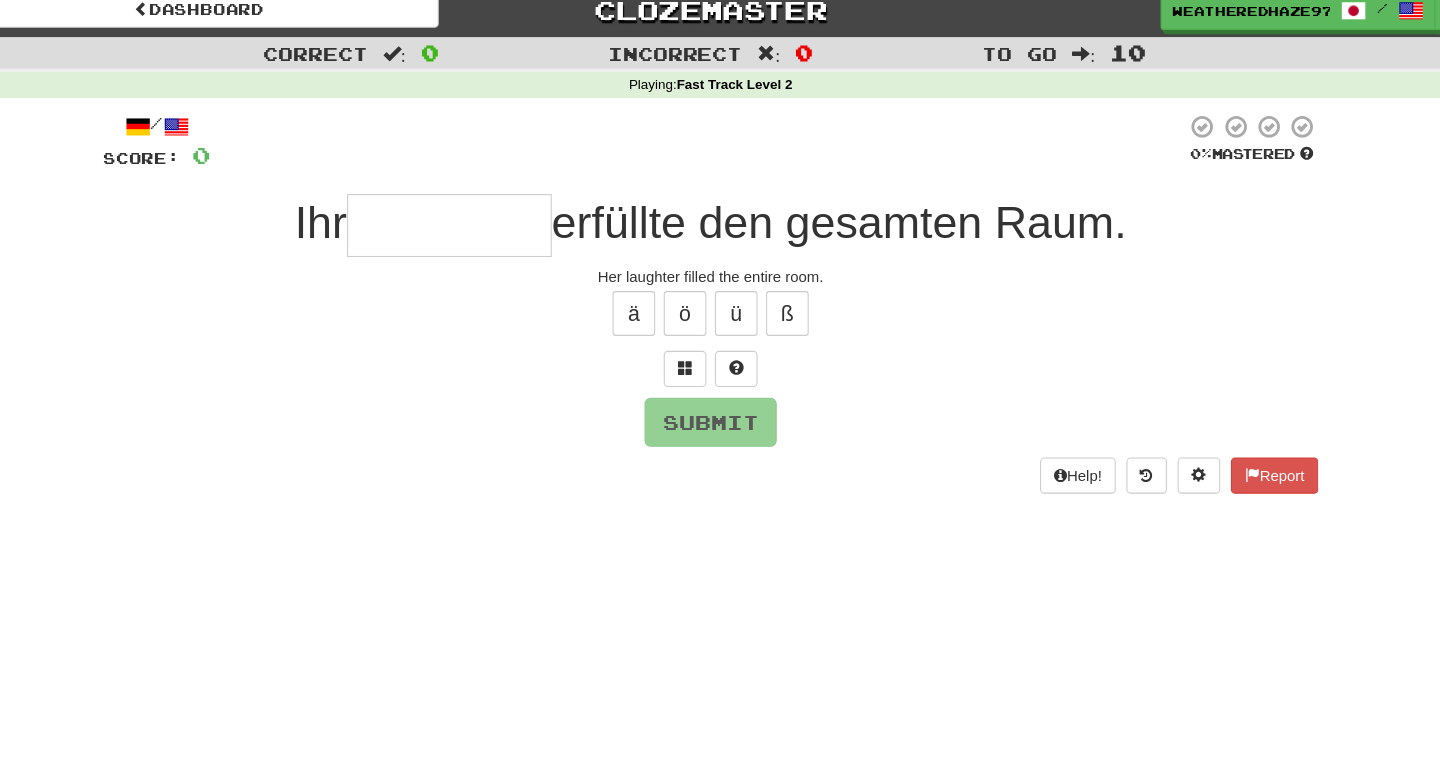 type on "*********" 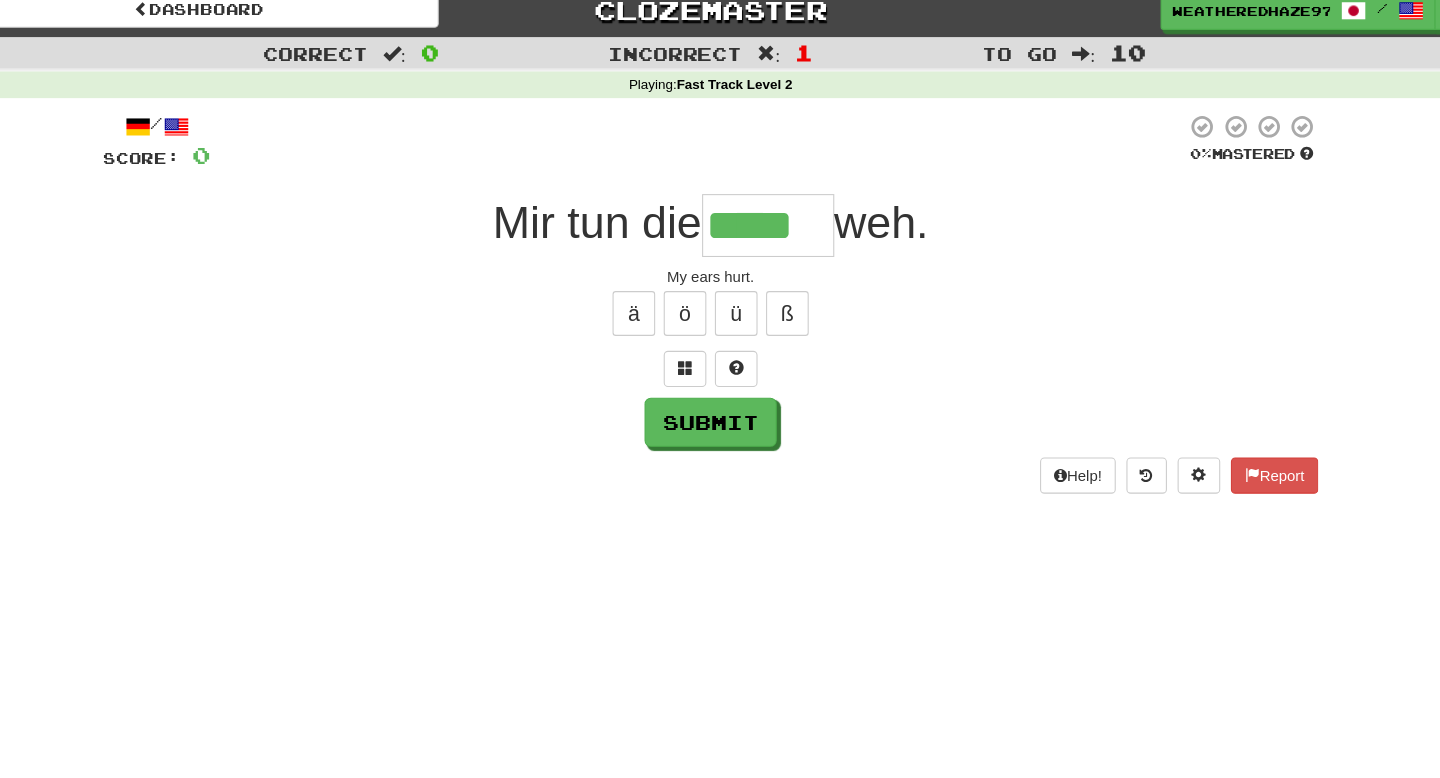 type on "*****" 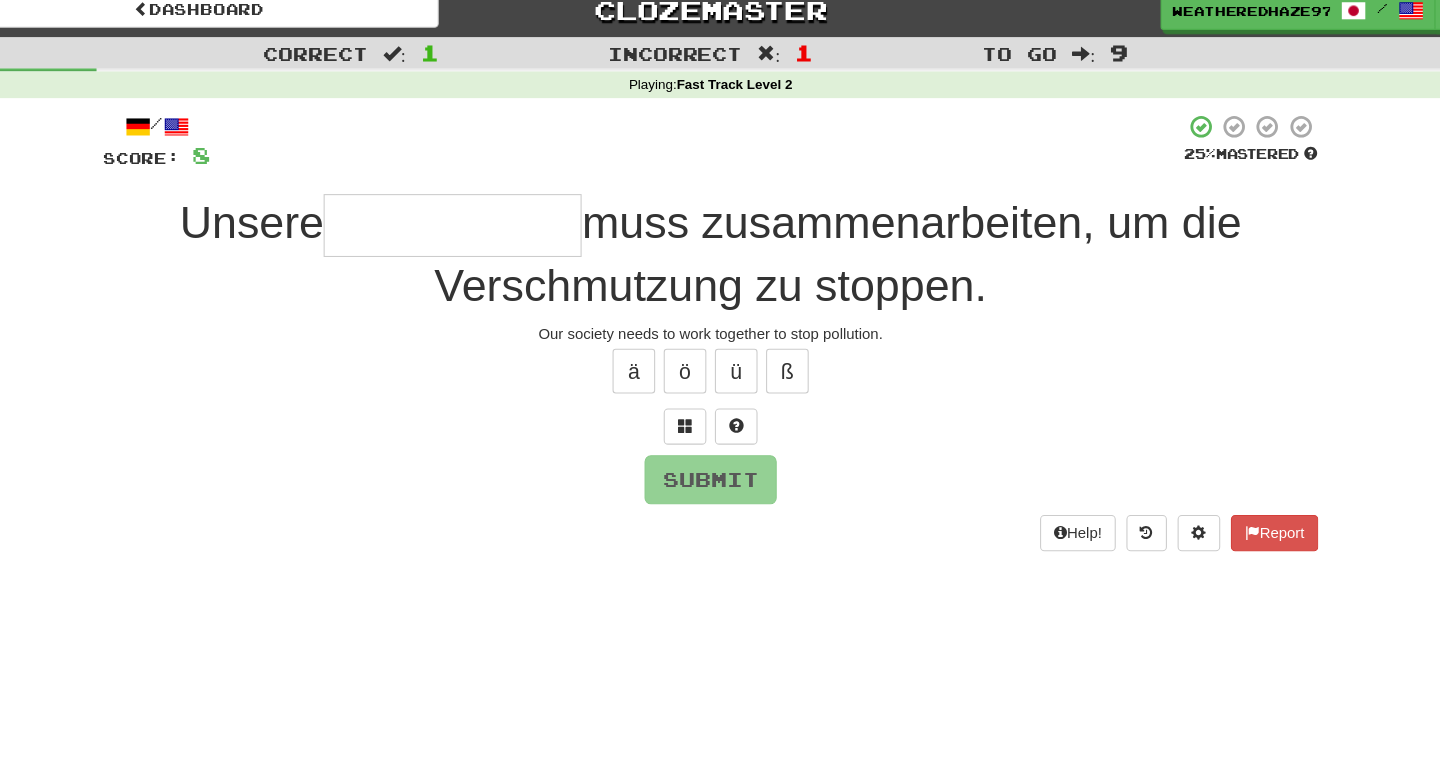 click at bounding box center [478, 227] 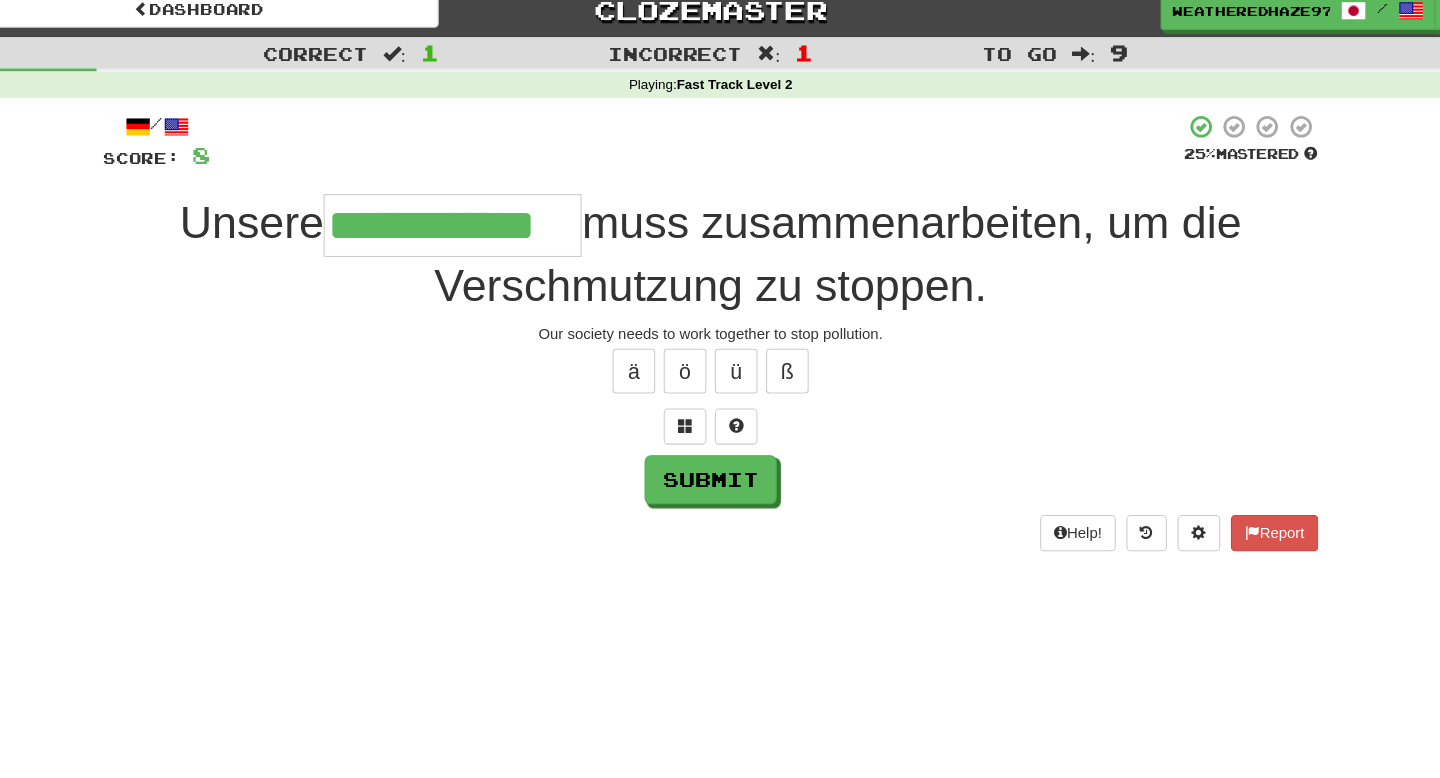 type on "**********" 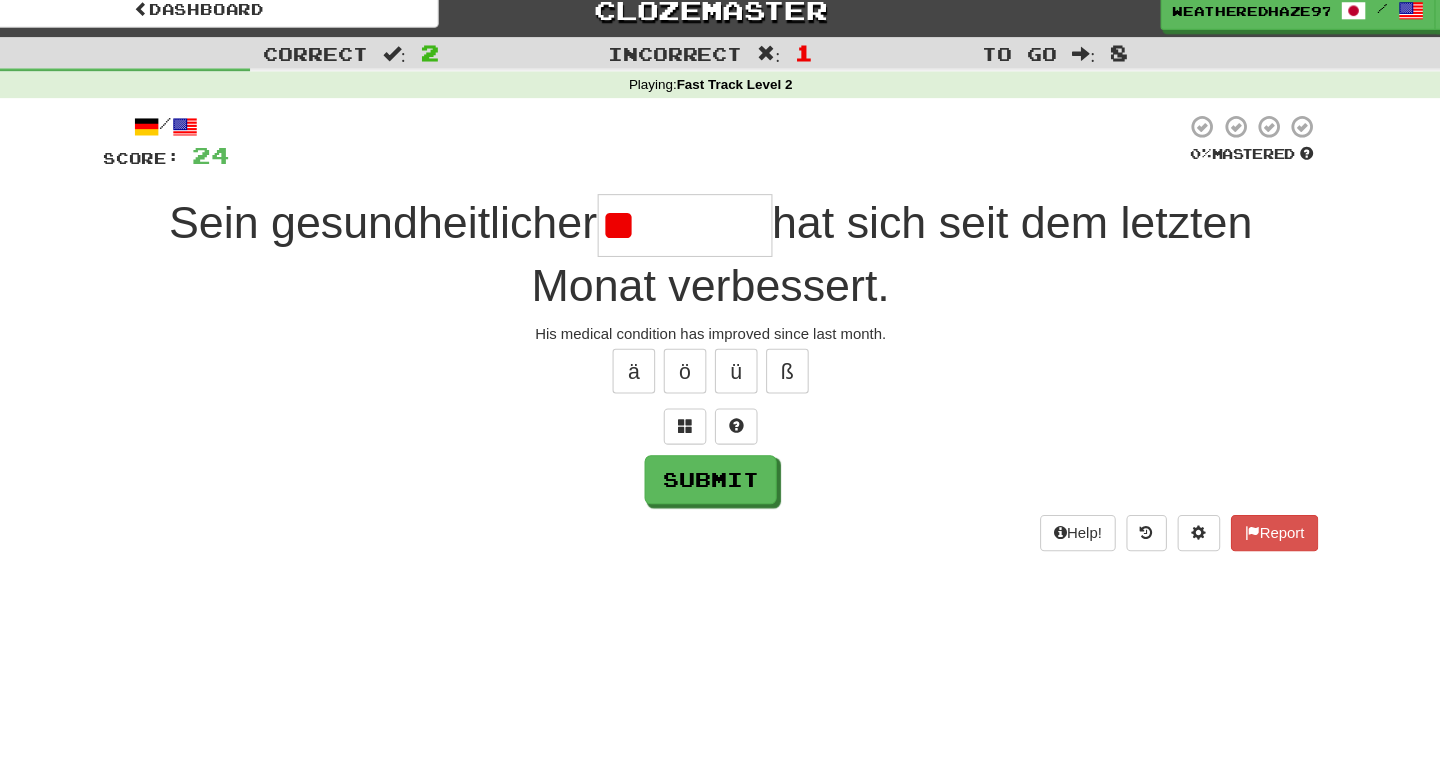 type on "*" 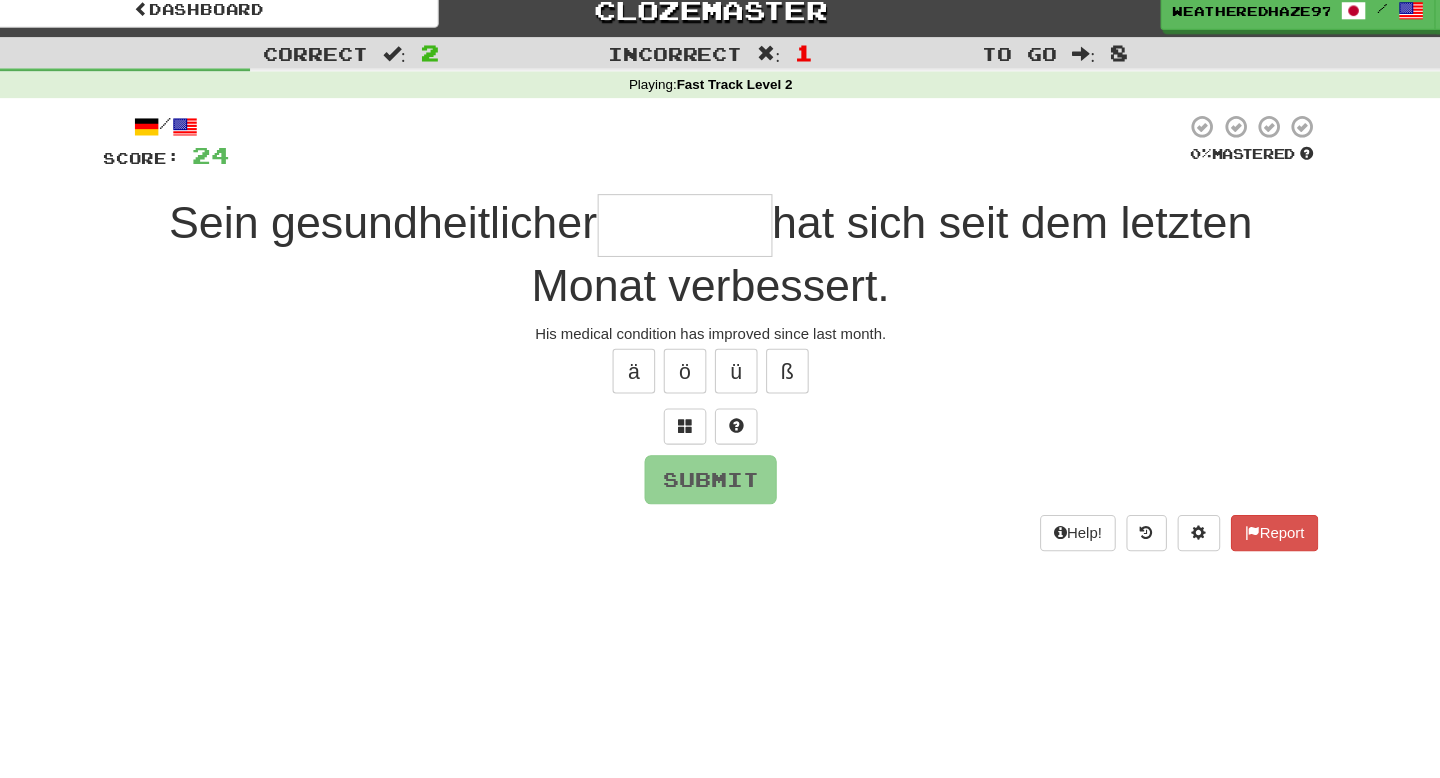 type on "*******" 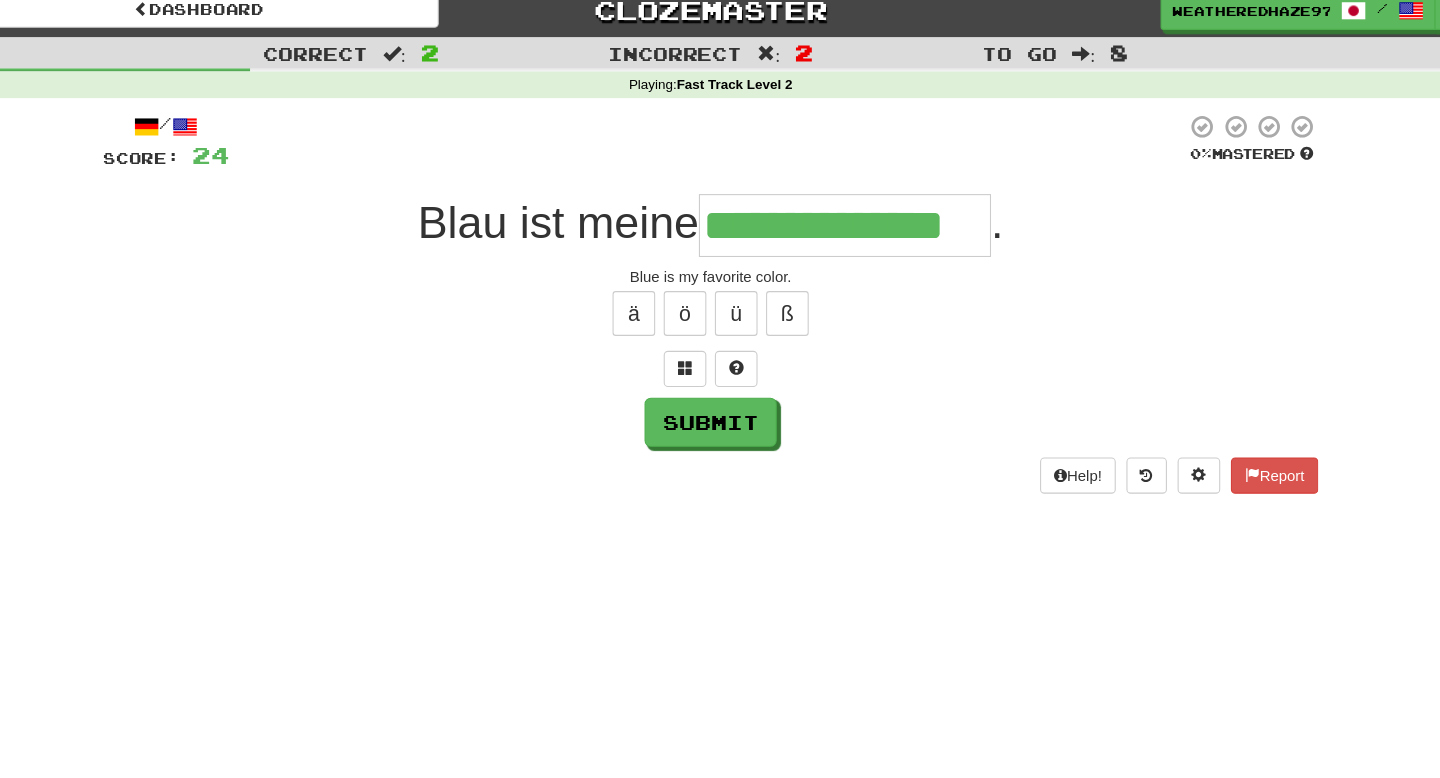 type on "**********" 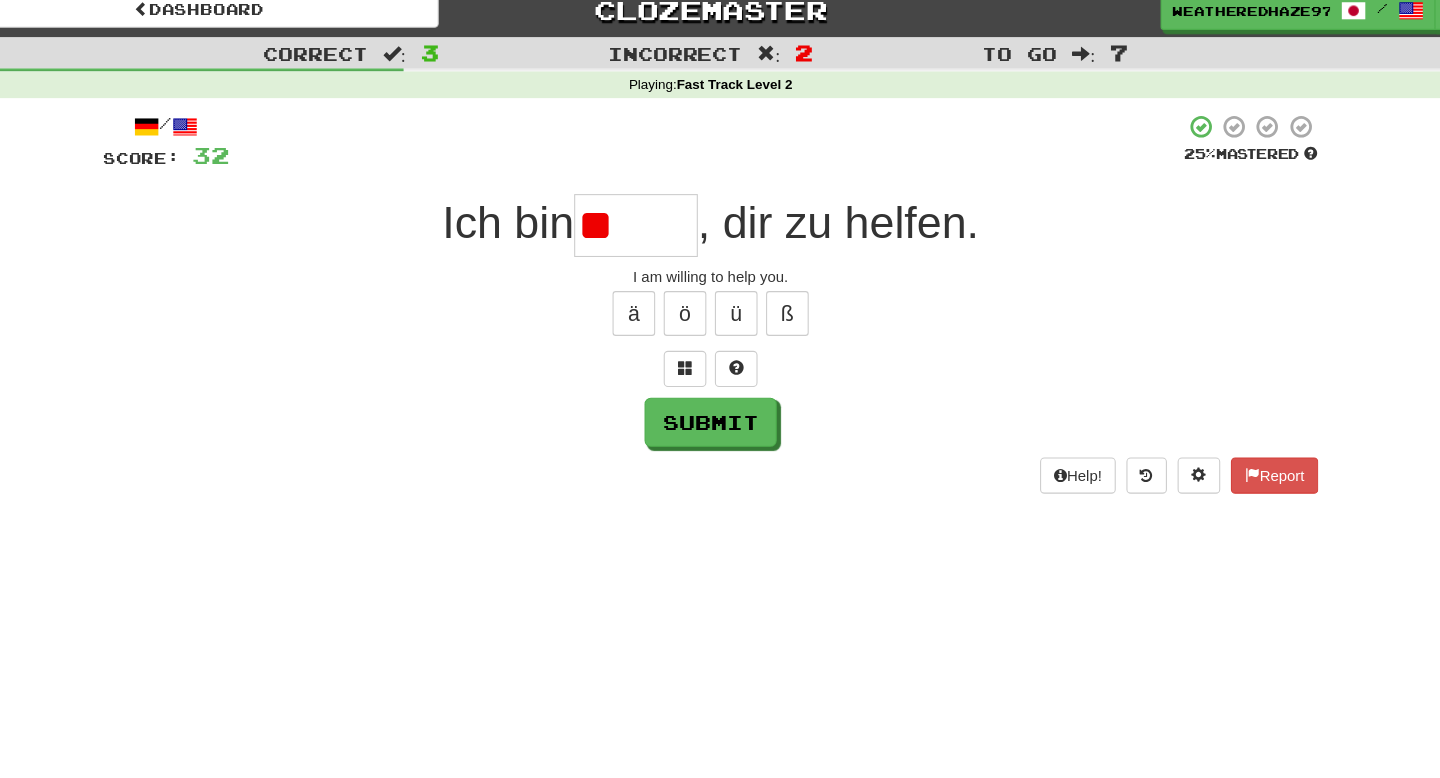 type on "*" 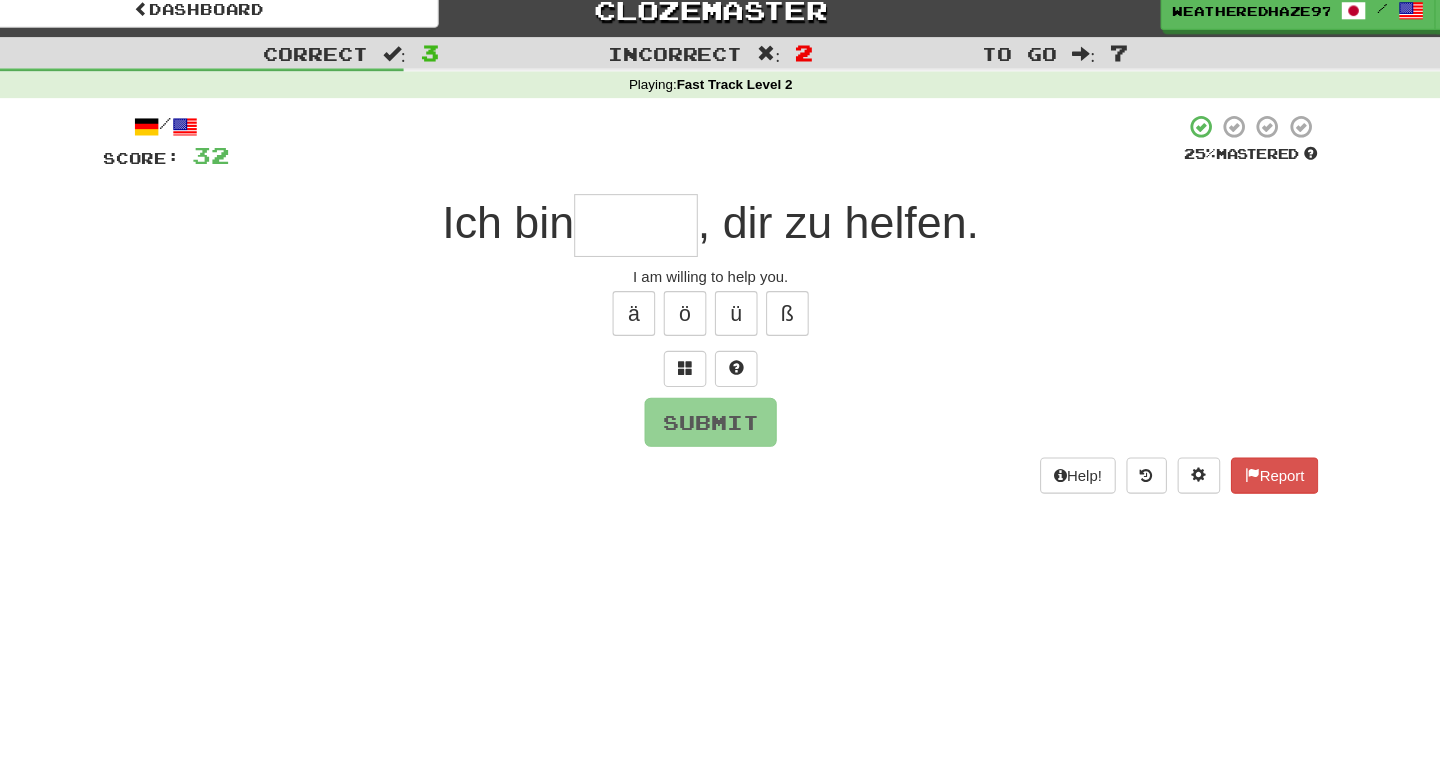 type on "*" 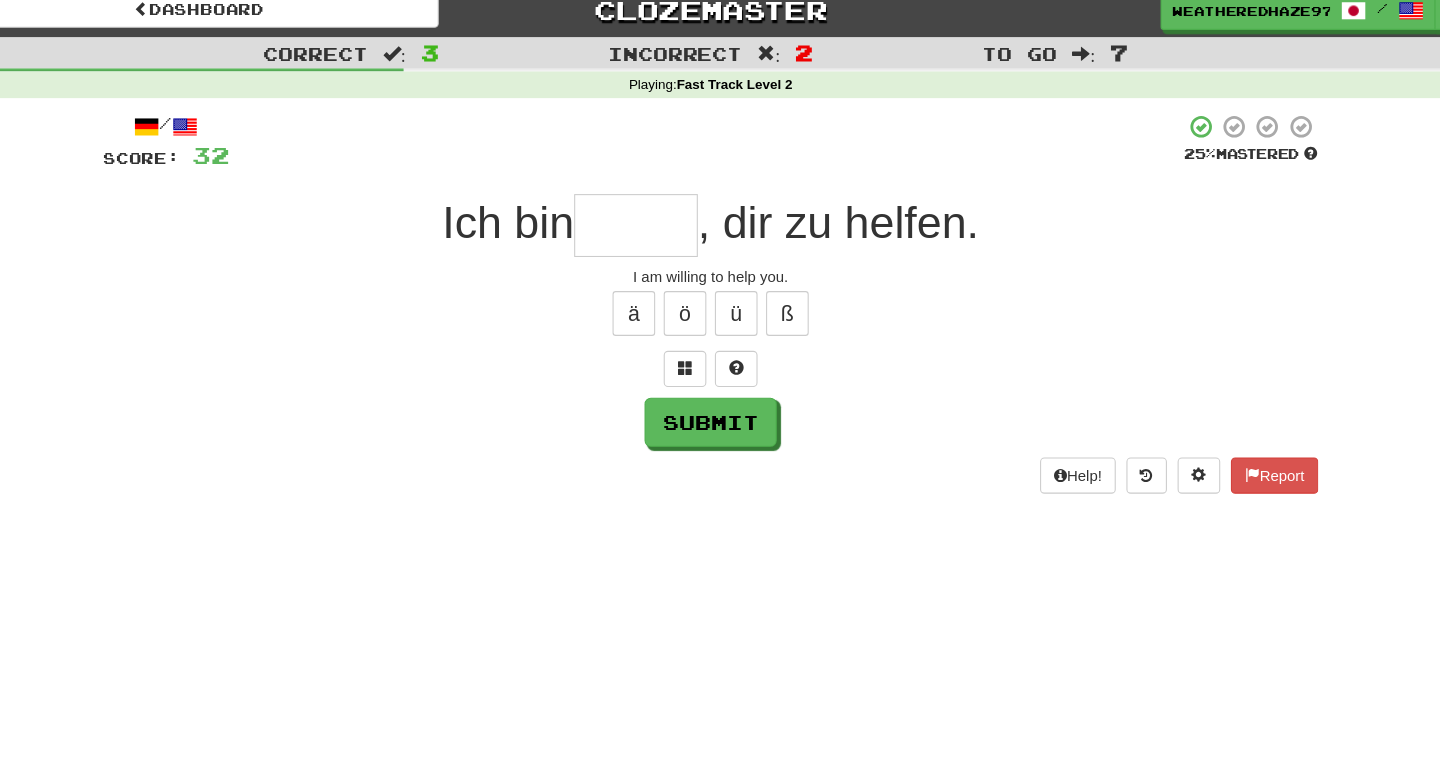 type on "******" 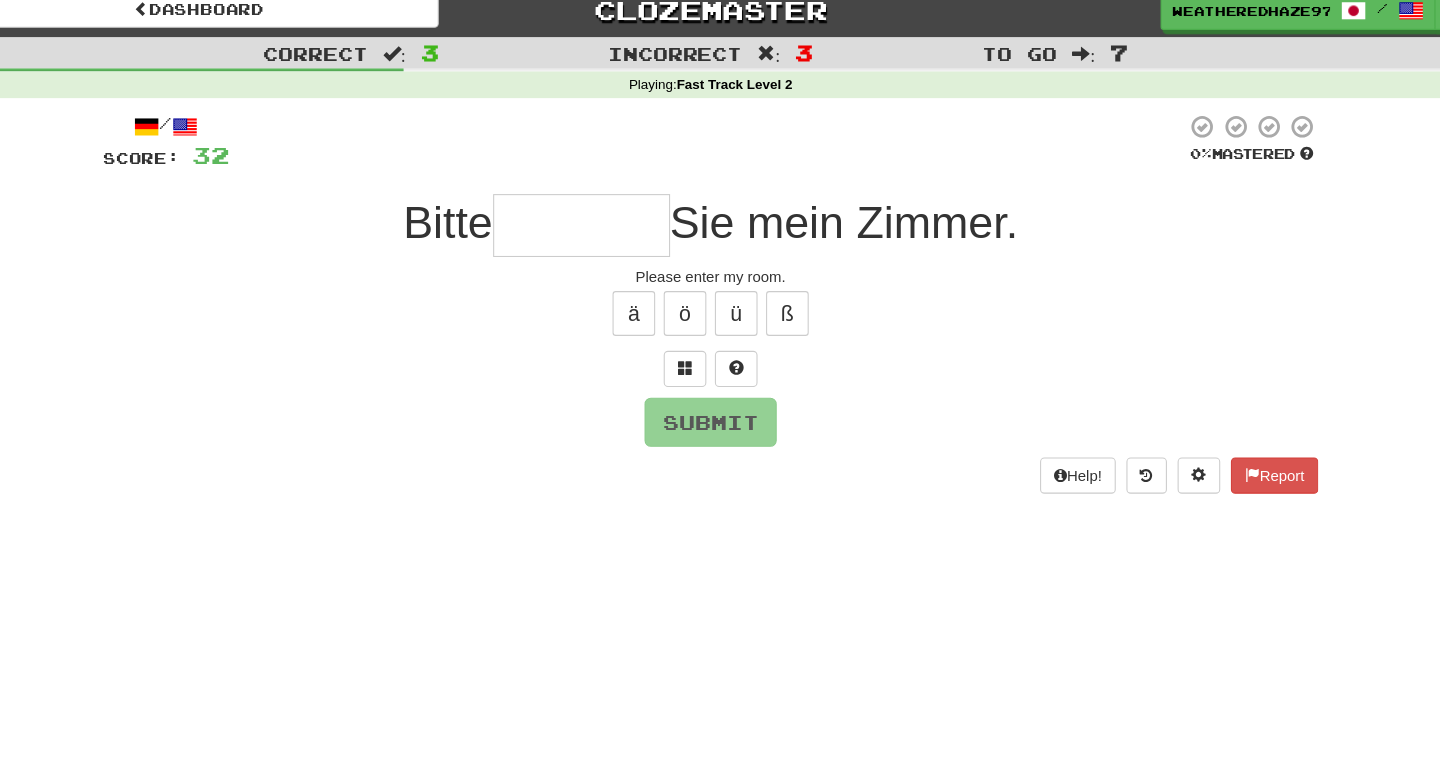 type on "*" 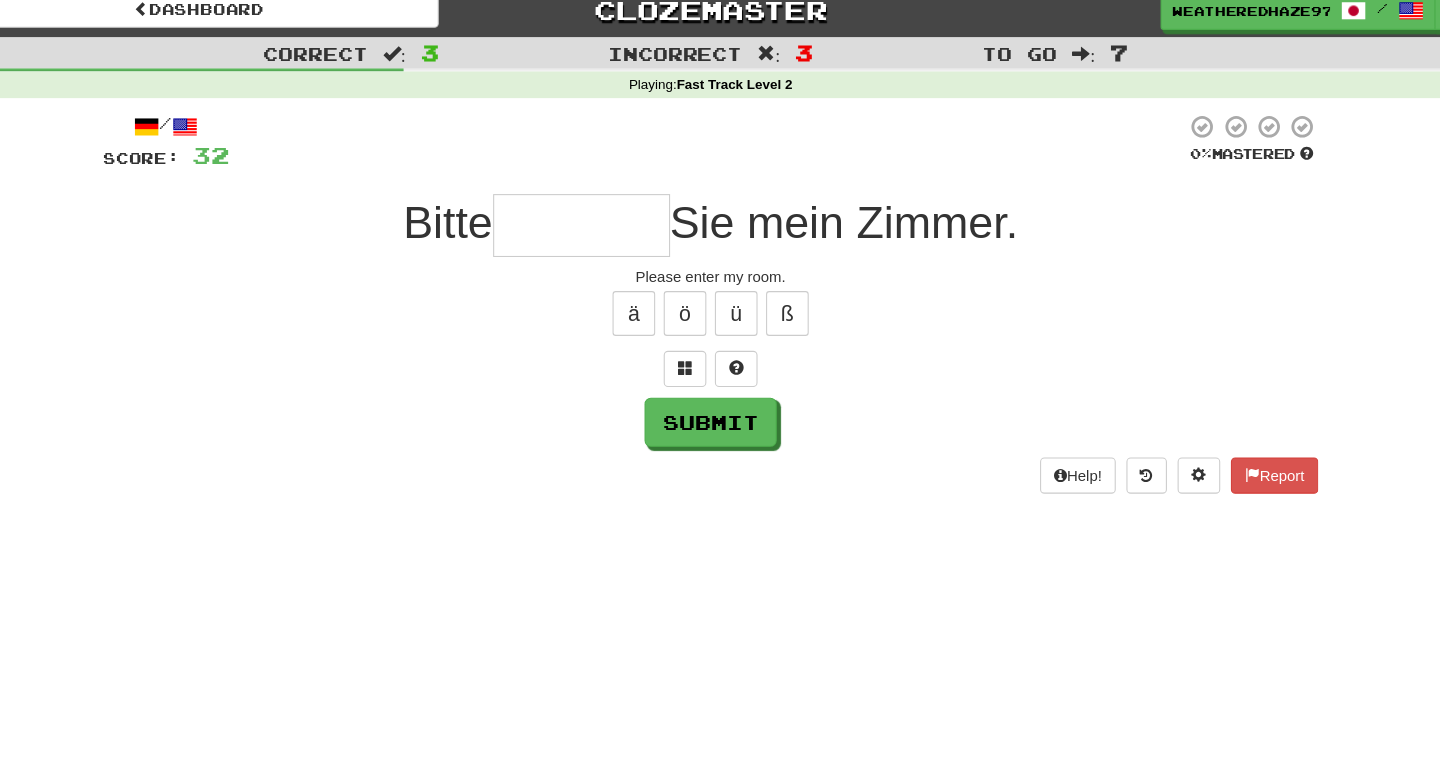 type on "*" 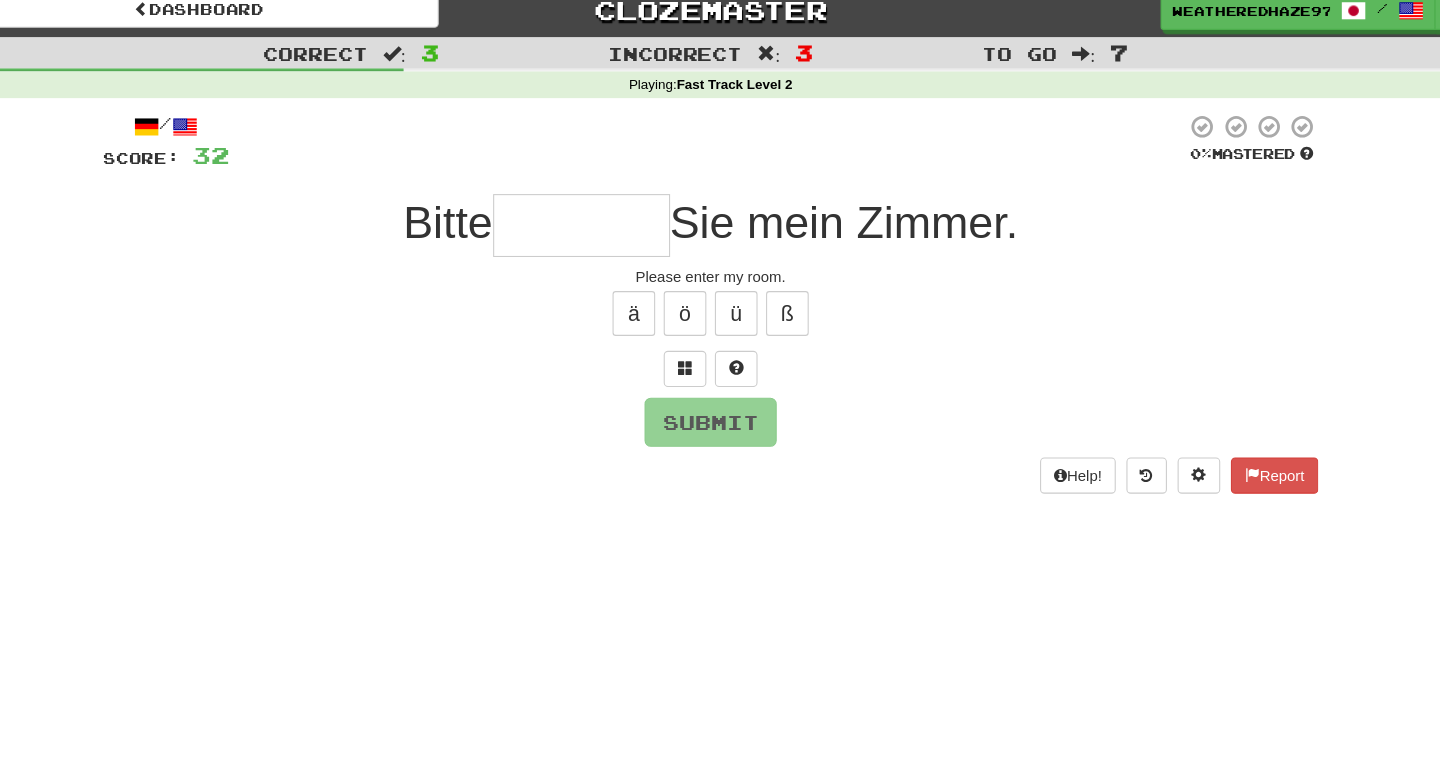 type on "*" 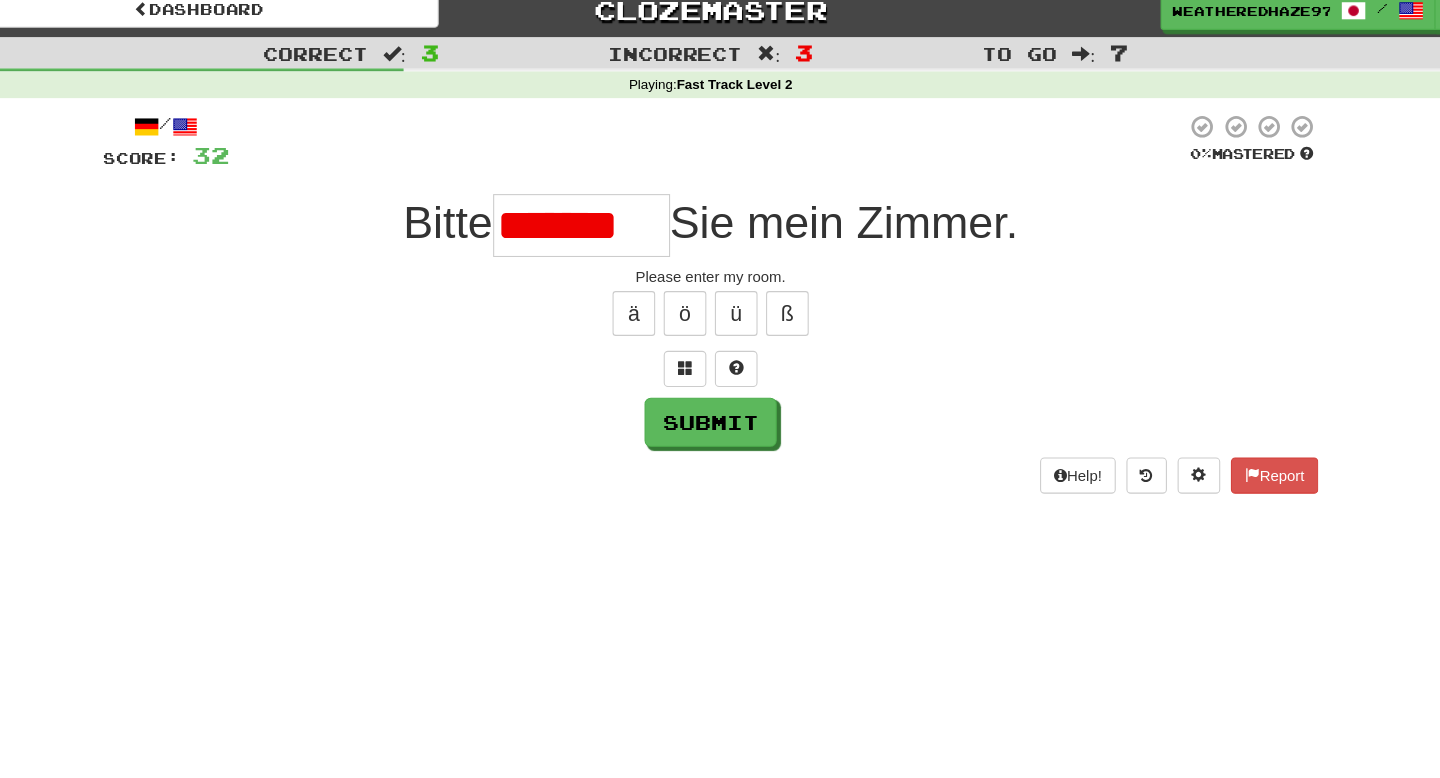 scroll, scrollTop: 0, scrollLeft: 0, axis: both 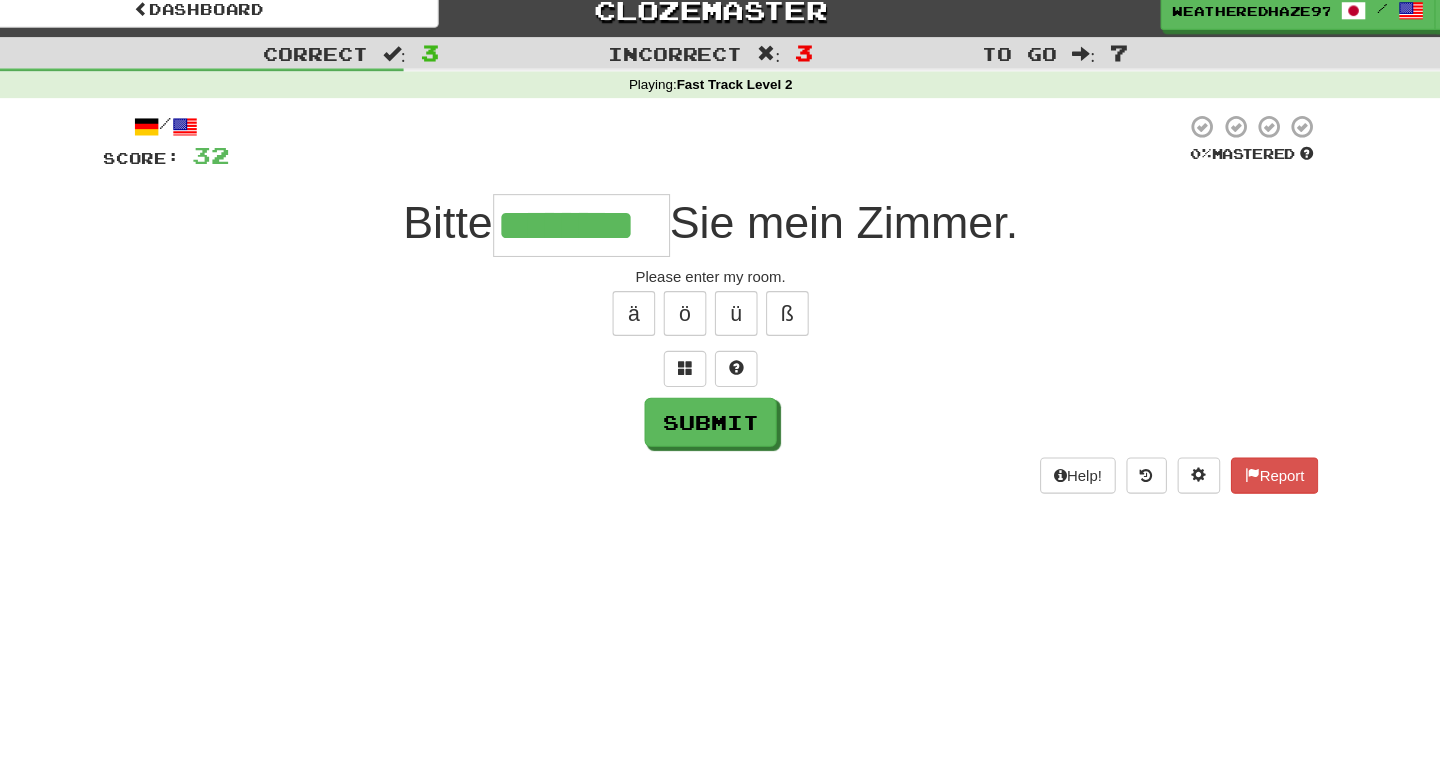 type on "********" 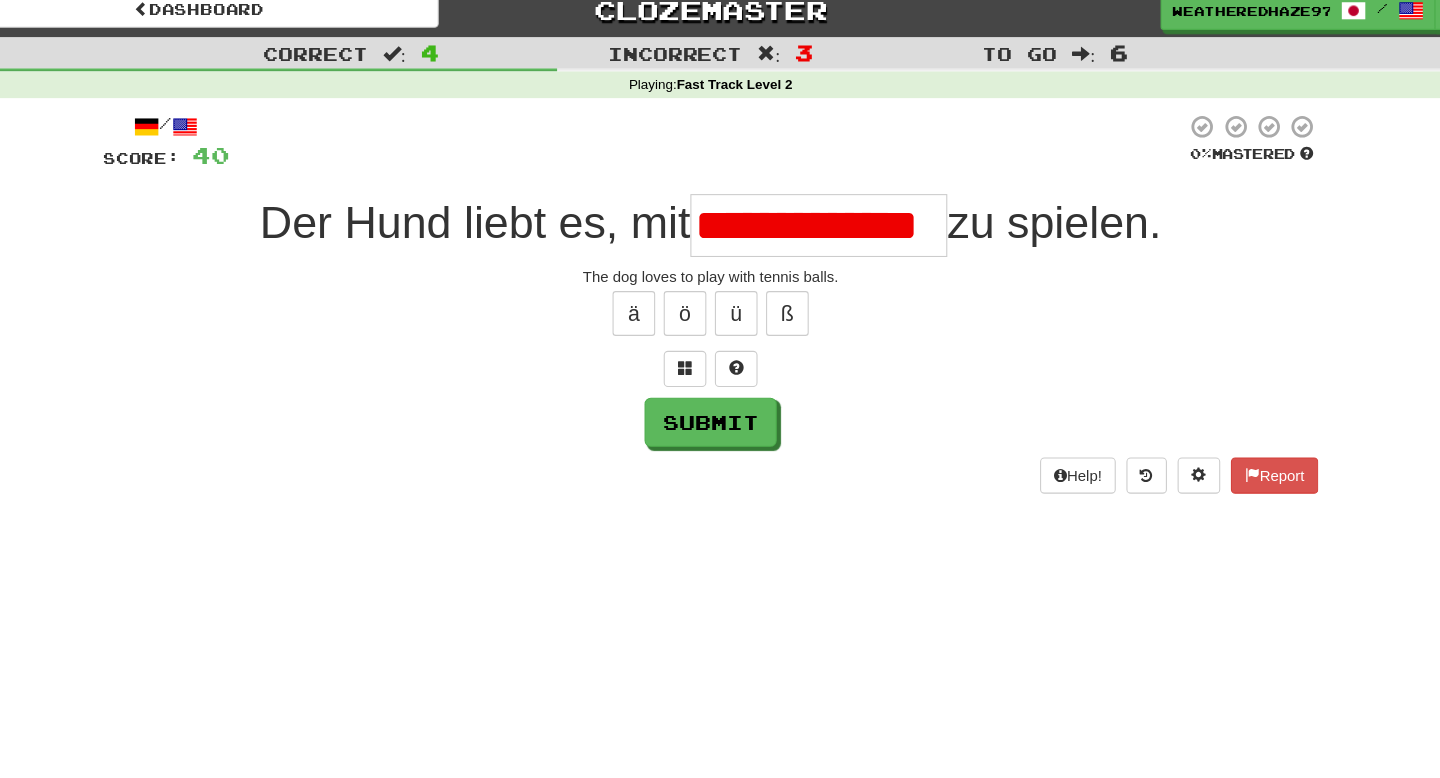 scroll, scrollTop: 0, scrollLeft: 0, axis: both 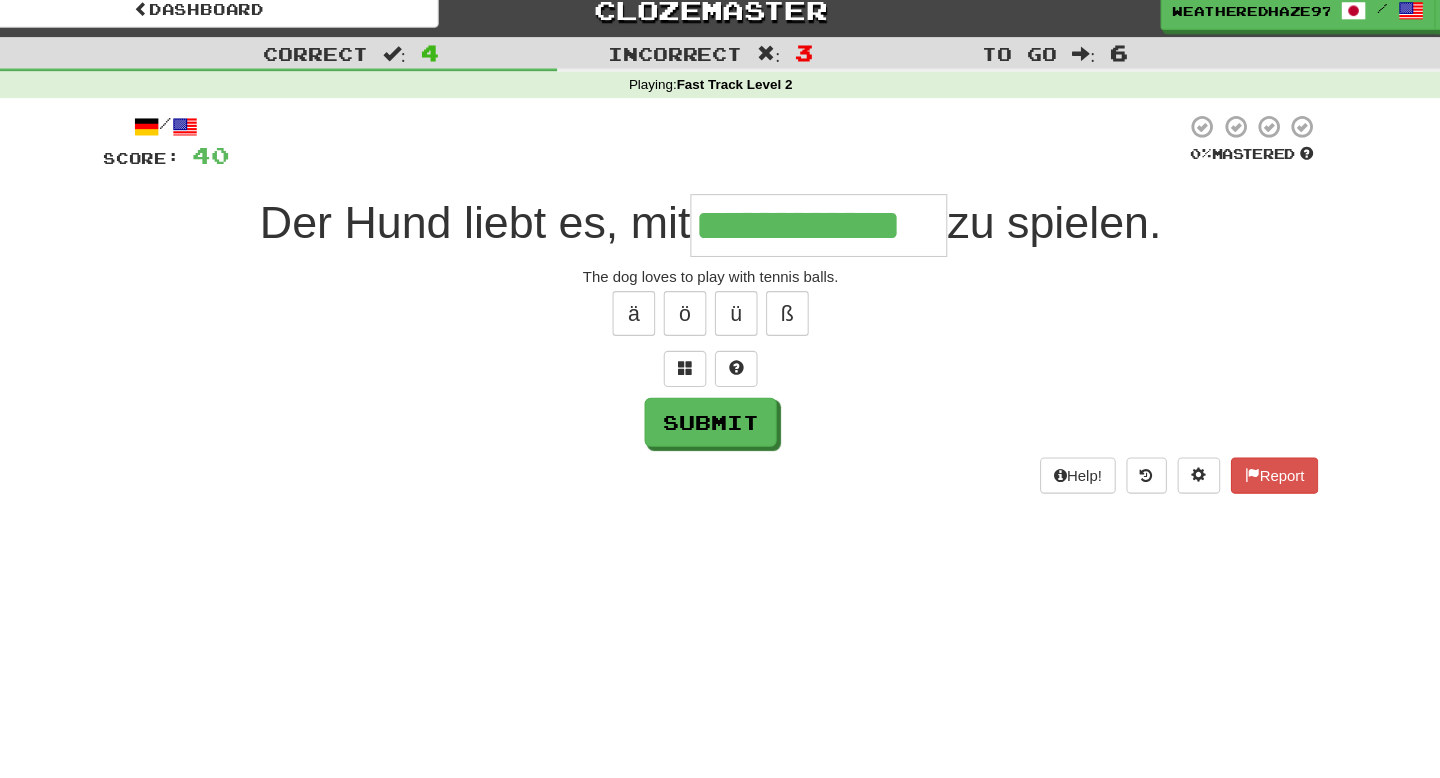 type on "**********" 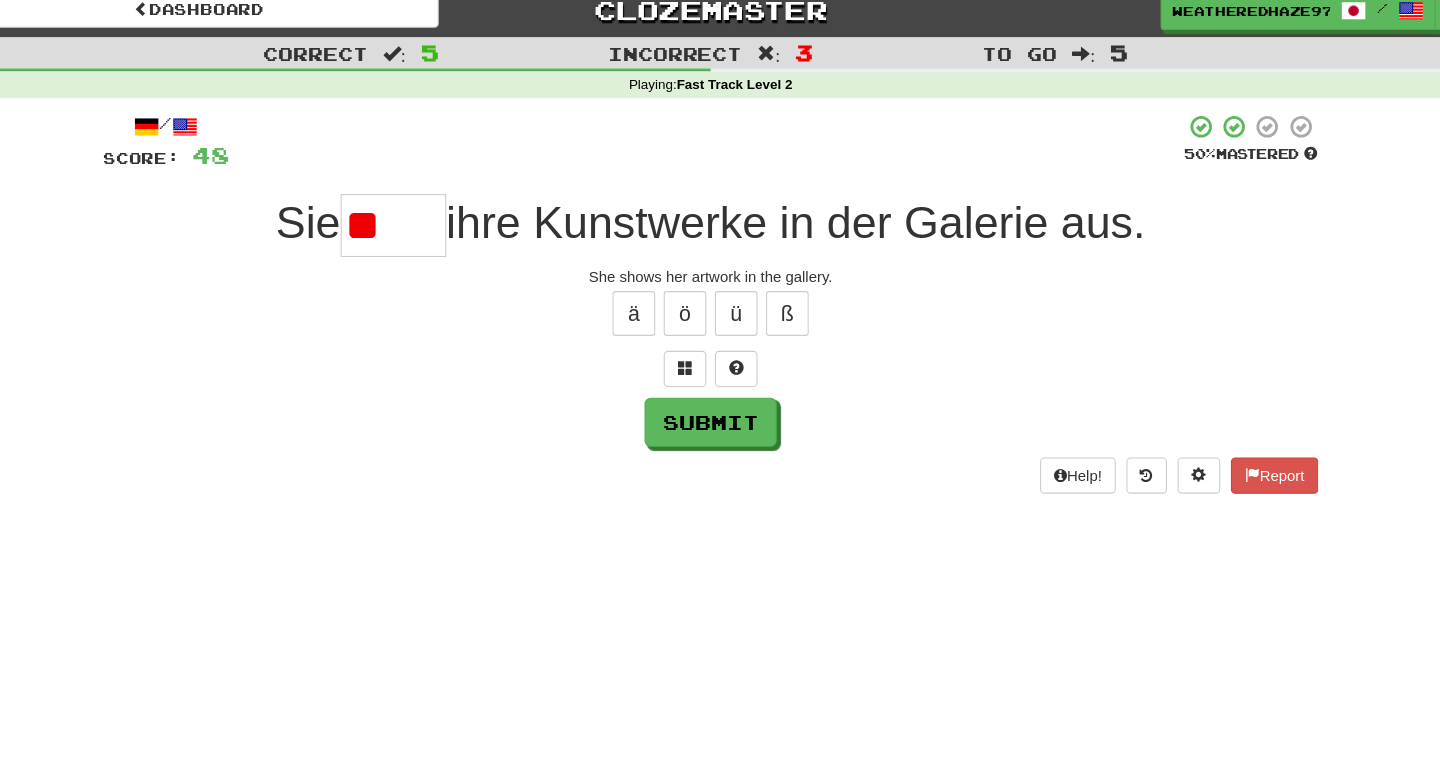 type on "*" 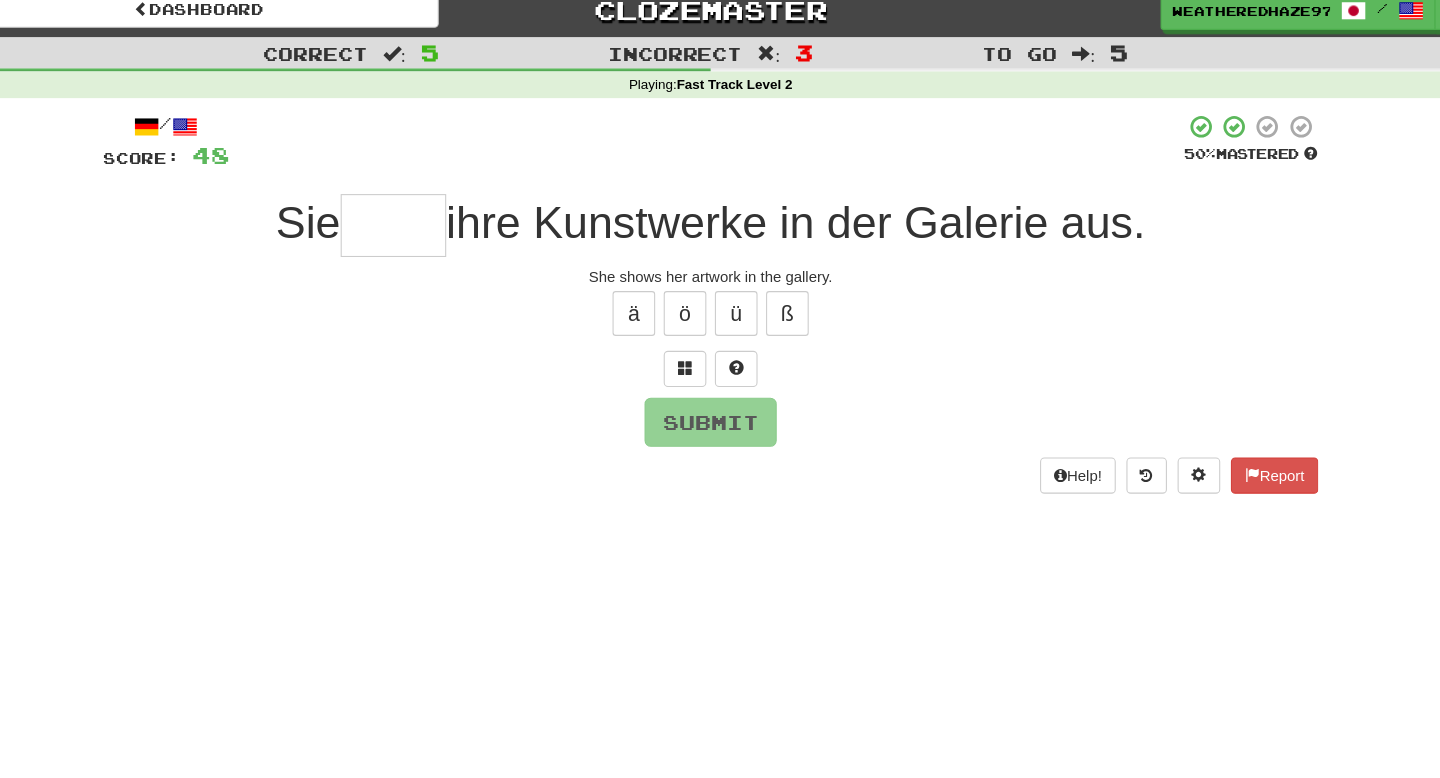 type on "******" 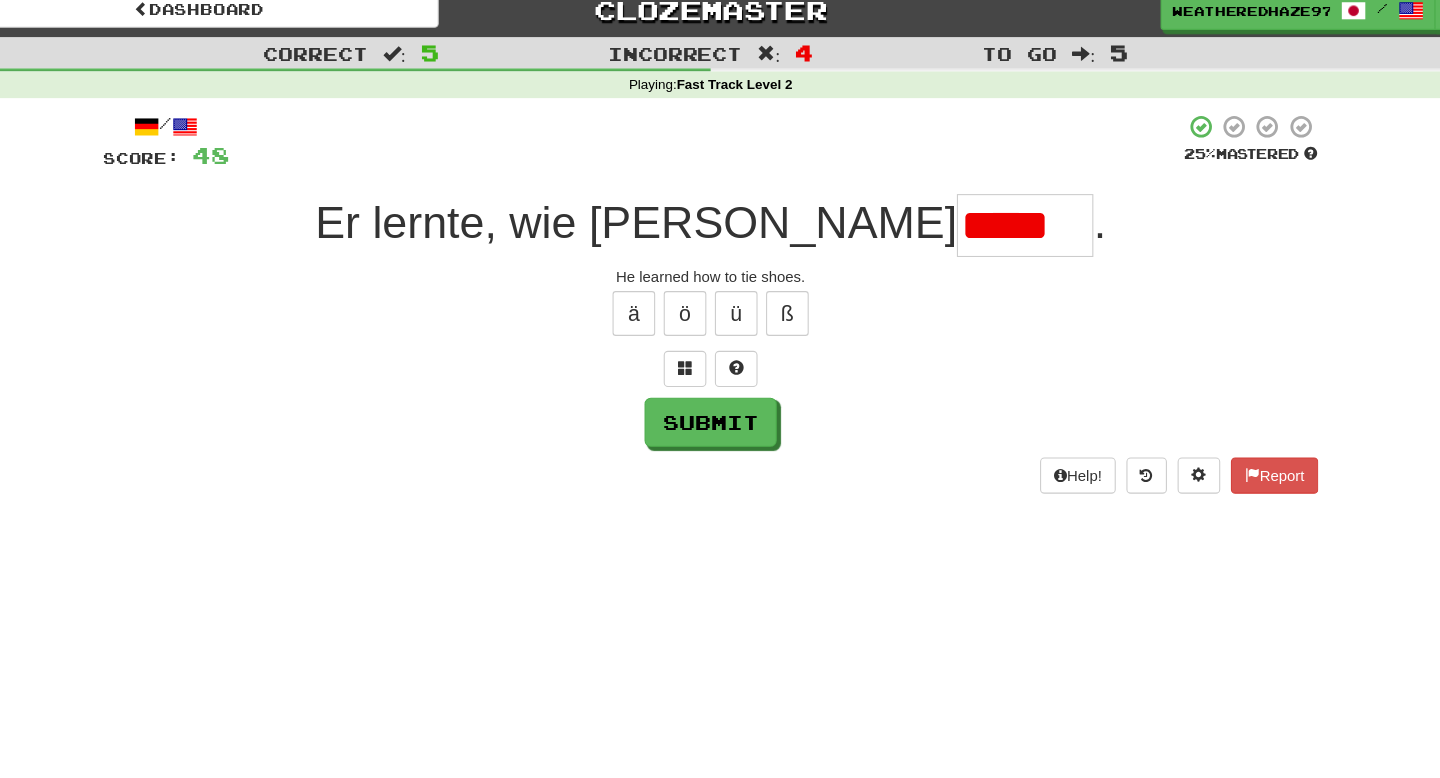 scroll, scrollTop: 0, scrollLeft: 0, axis: both 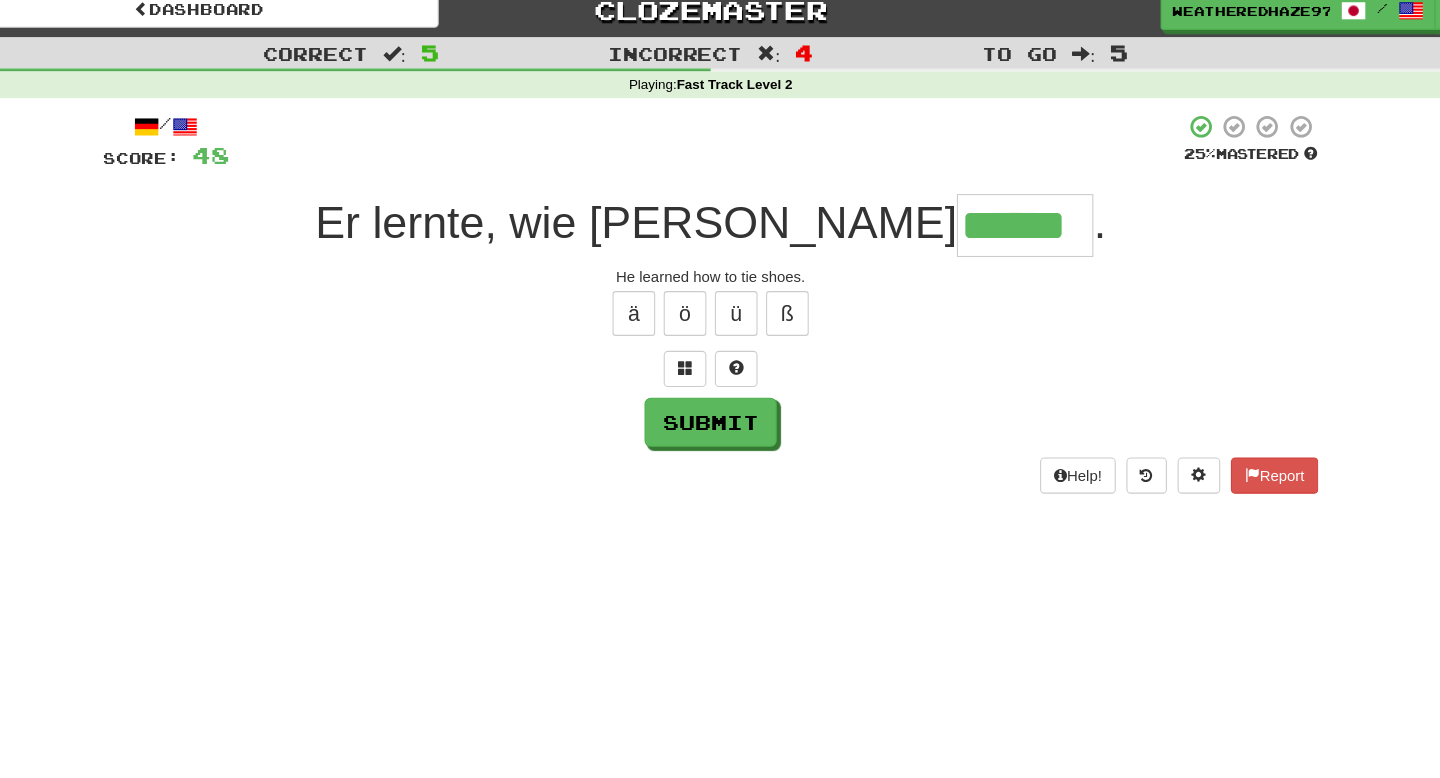 type on "******" 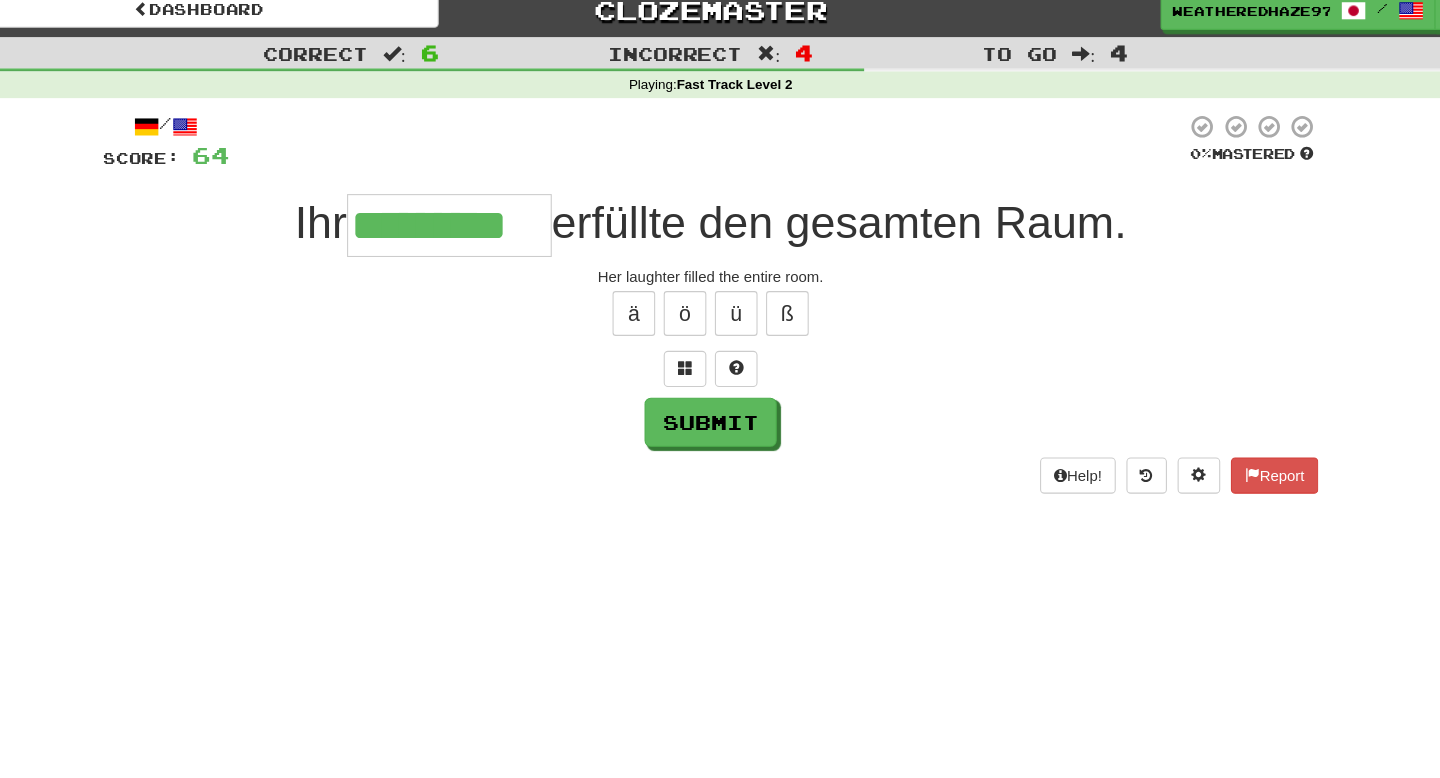 type on "*********" 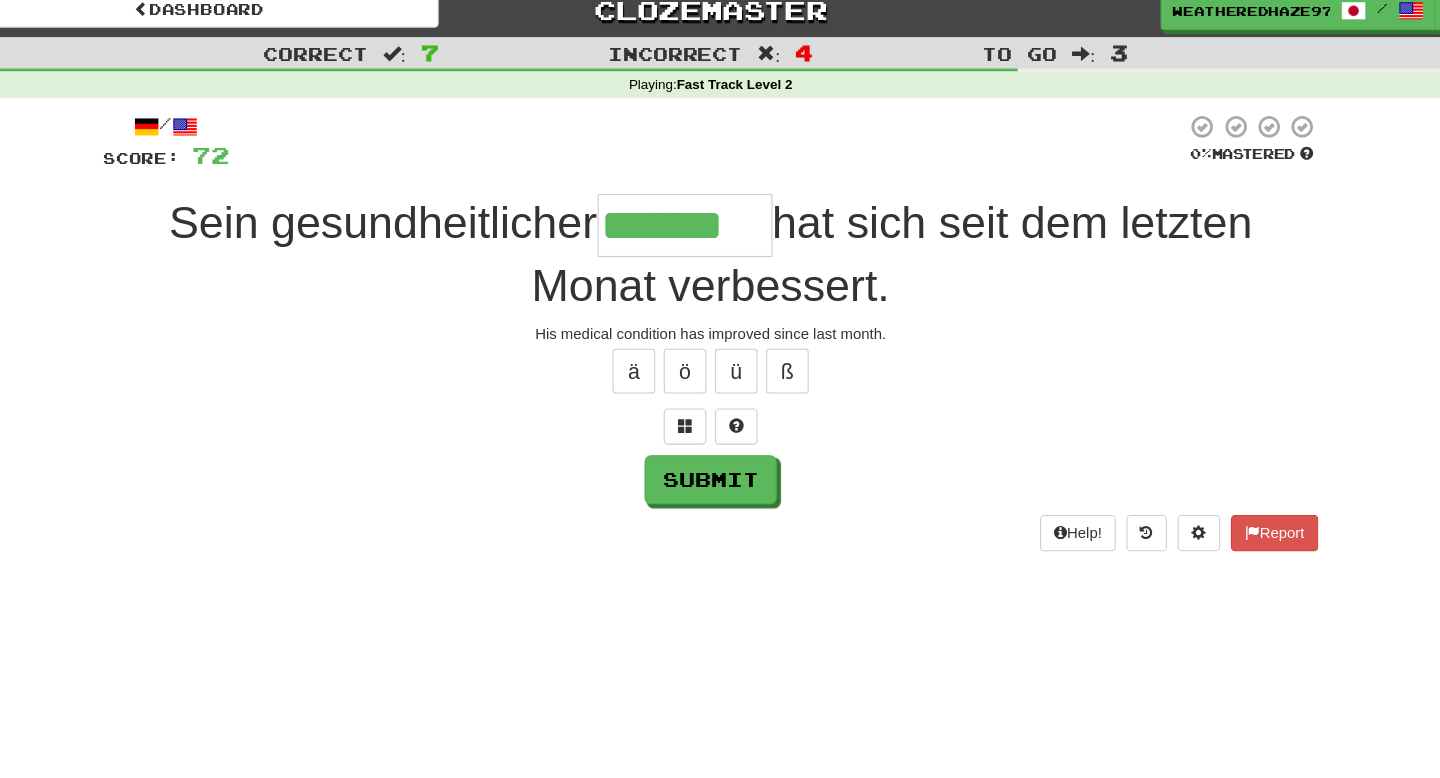 type on "*******" 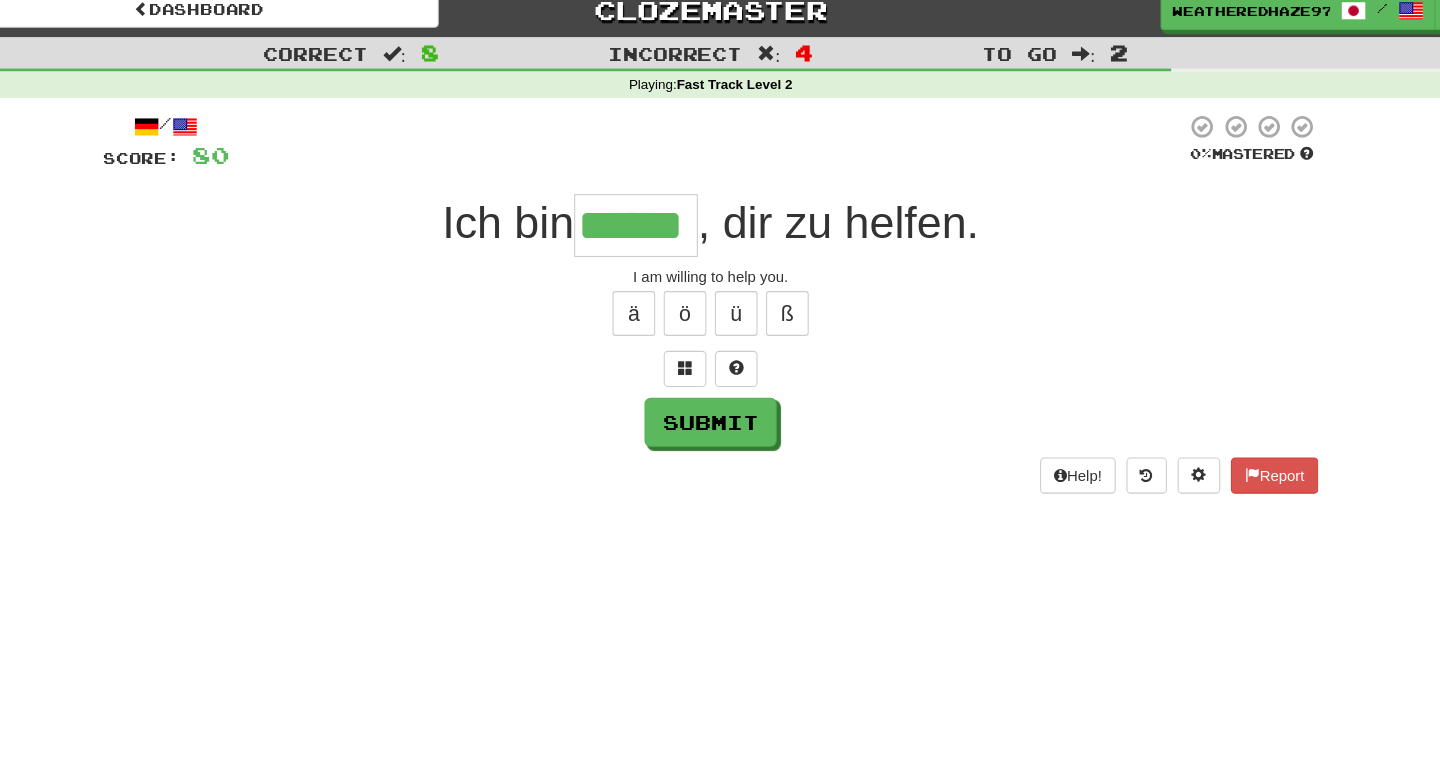 type on "******" 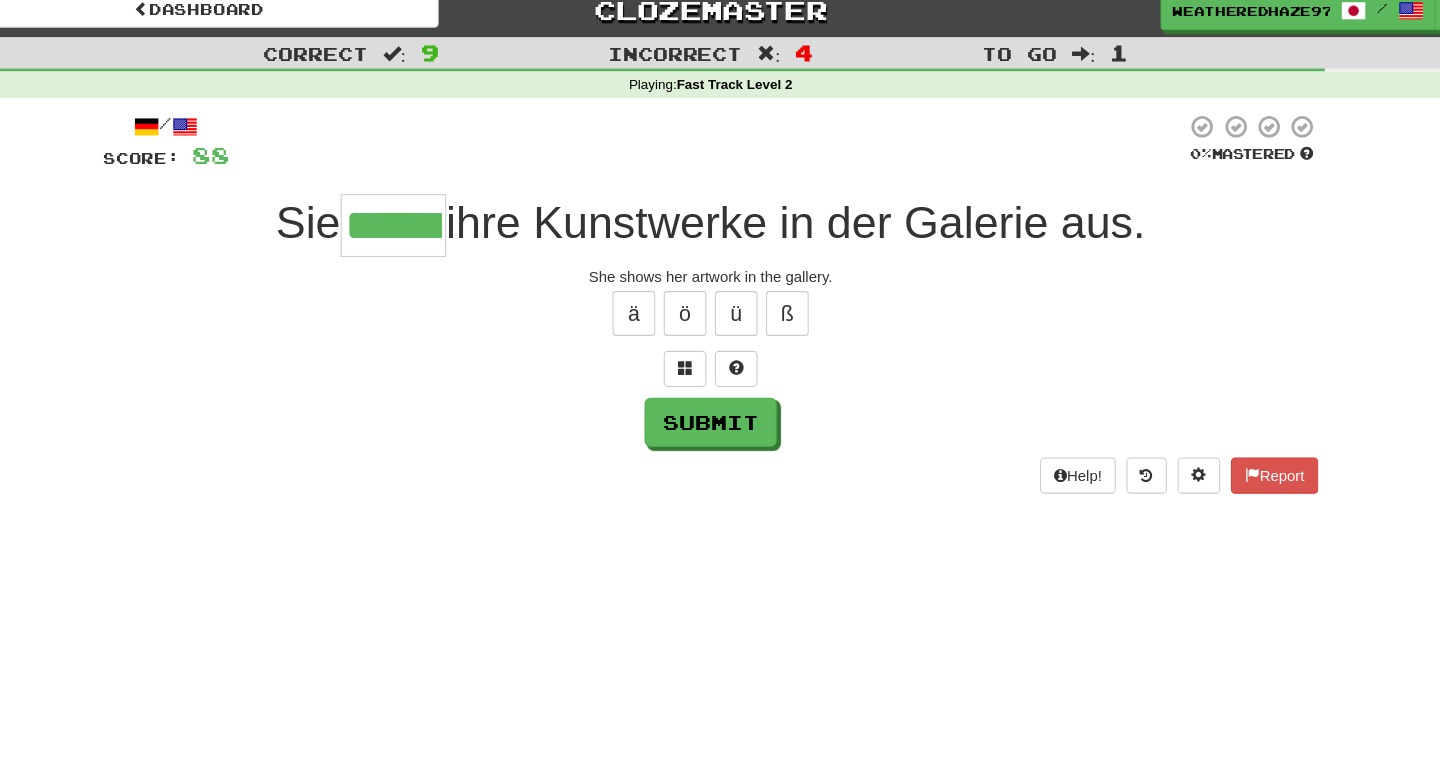 type on "******" 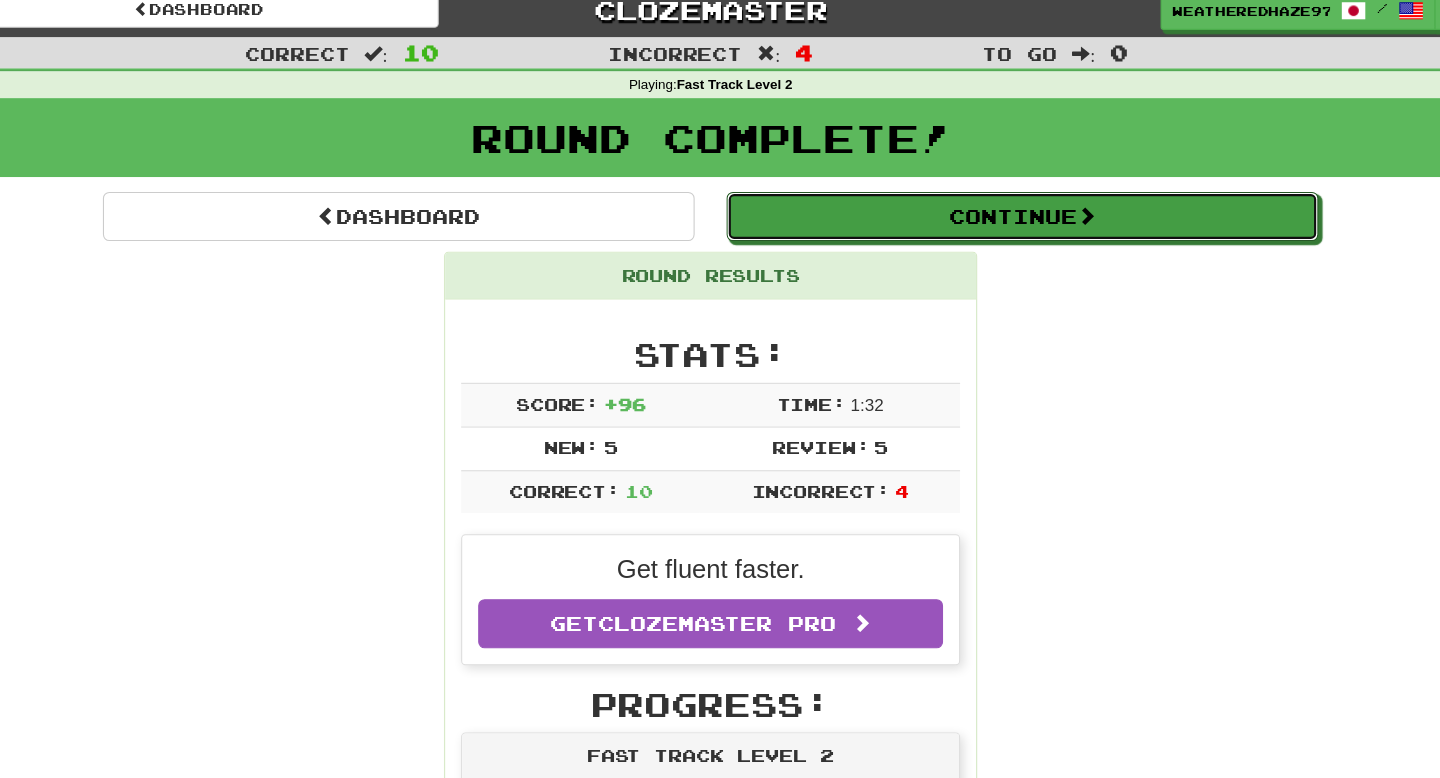 click on "Continue" at bounding box center (1012, 219) 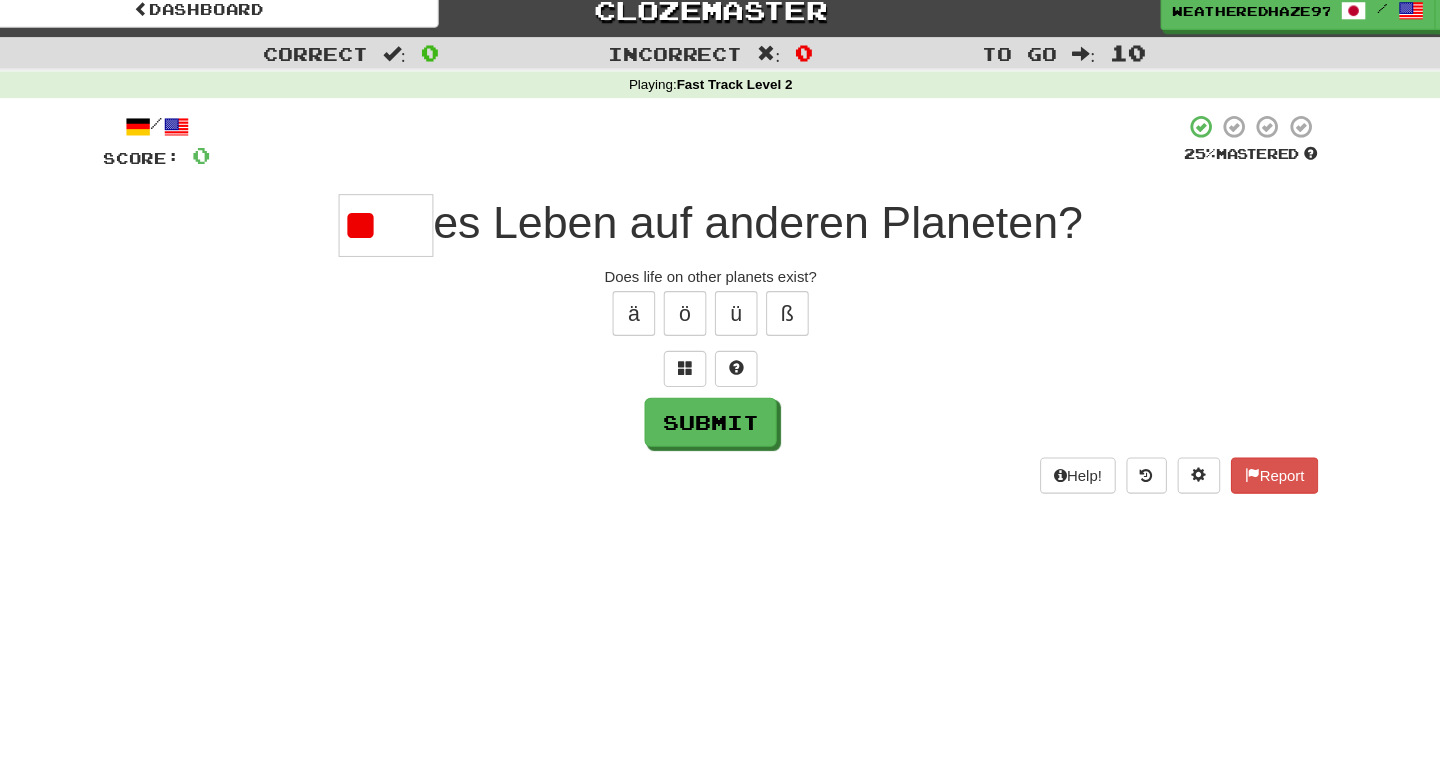 type on "*" 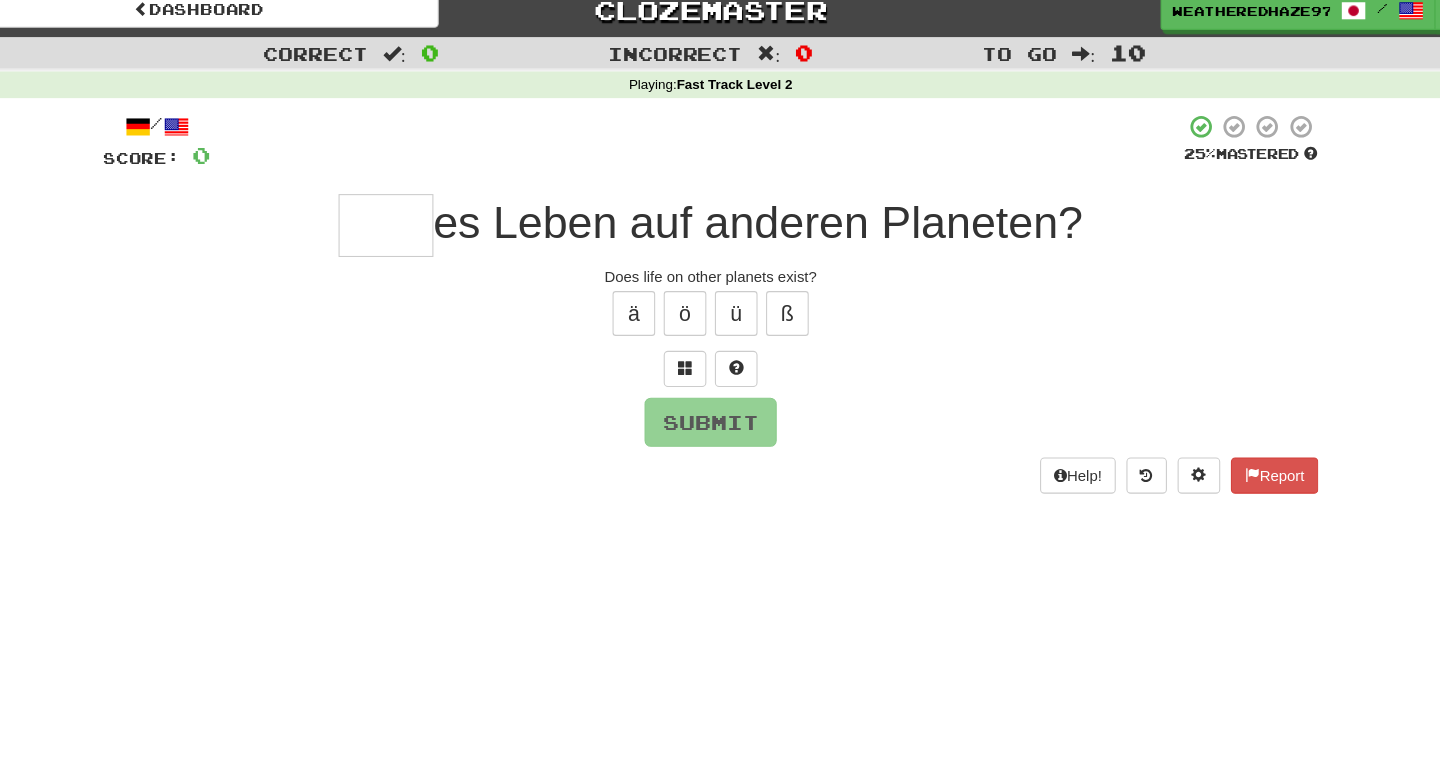 type on "*" 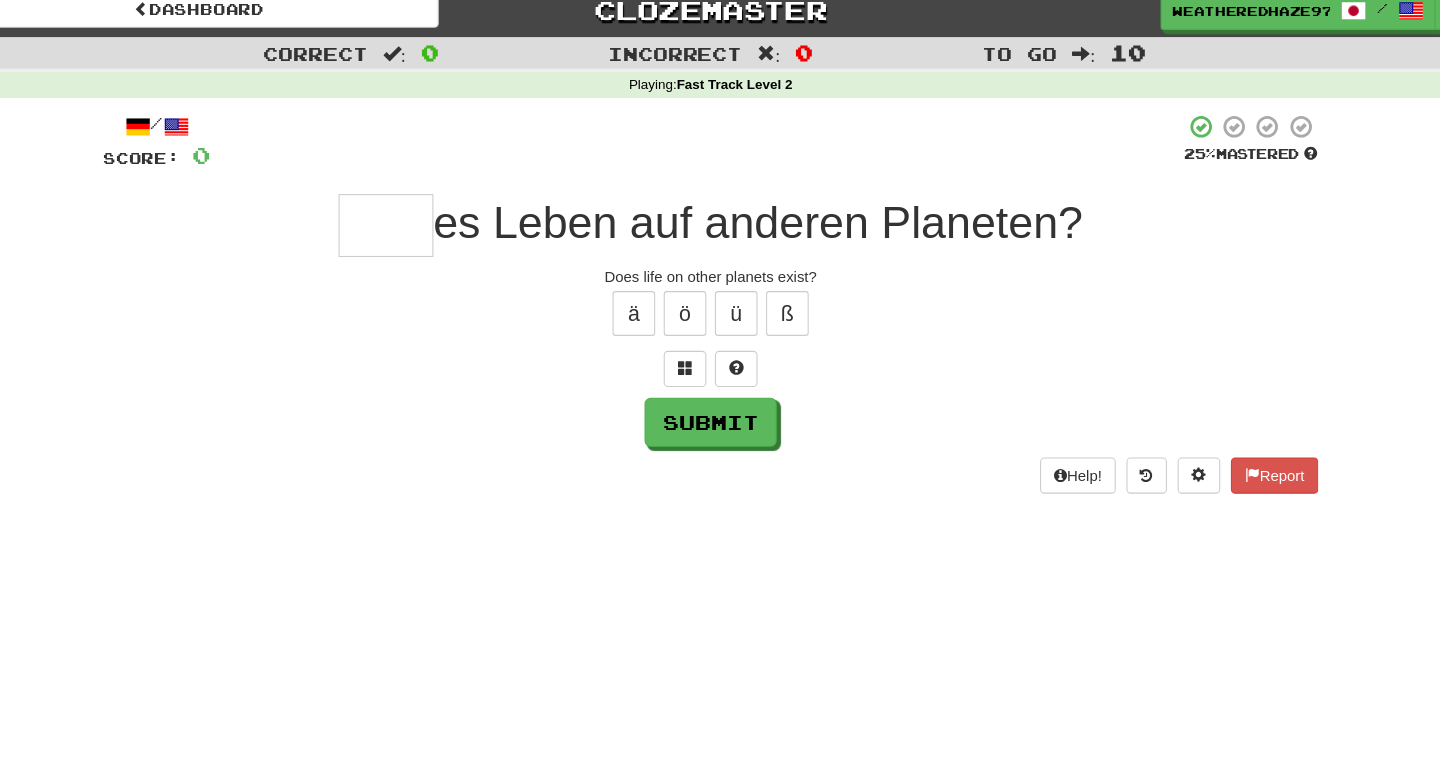 type on "*" 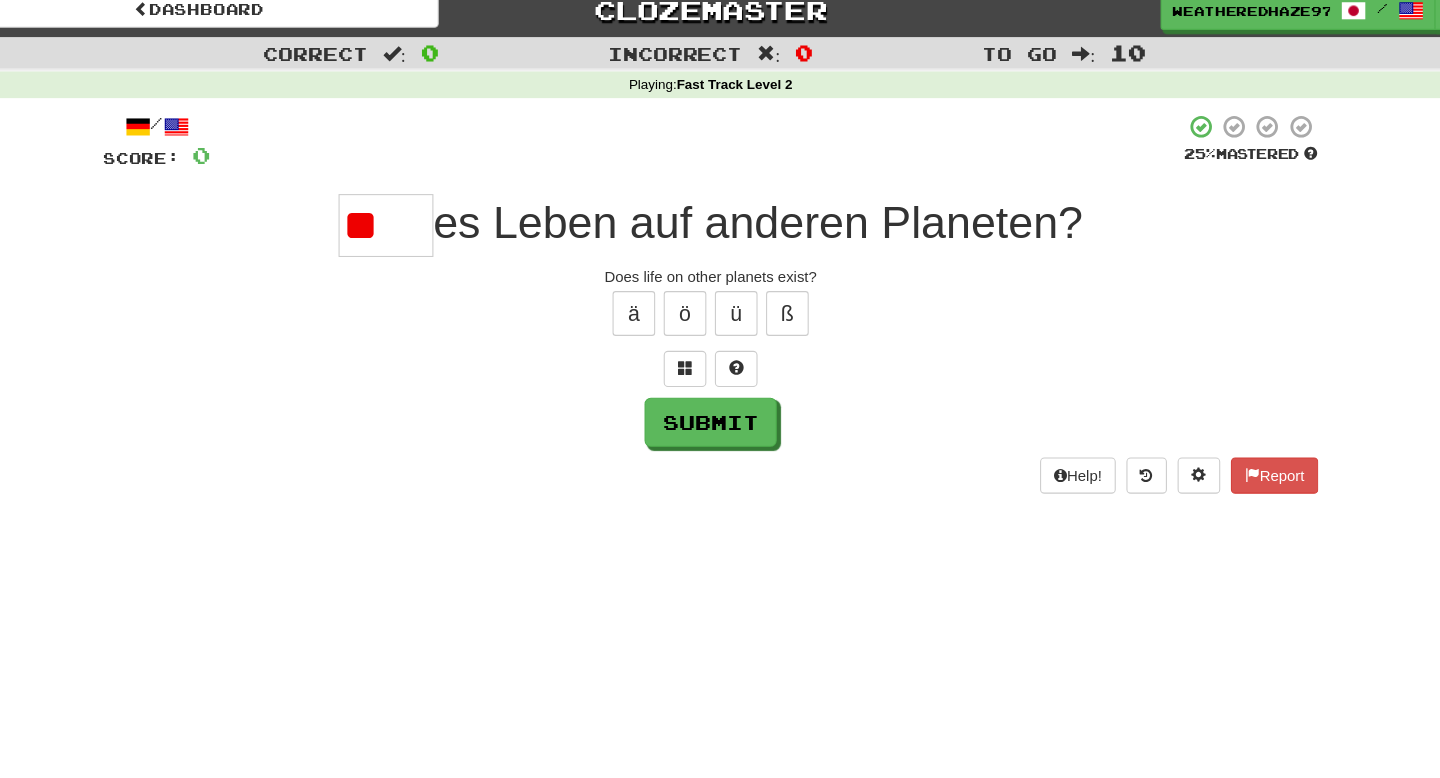 type on "*" 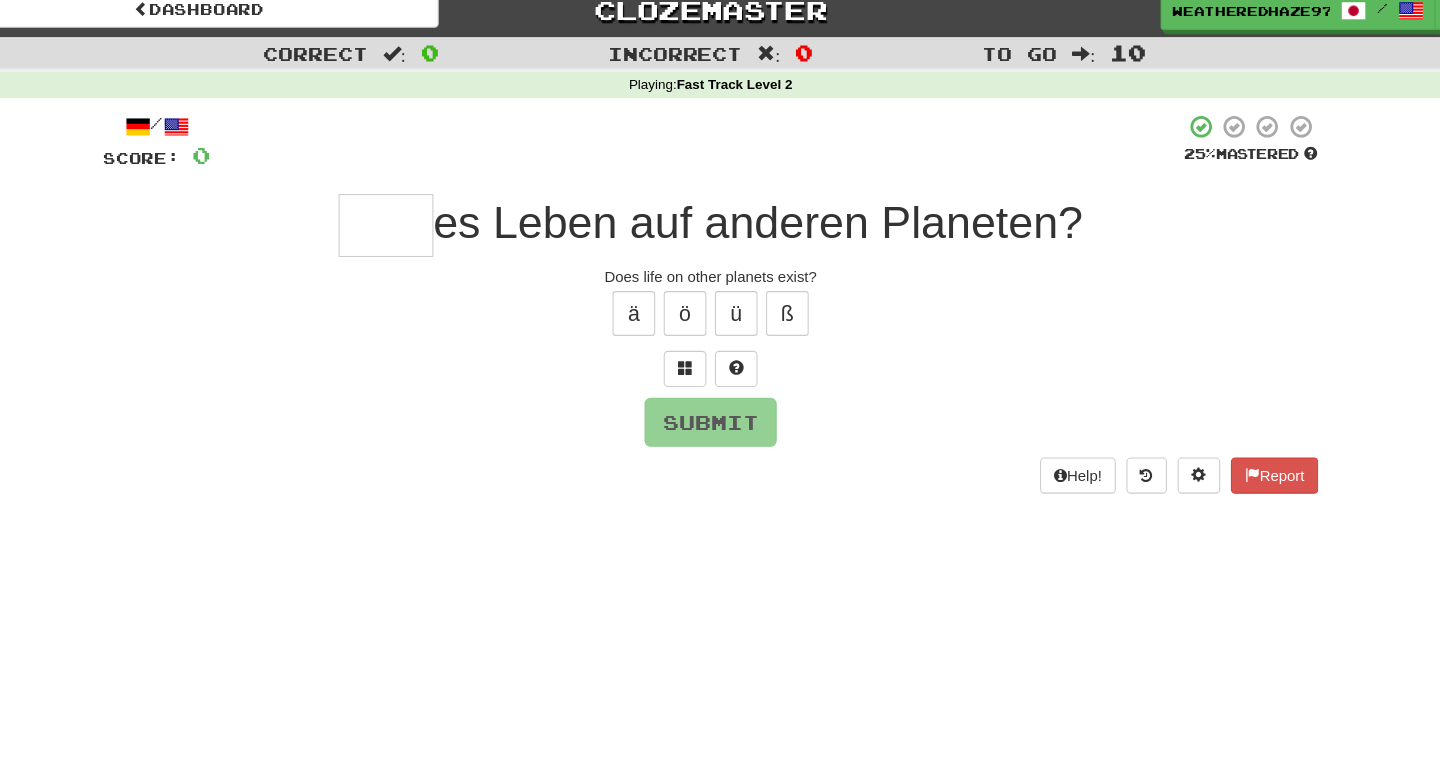 type on "*" 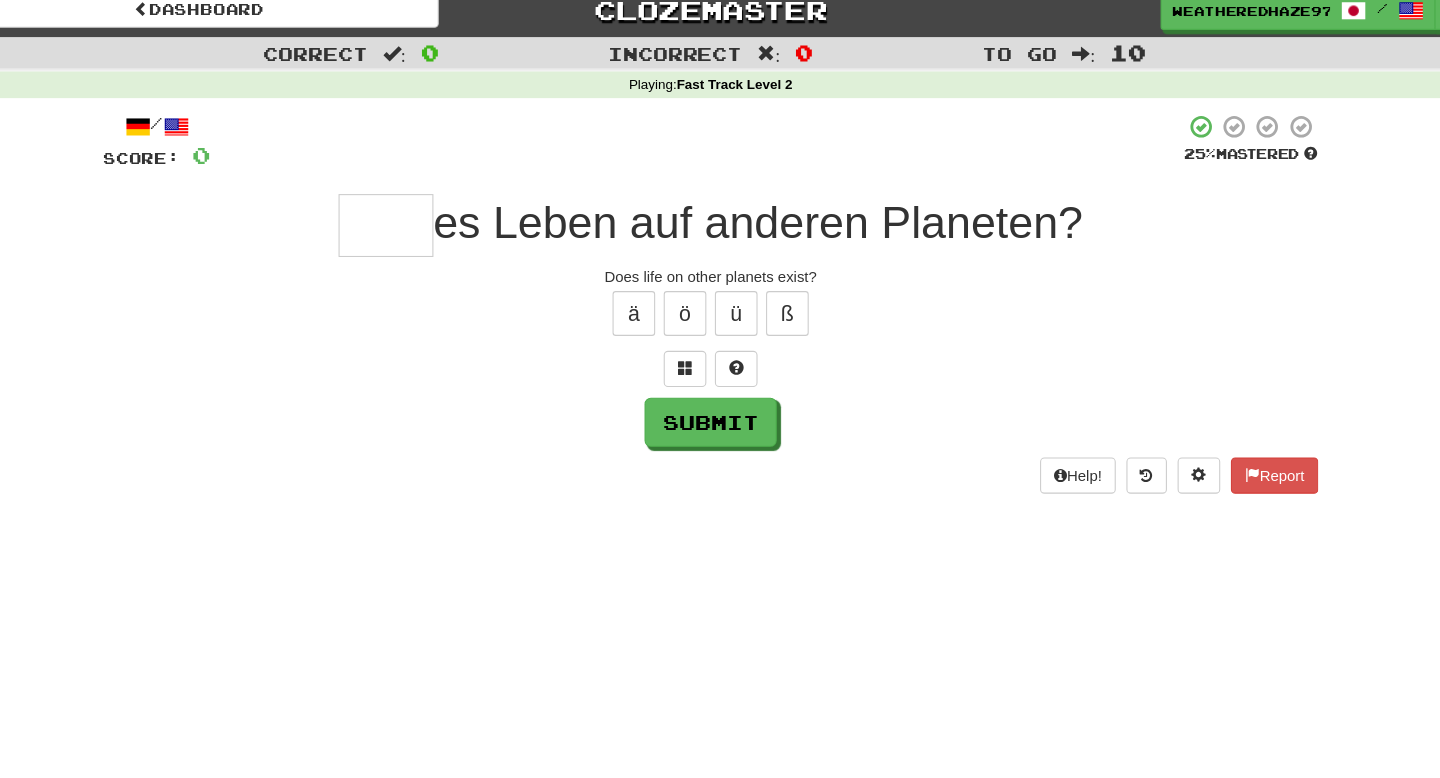 type on "*" 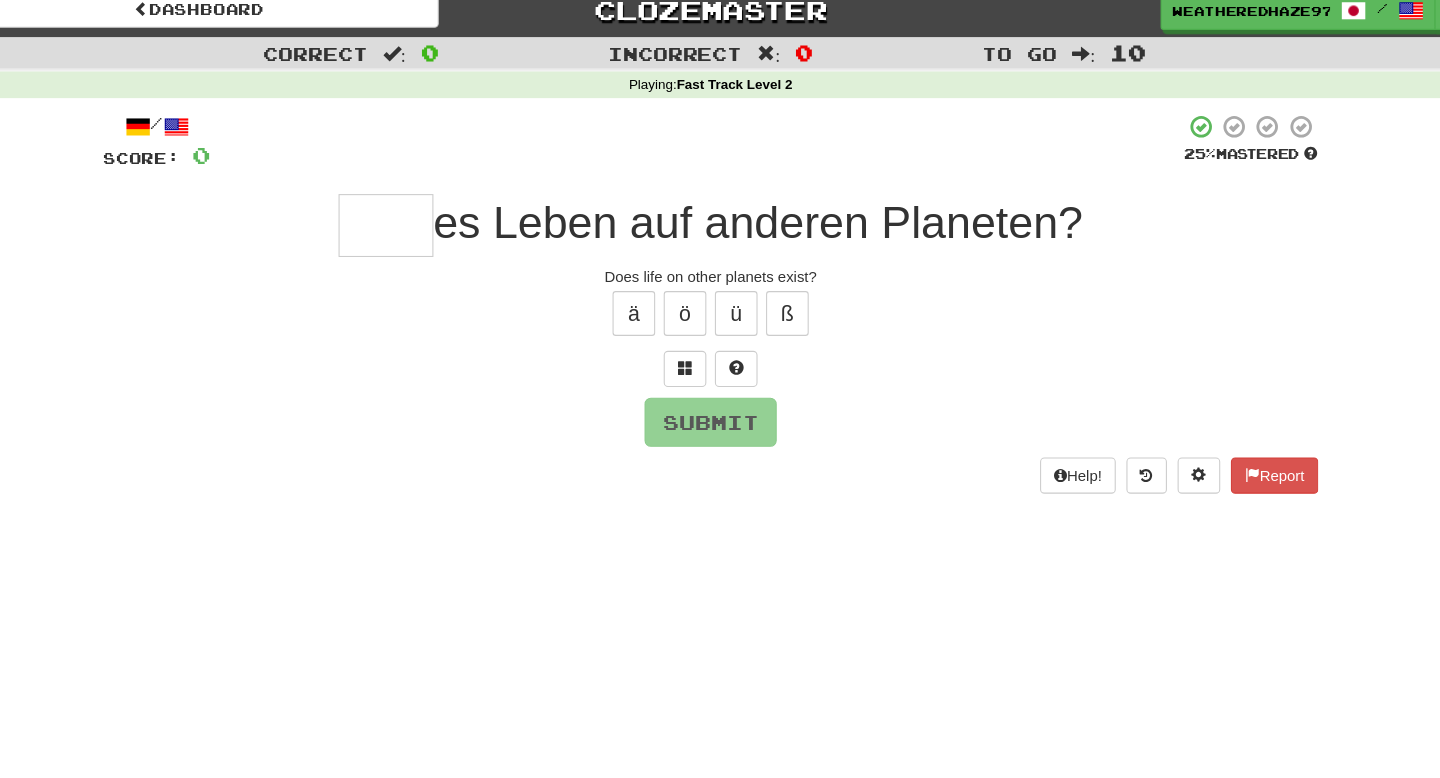 type on "*" 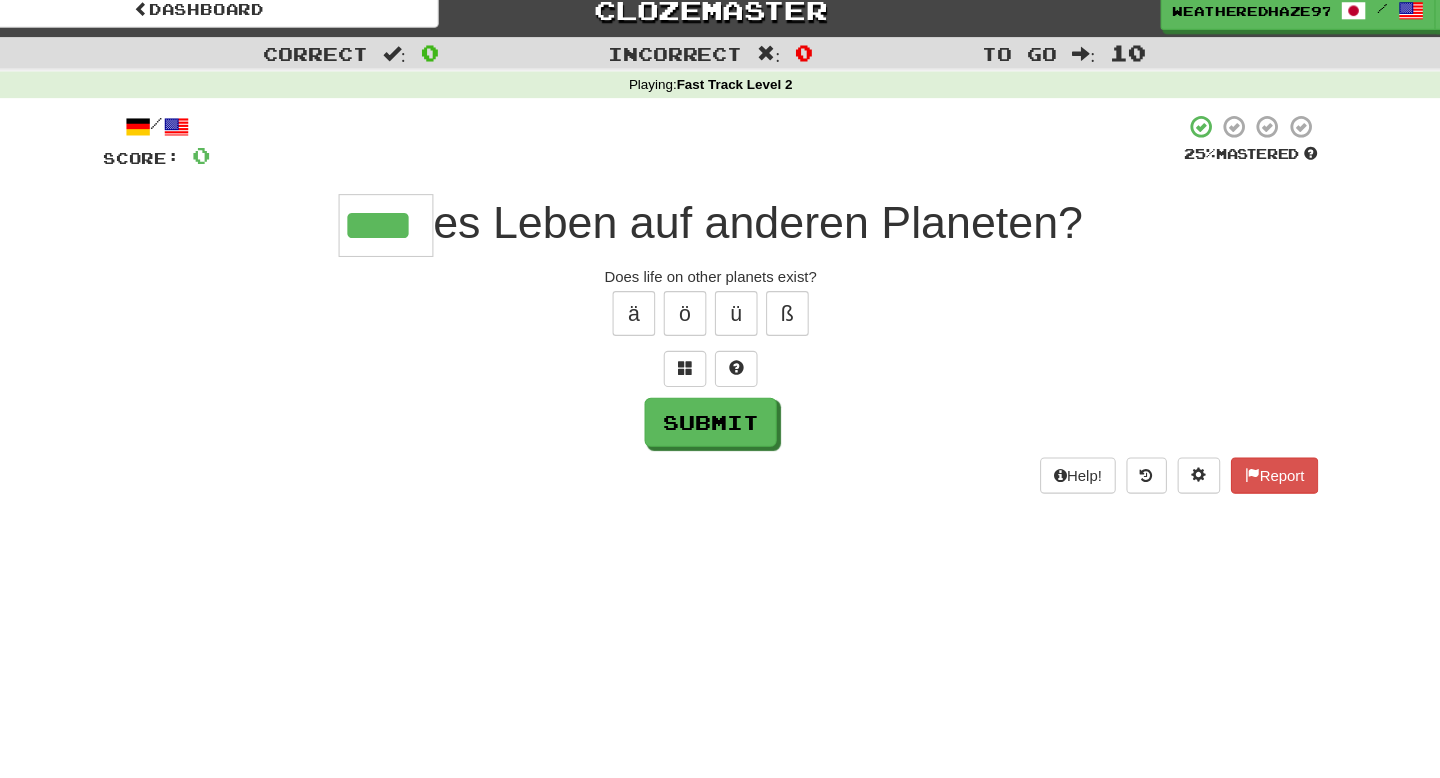 type on "****" 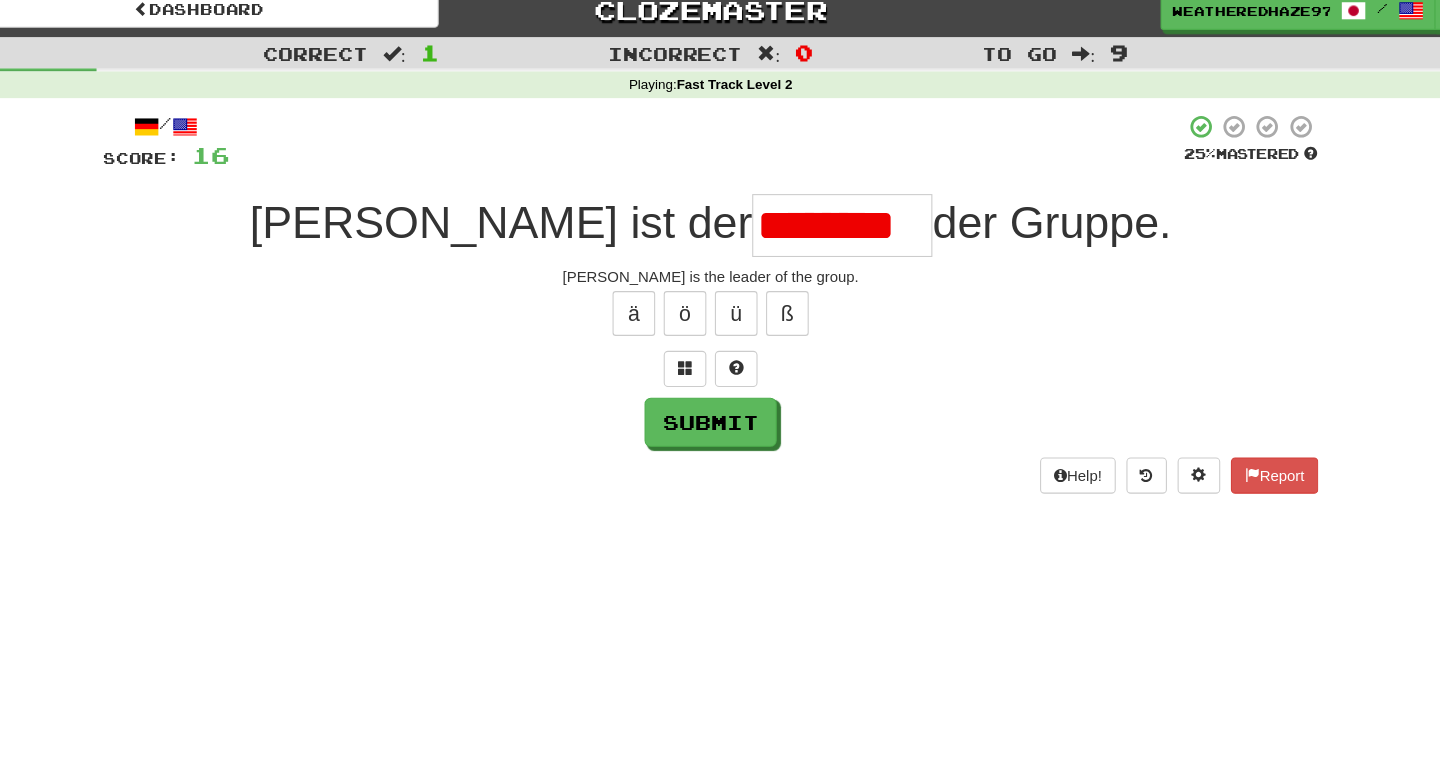 type on "*" 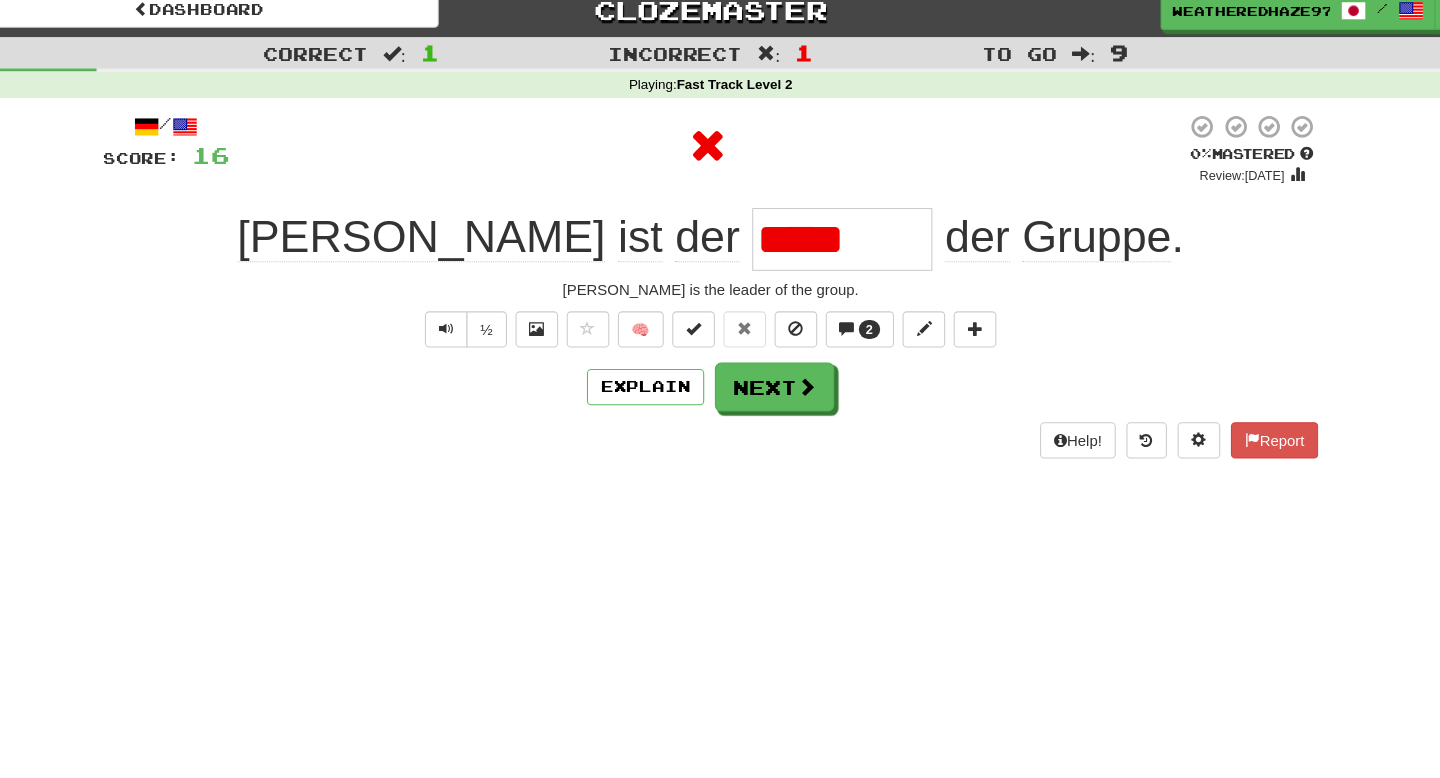 type on "******" 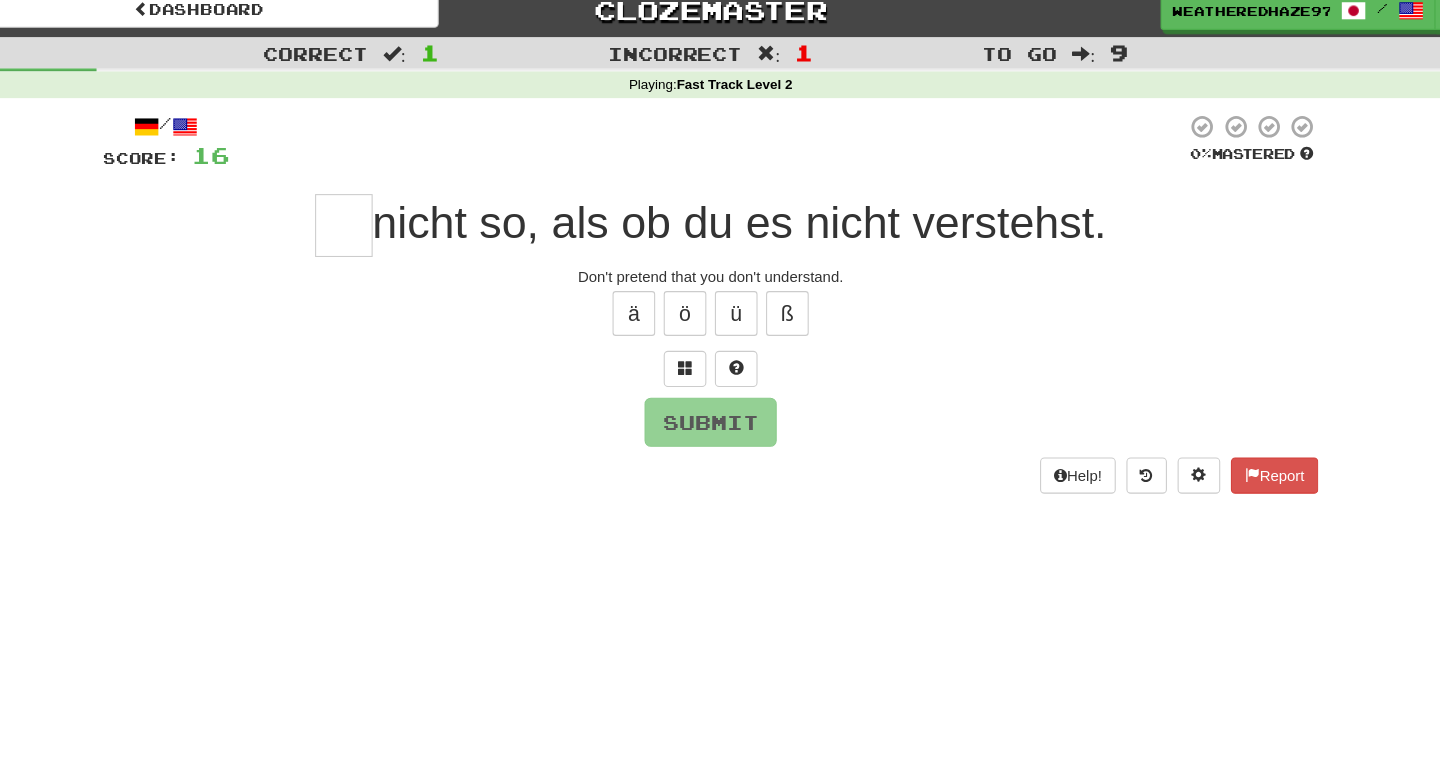 type on "*" 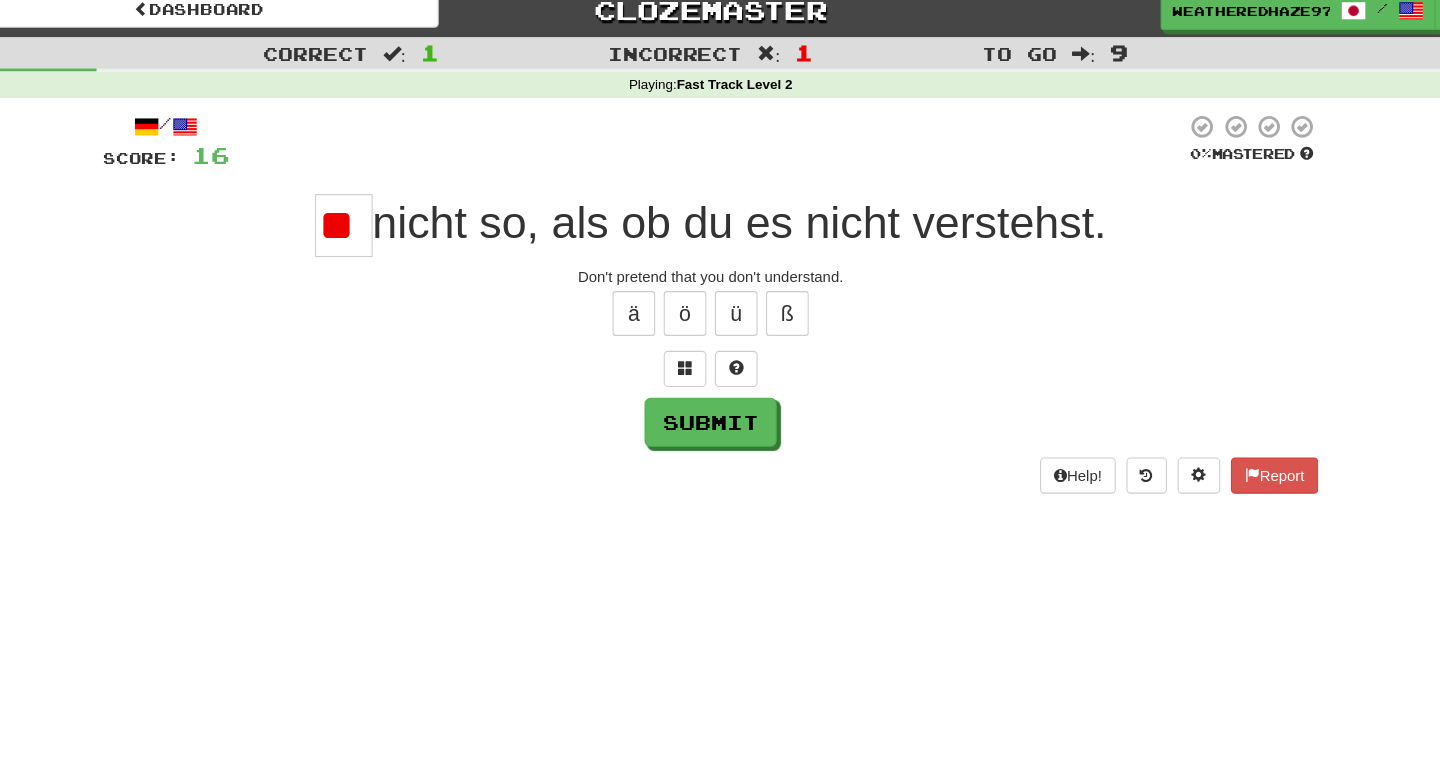type on "*" 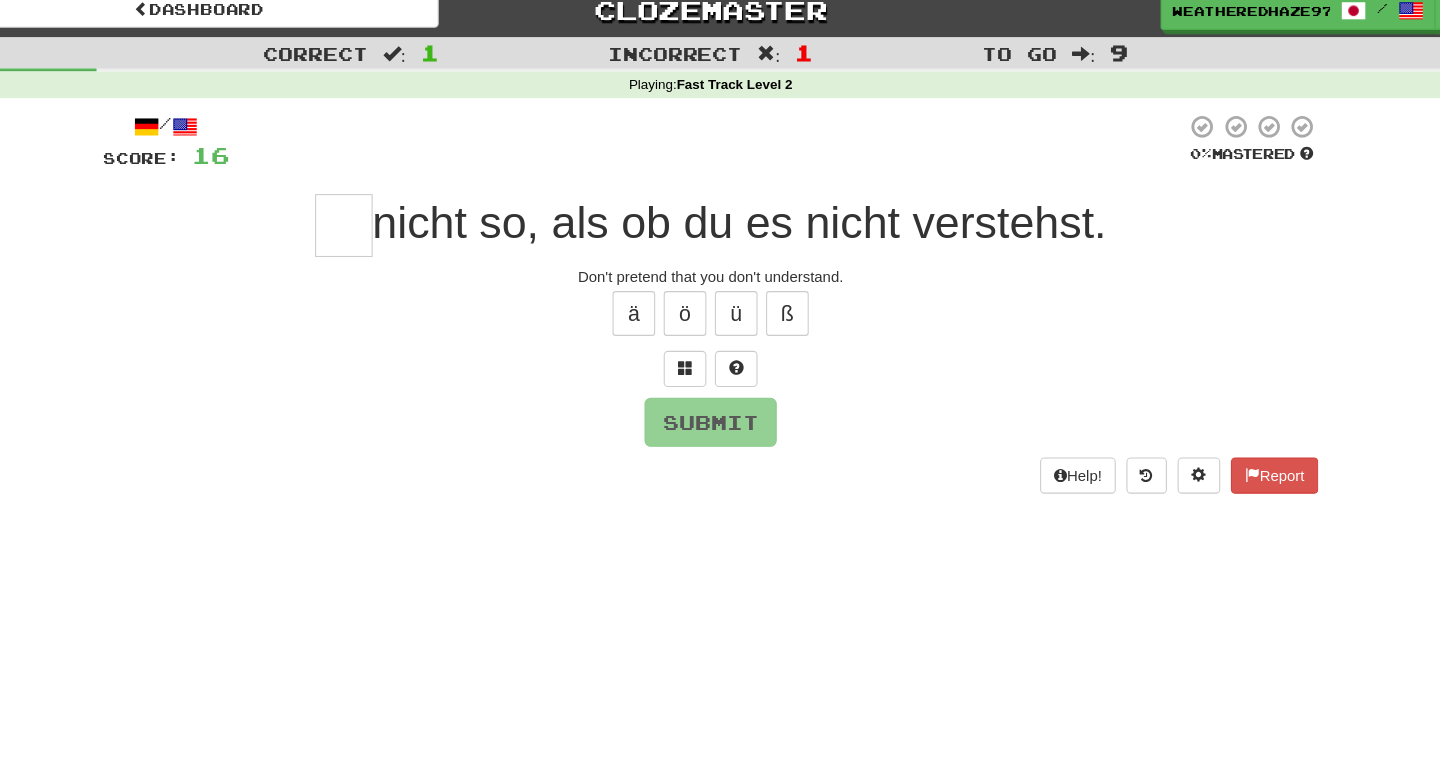 type on "*" 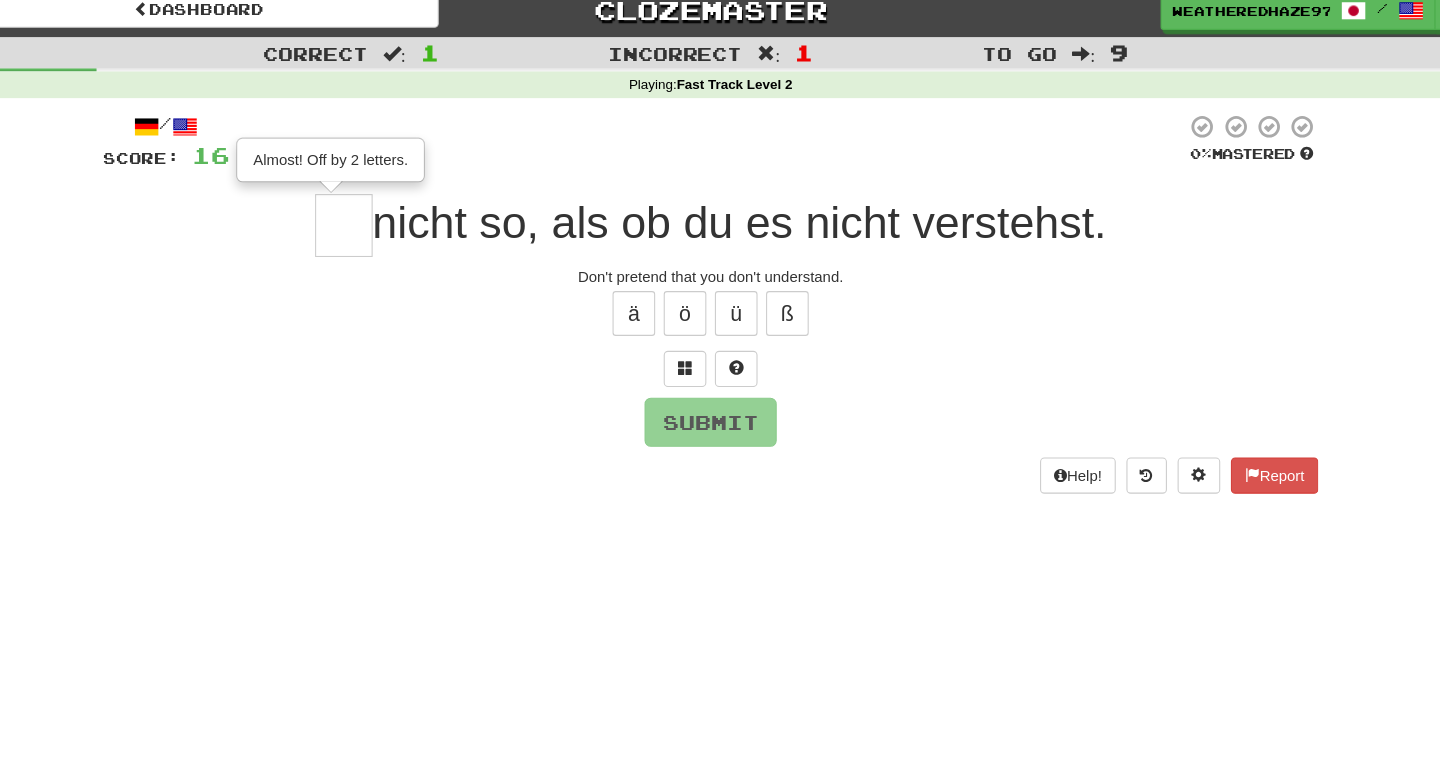 type on "**" 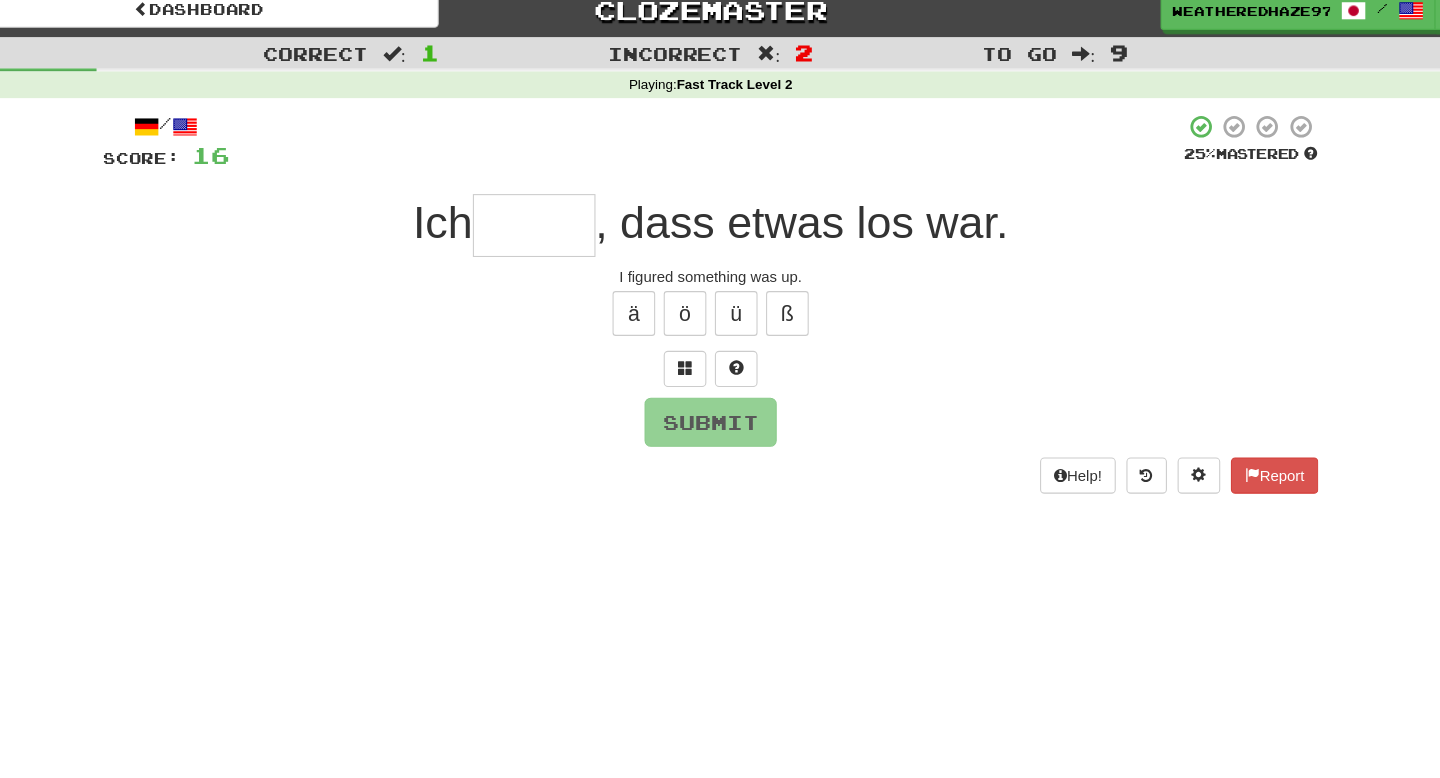 type on "*" 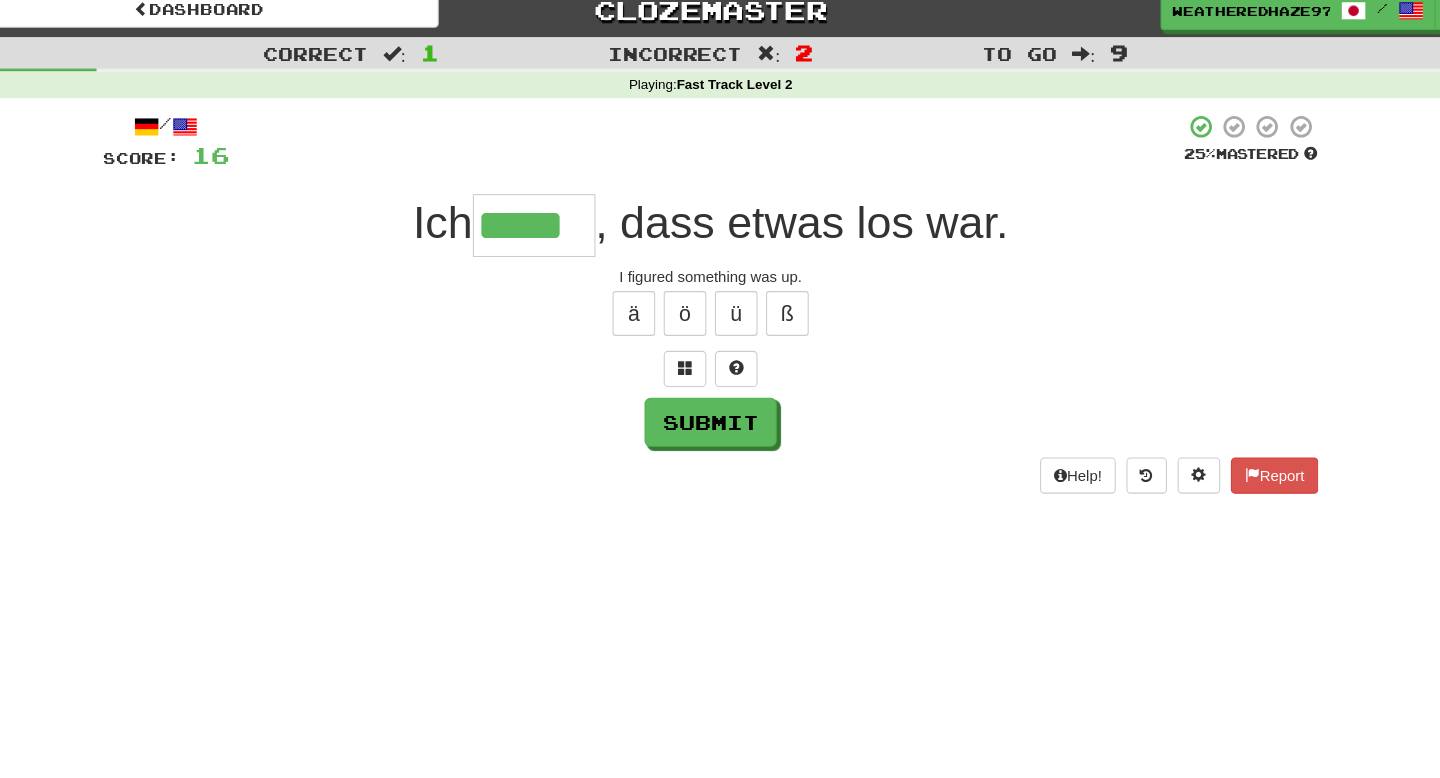 type on "*****" 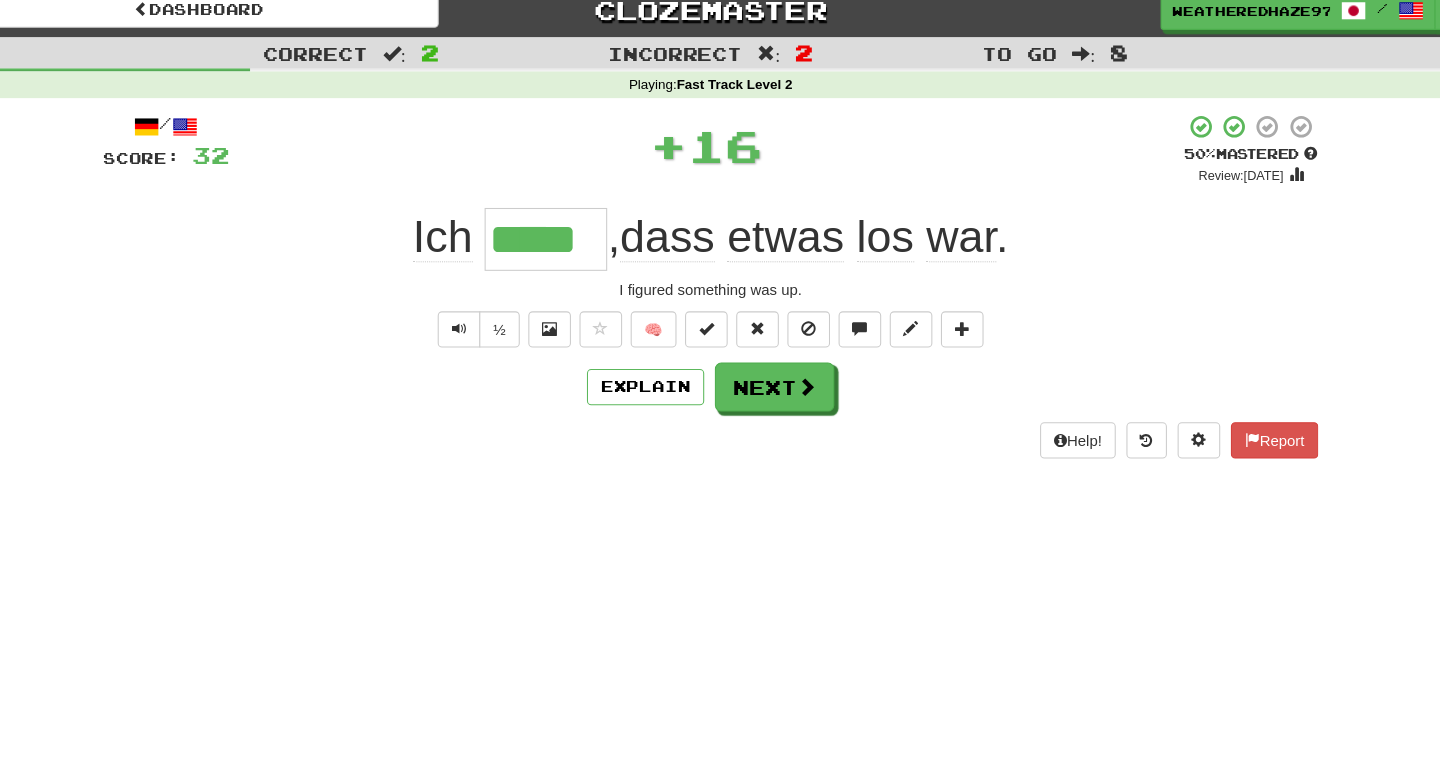 type 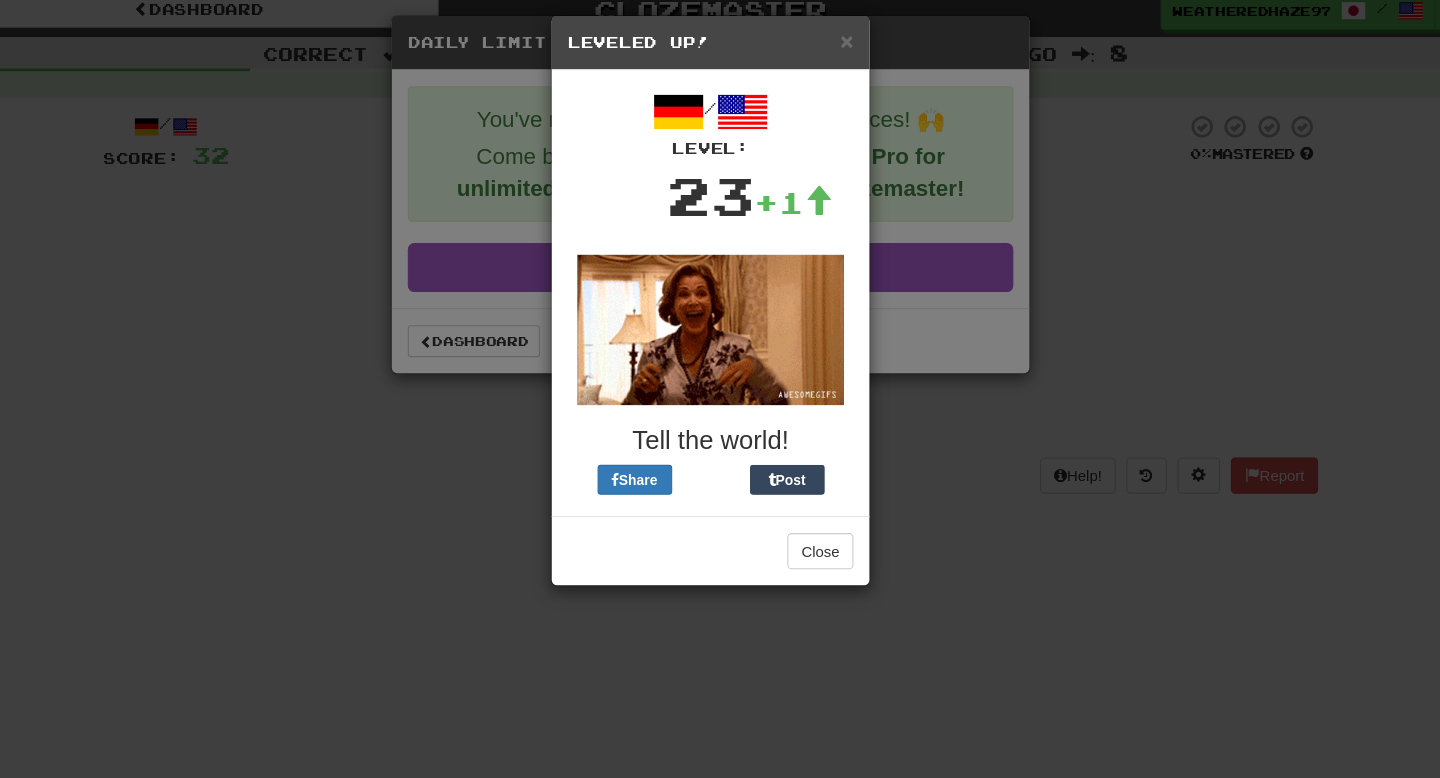 click on "× Leveled Up!  /  Level: 23 +1 Tell the world!  Share  Post Close" at bounding box center (720, 389) 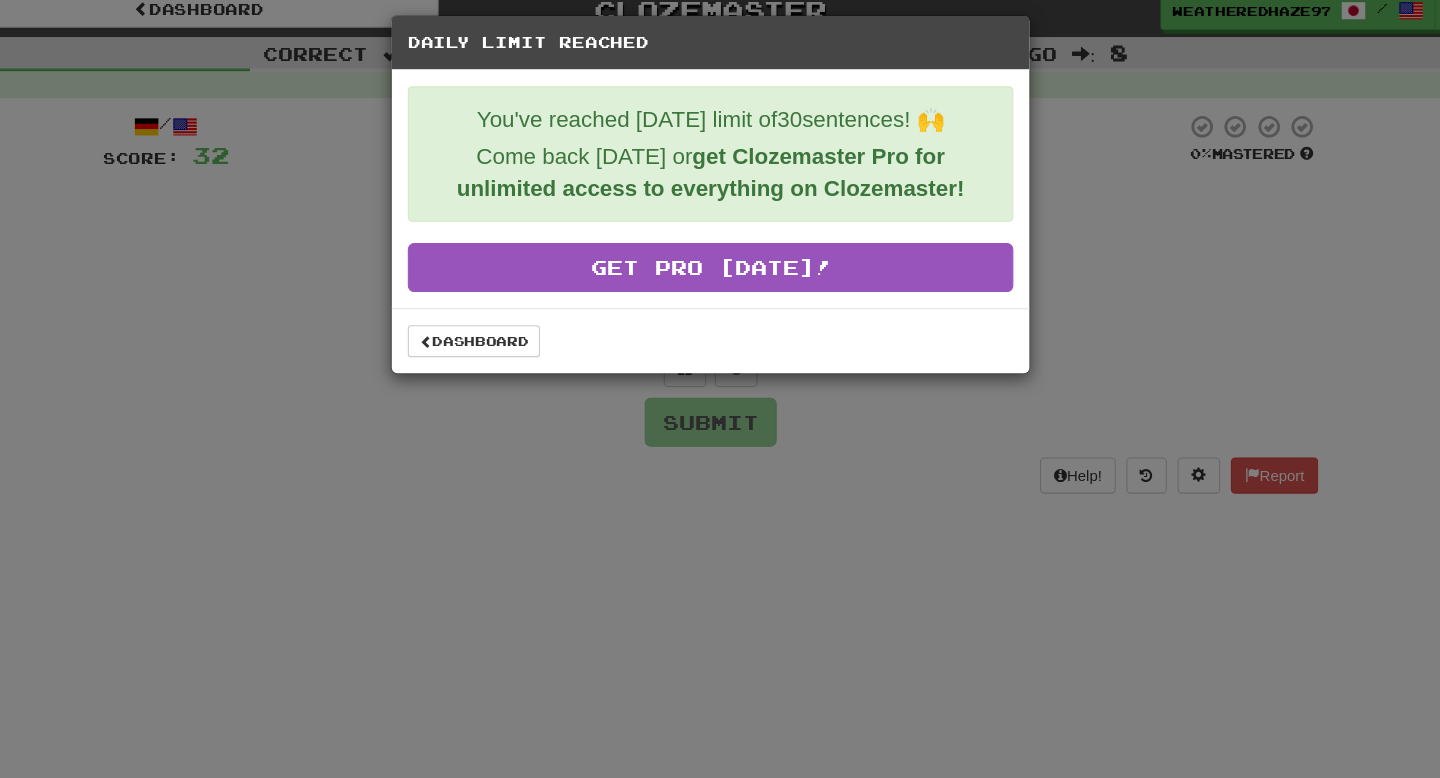 click on "Dashboard" at bounding box center (720, 335) 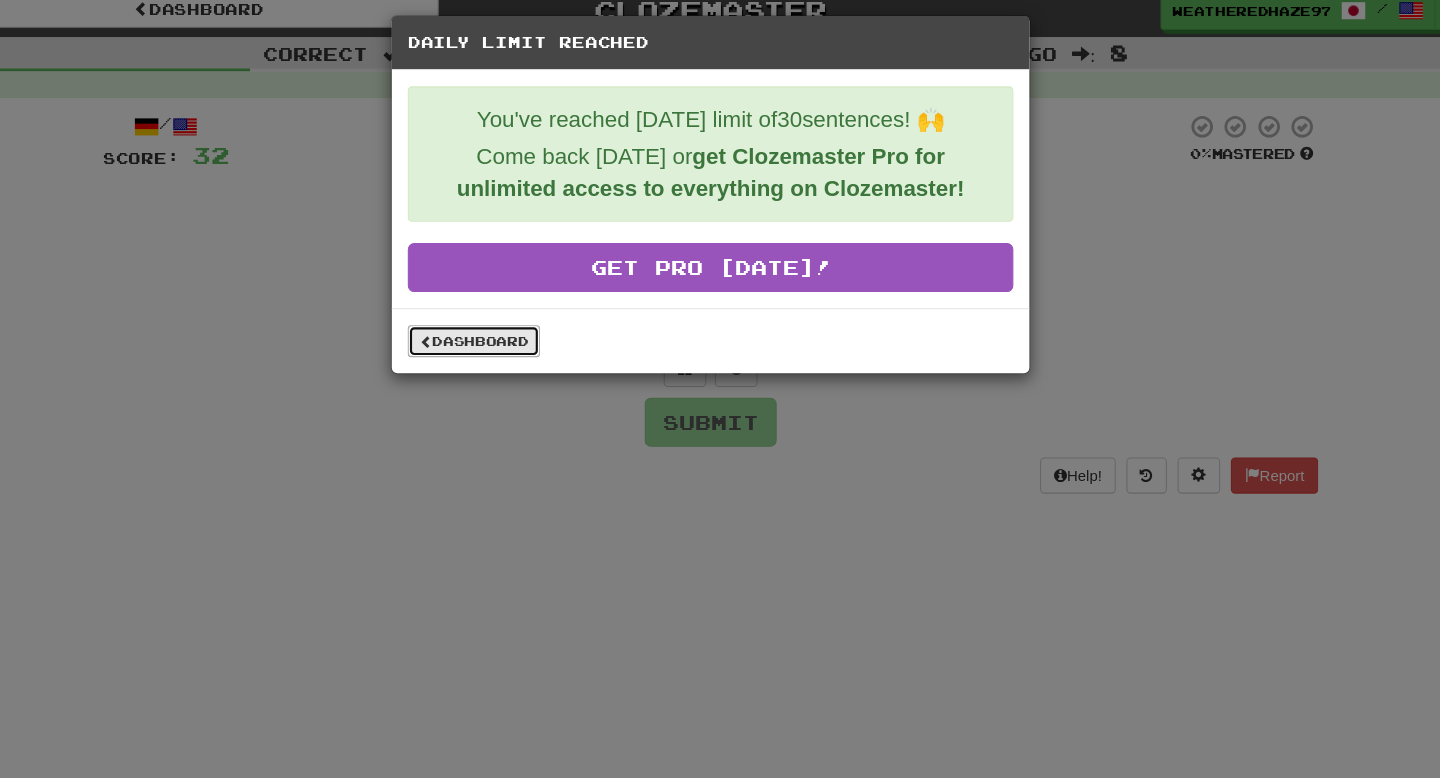 click on "Dashboard" at bounding box center [498, 336] 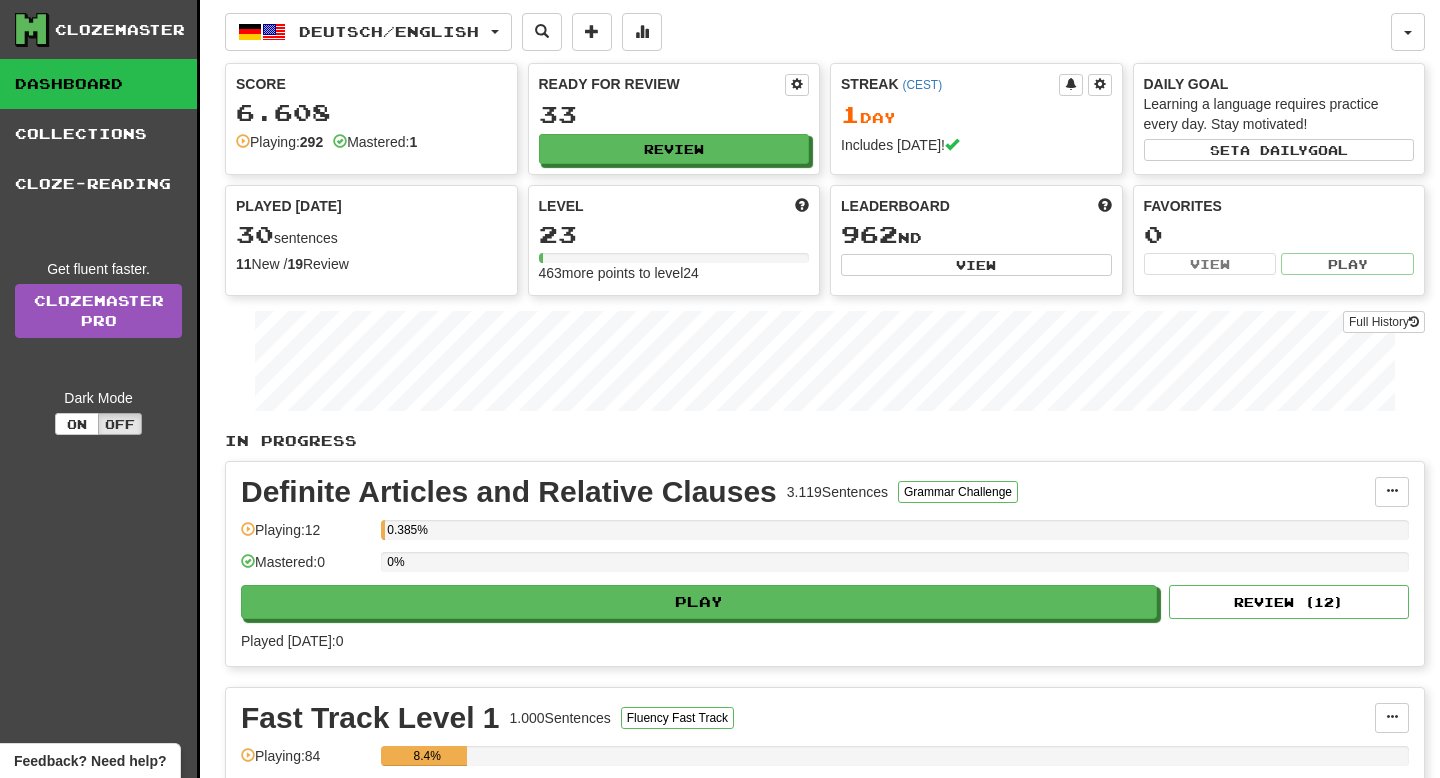 scroll, scrollTop: 0, scrollLeft: 0, axis: both 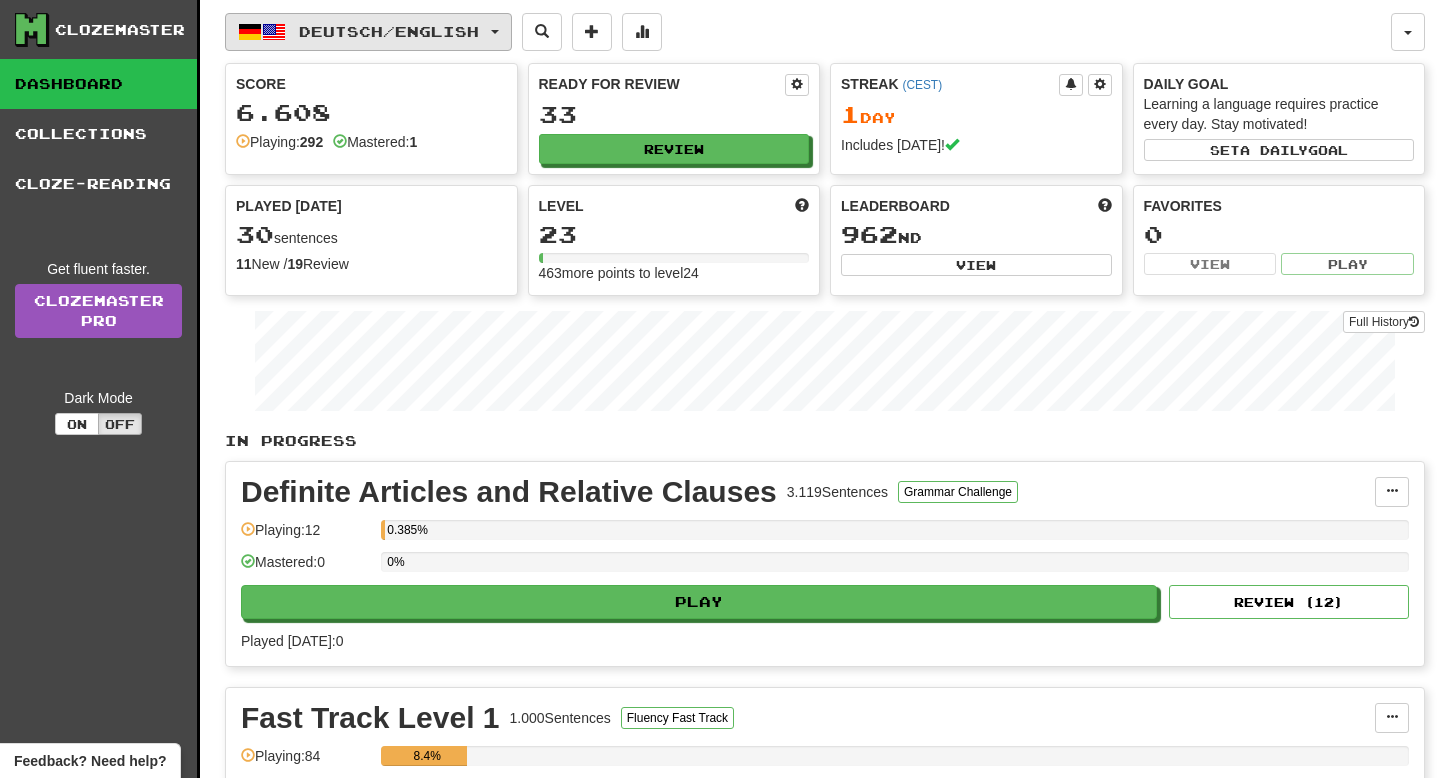 click on "Deutsch  /  English" at bounding box center [389, 31] 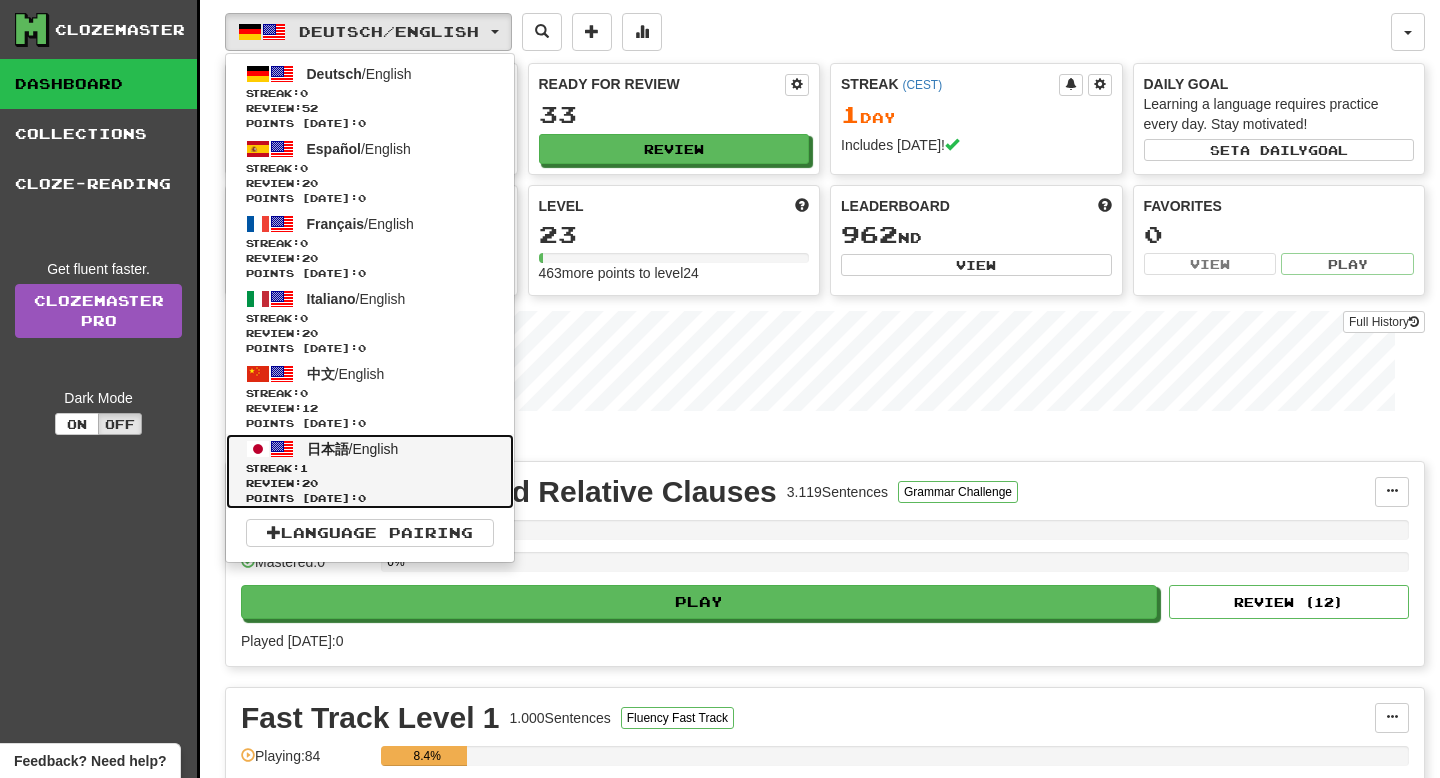 click on "日本語  /  English Streak:  1   Review:  20 Points today:  0" at bounding box center [370, 471] 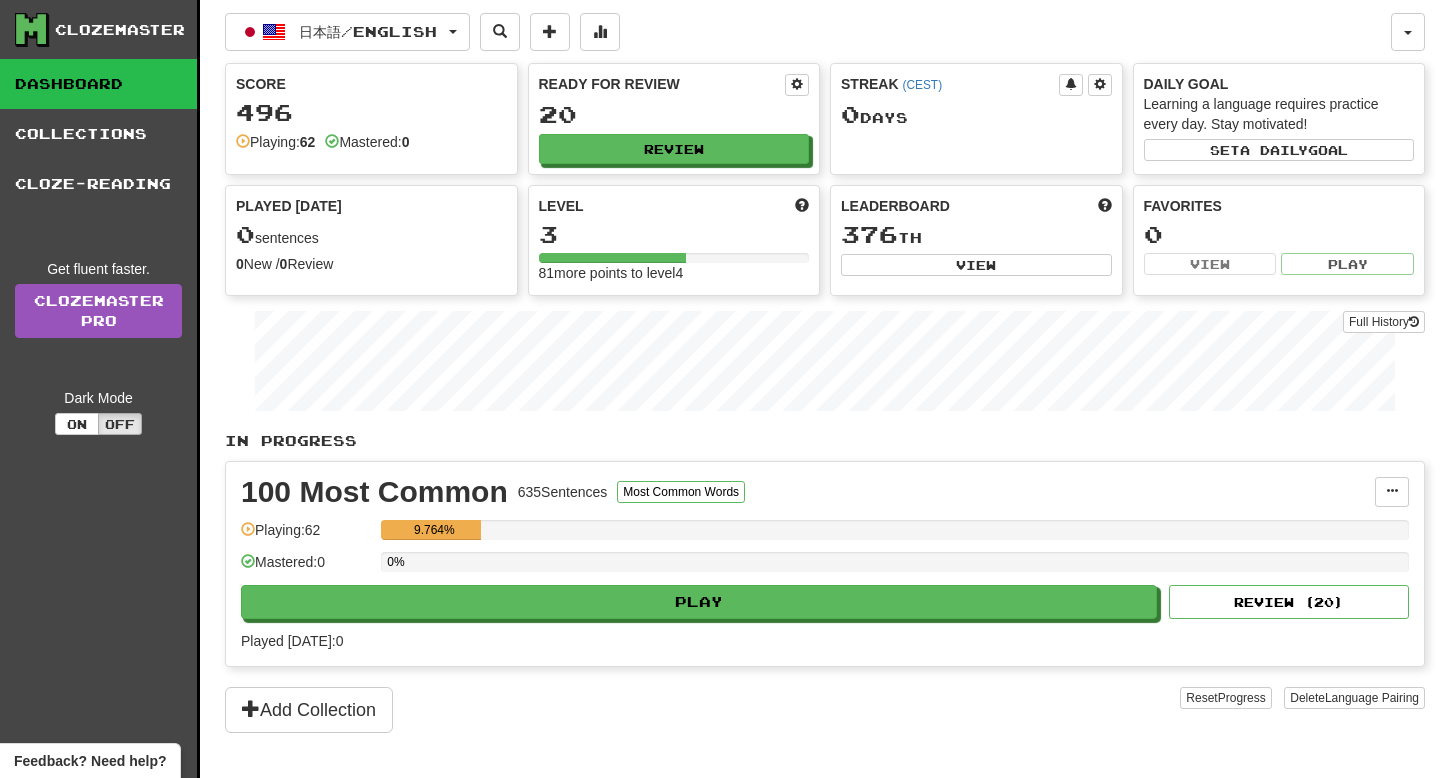 scroll, scrollTop: 0, scrollLeft: 0, axis: both 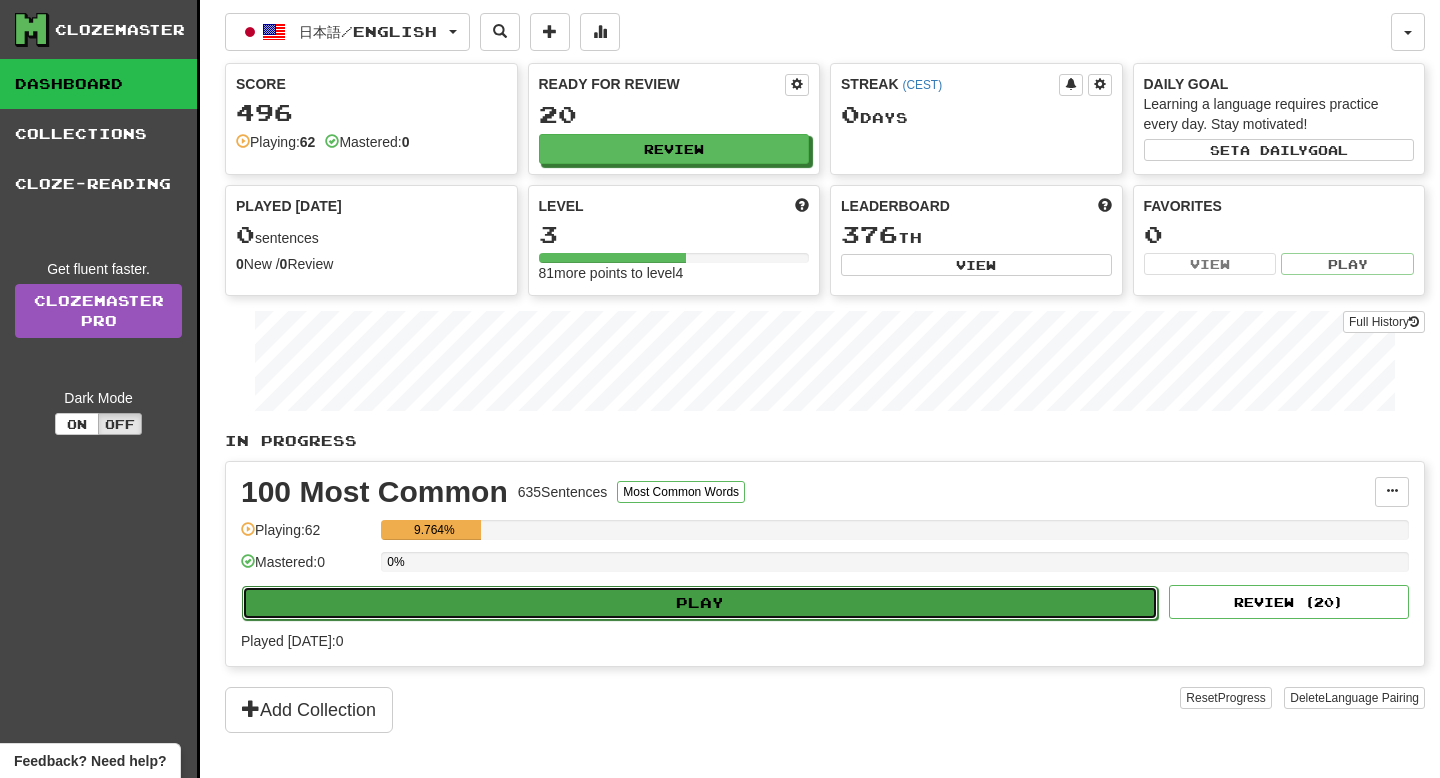 click on "Play" at bounding box center [700, 603] 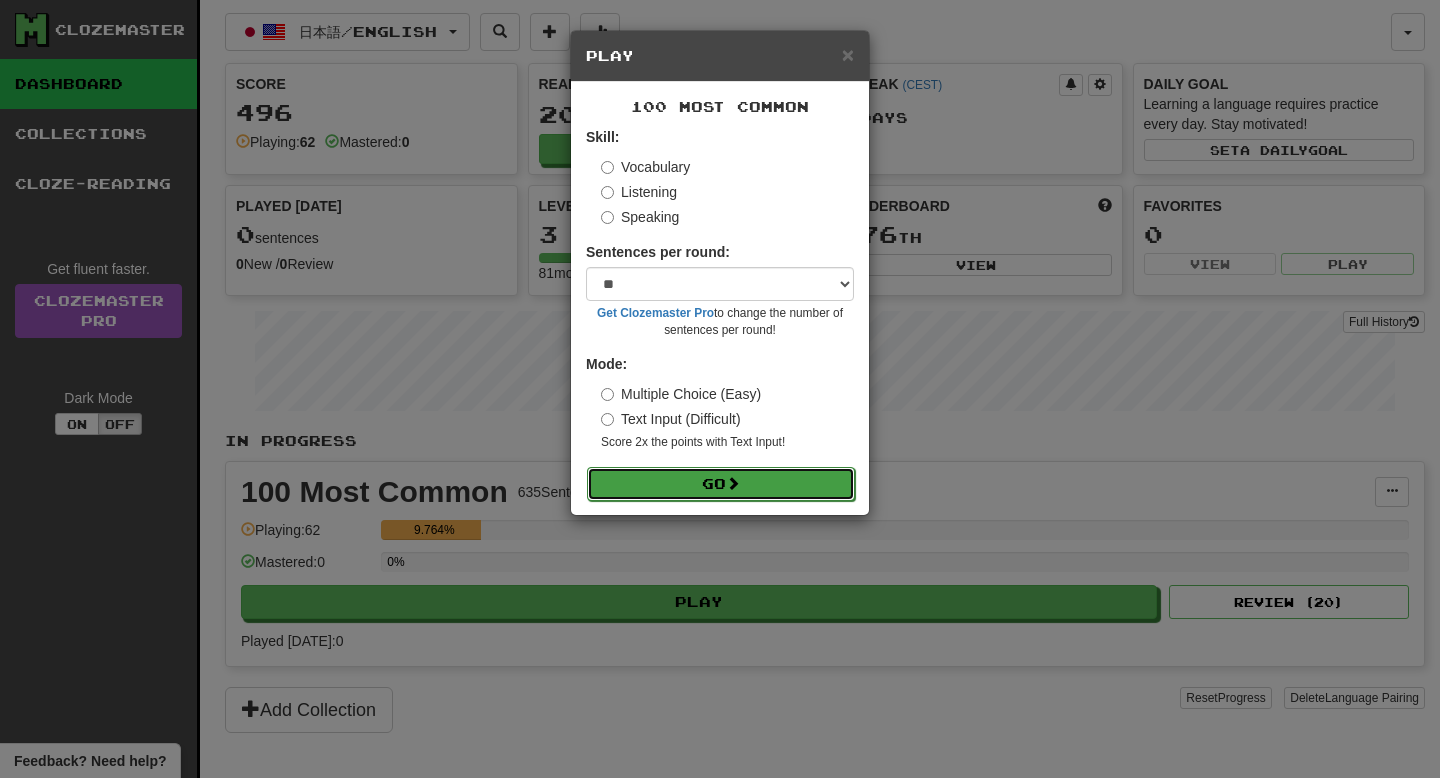 click on "Go" at bounding box center (721, 484) 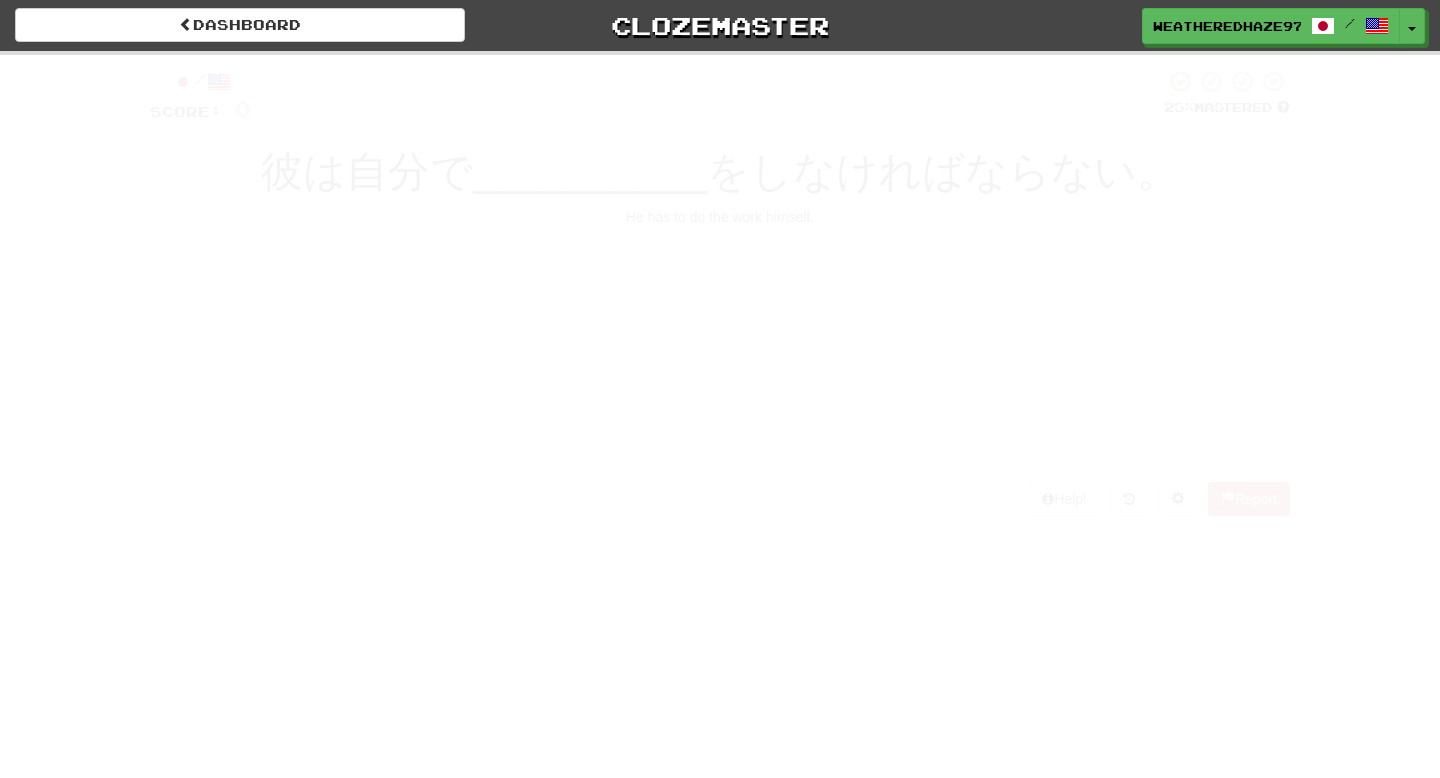 scroll, scrollTop: 0, scrollLeft: 0, axis: both 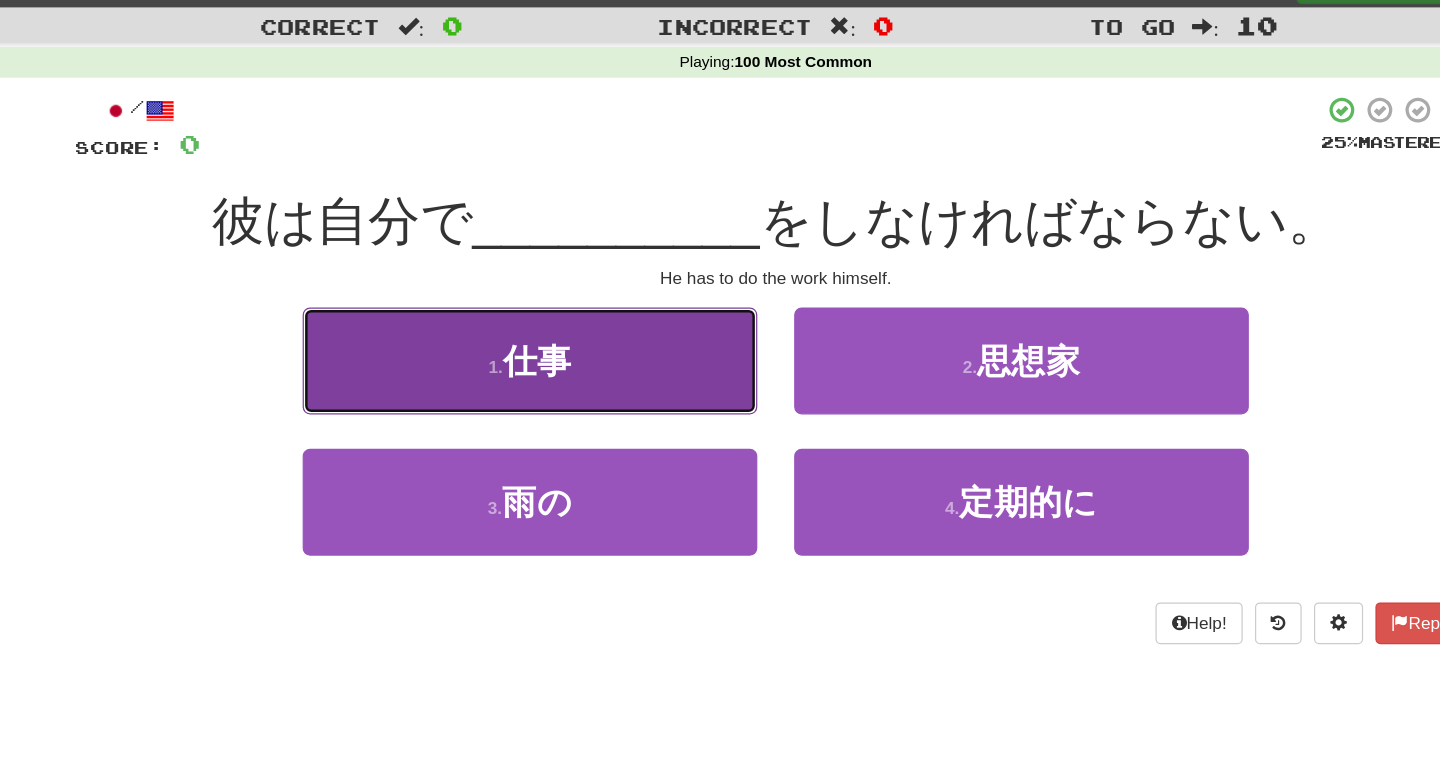 click on "1 .  仕事" at bounding box center (520, 338) 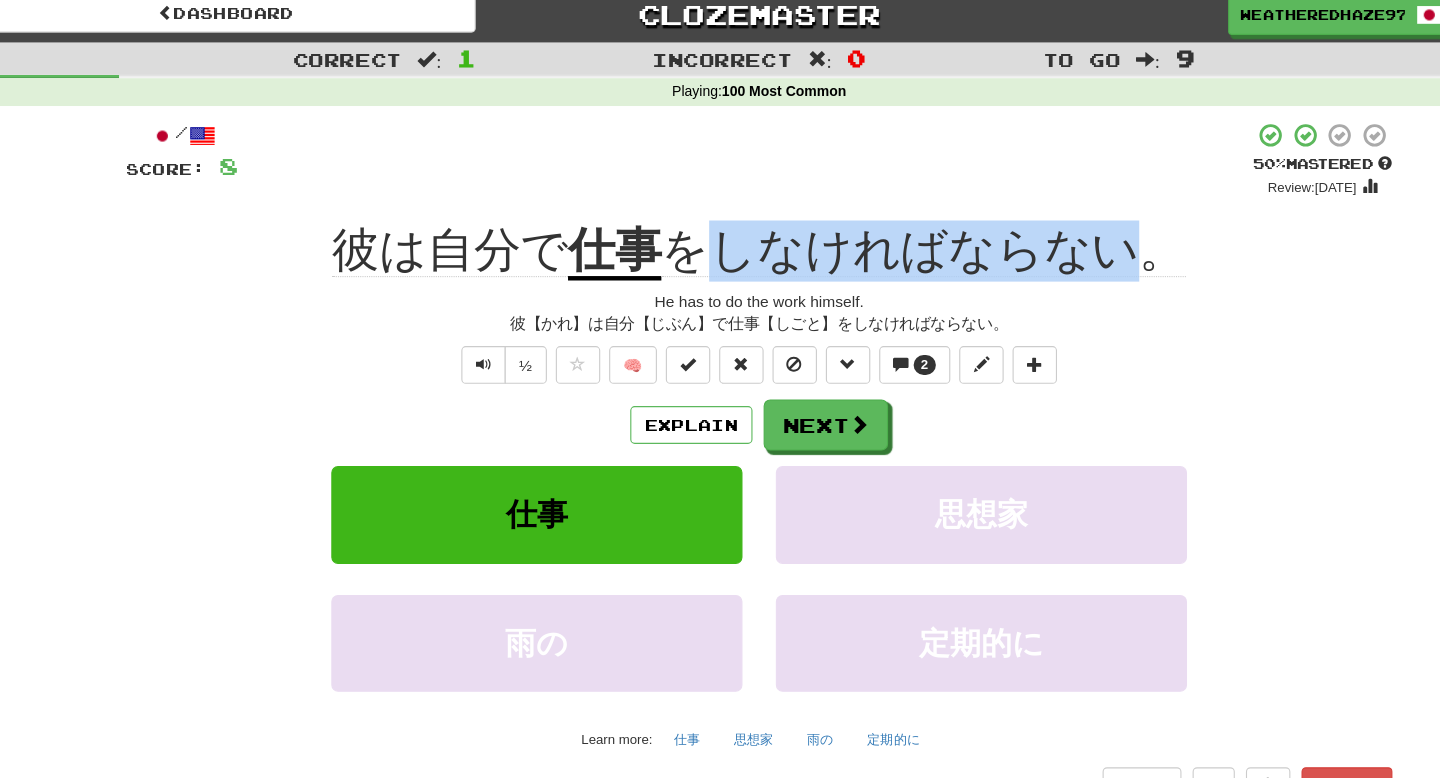 drag, startPoint x: 685, startPoint y: 238, endPoint x: 1061, endPoint y: 232, distance: 376.04788 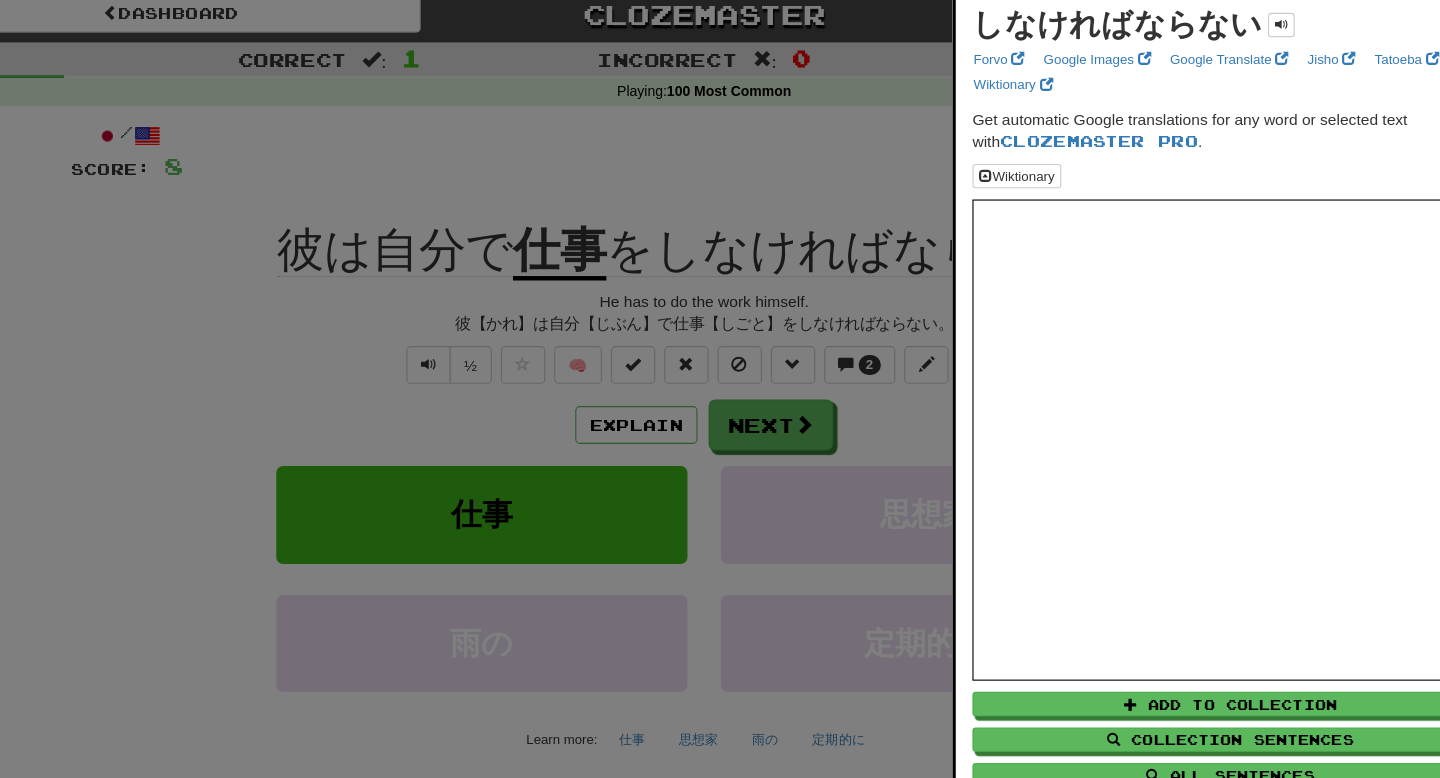 click at bounding box center (720, 389) 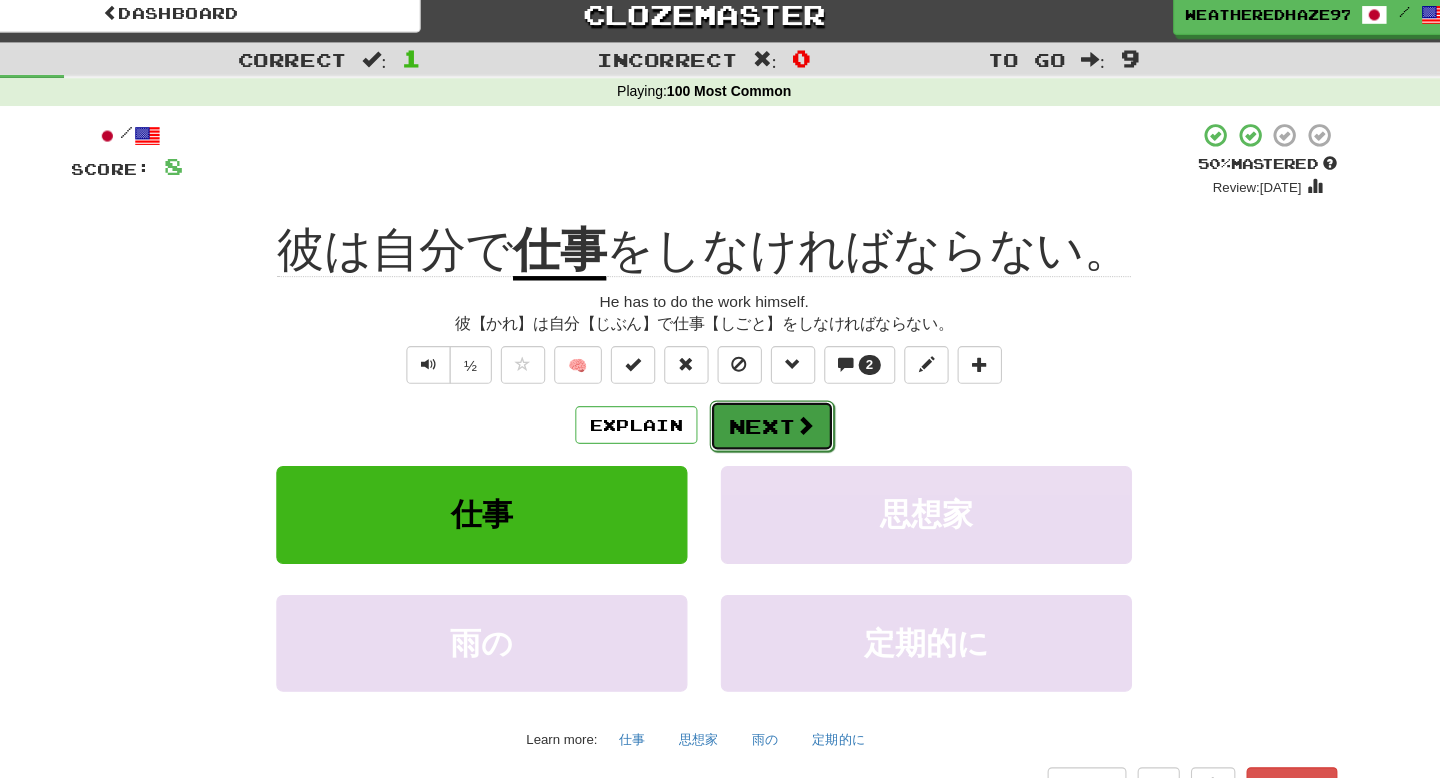 click on "Next" at bounding box center [781, 396] 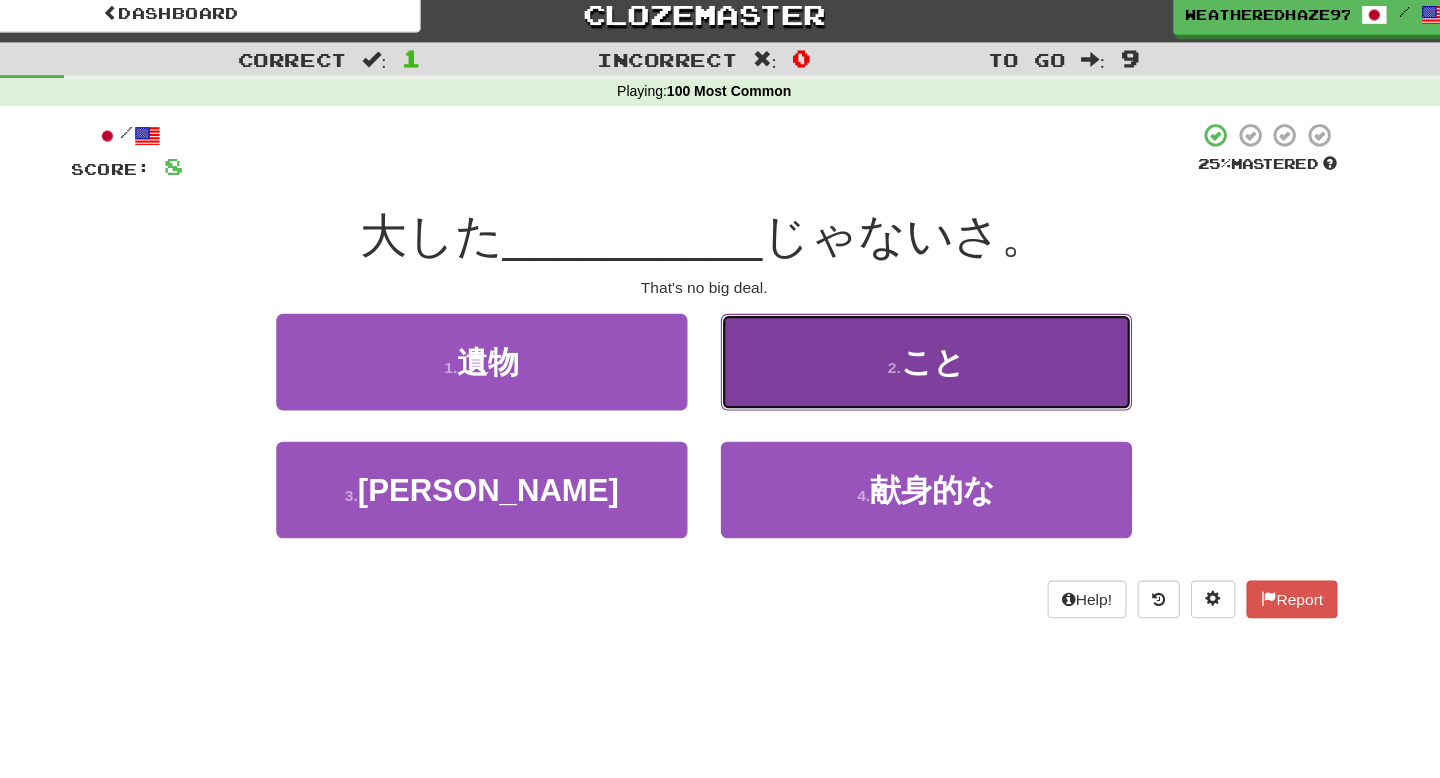 click on "2 .  こと" at bounding box center [920, 338] 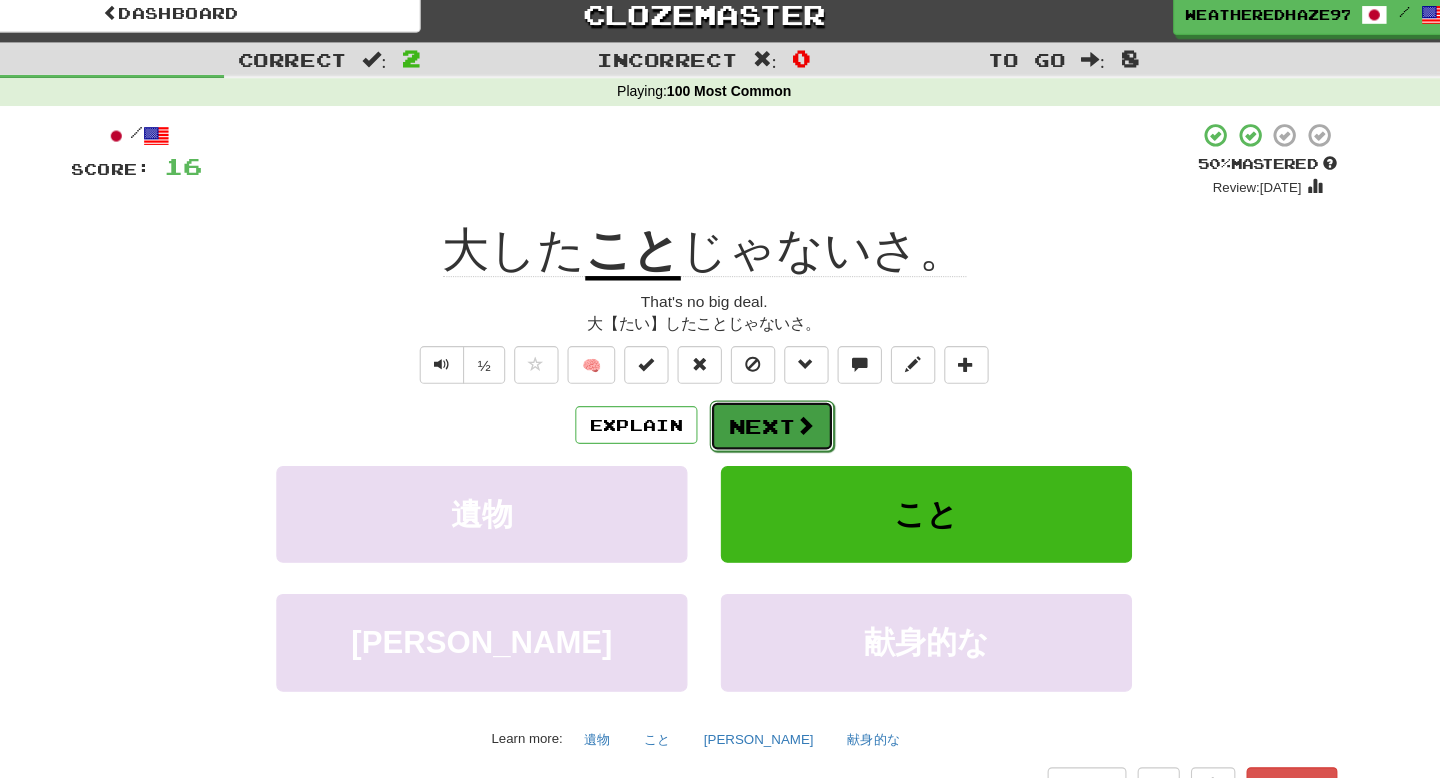 click on "Next" at bounding box center (781, 396) 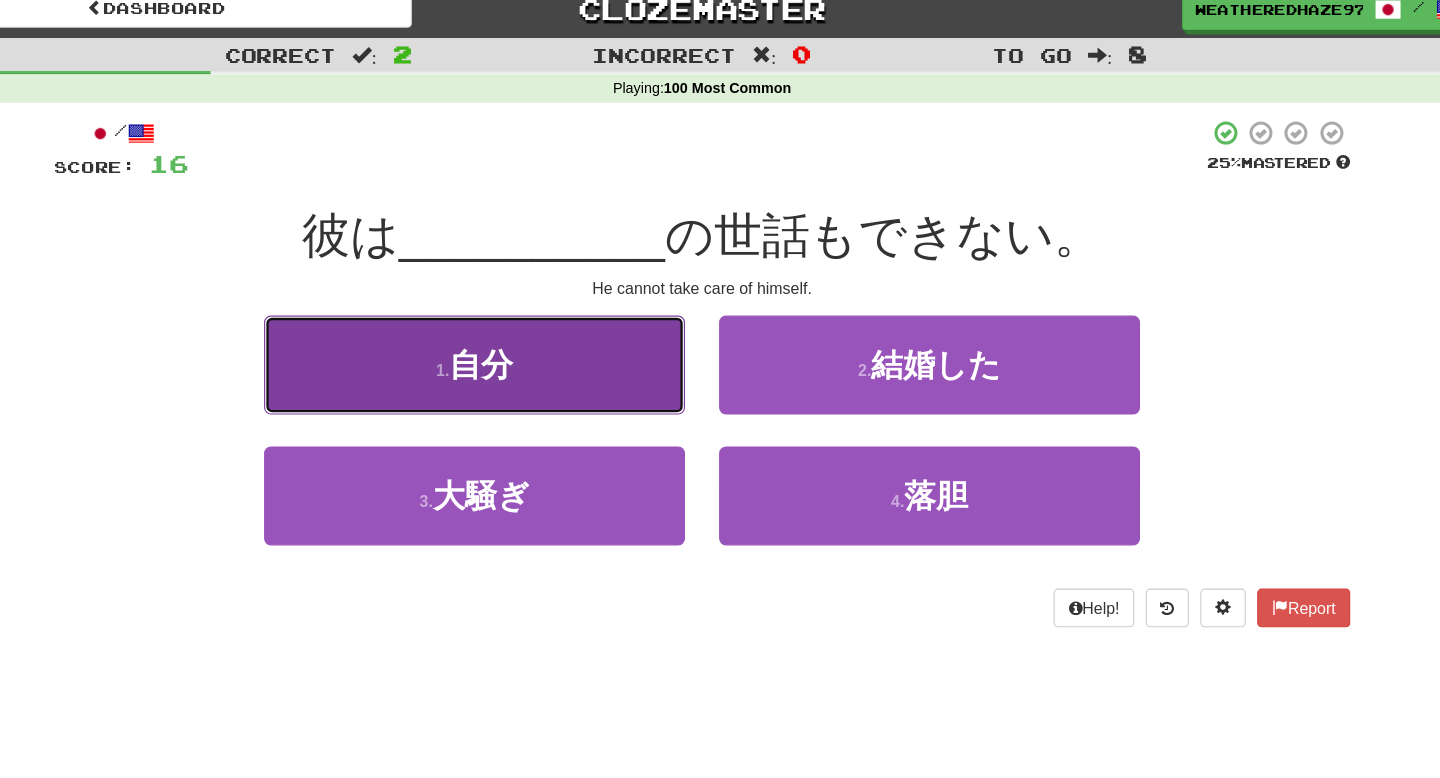 click on "1 .  自分" at bounding box center (520, 338) 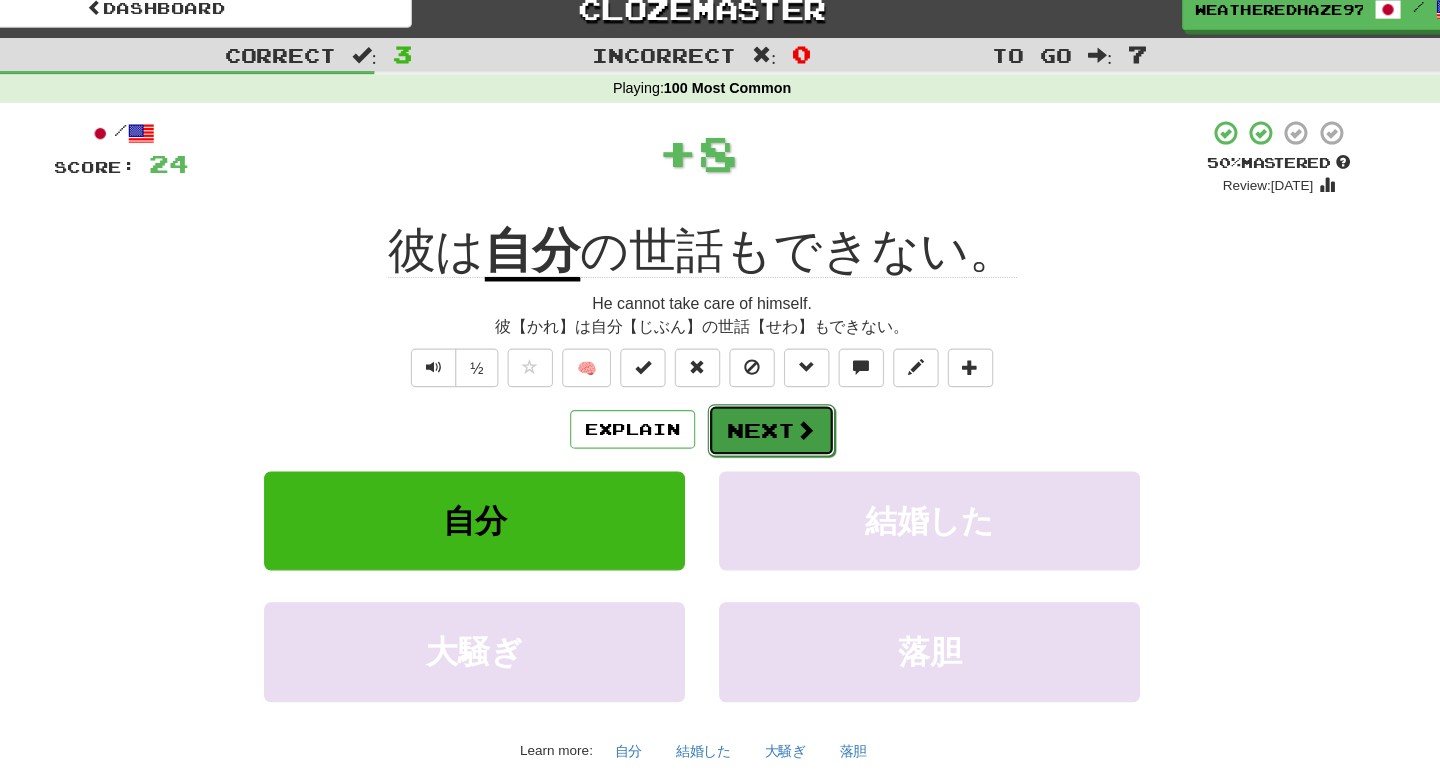 click at bounding box center [811, 395] 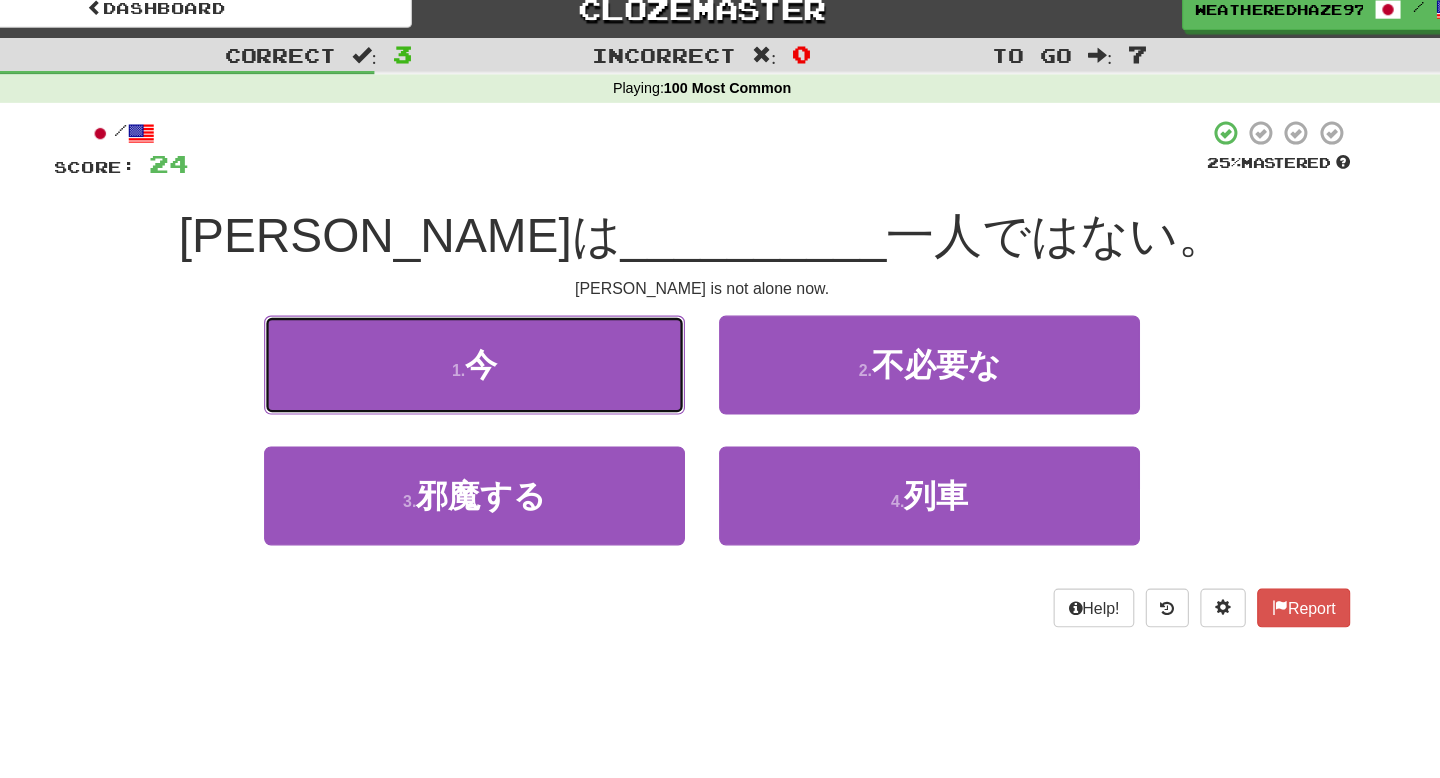 click on "1 .  今" at bounding box center (520, 338) 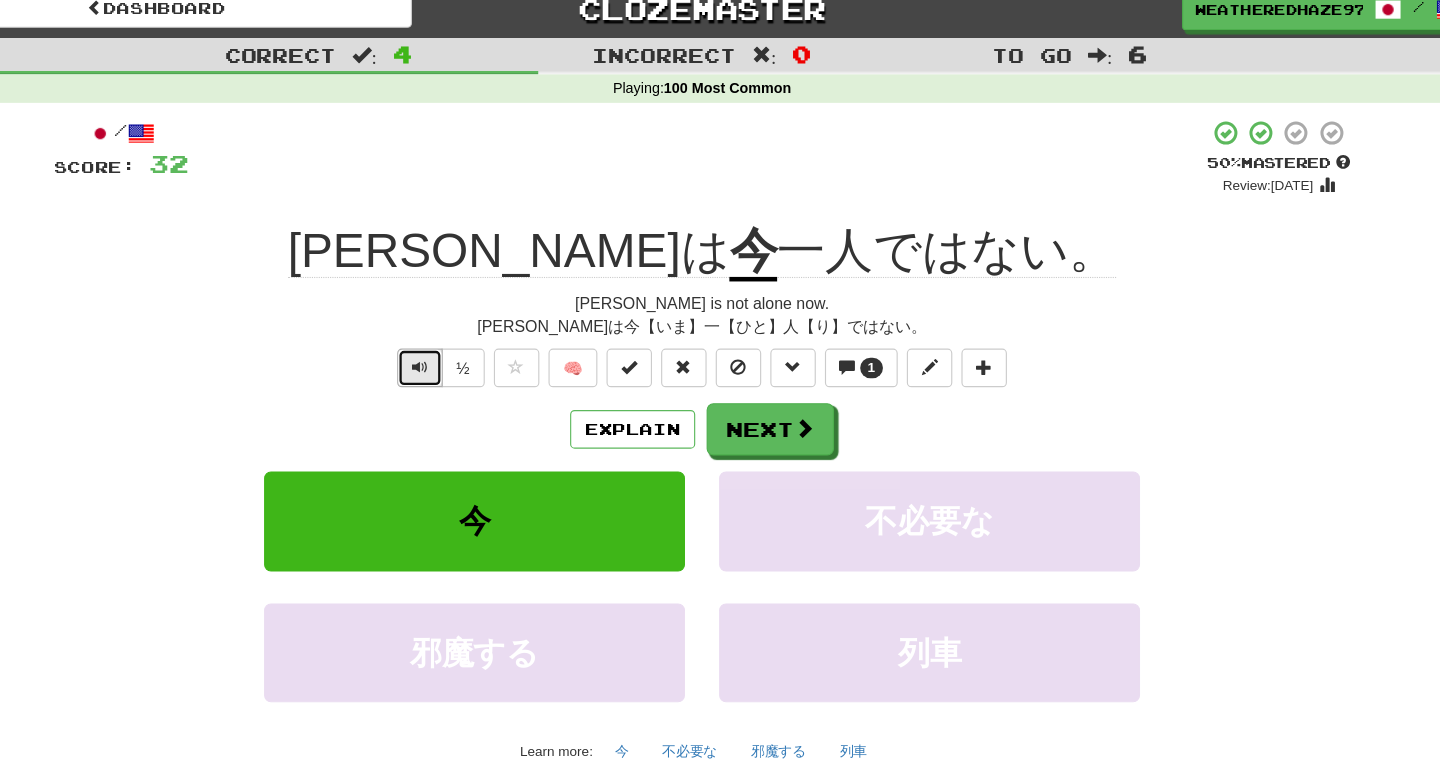click at bounding box center (472, 340) 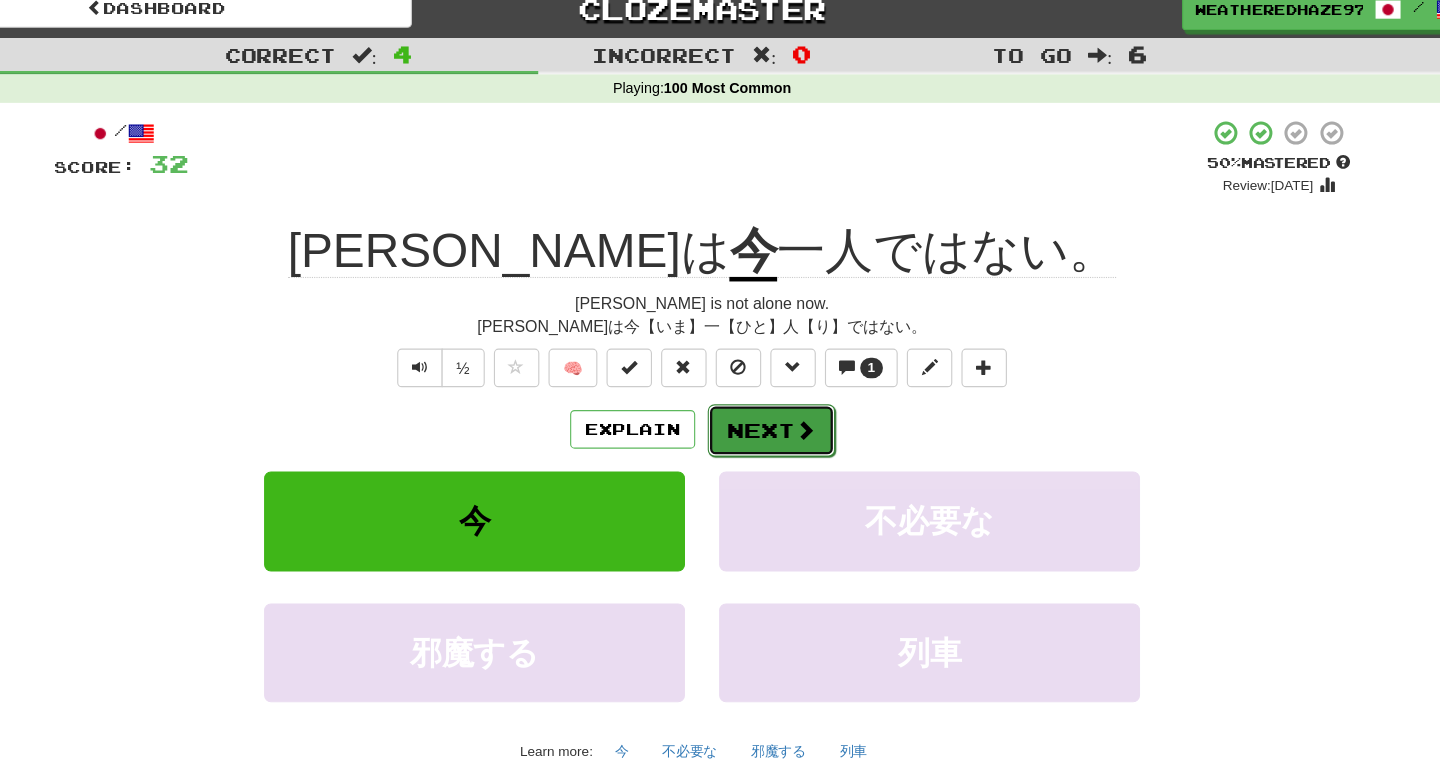 click at bounding box center (811, 395) 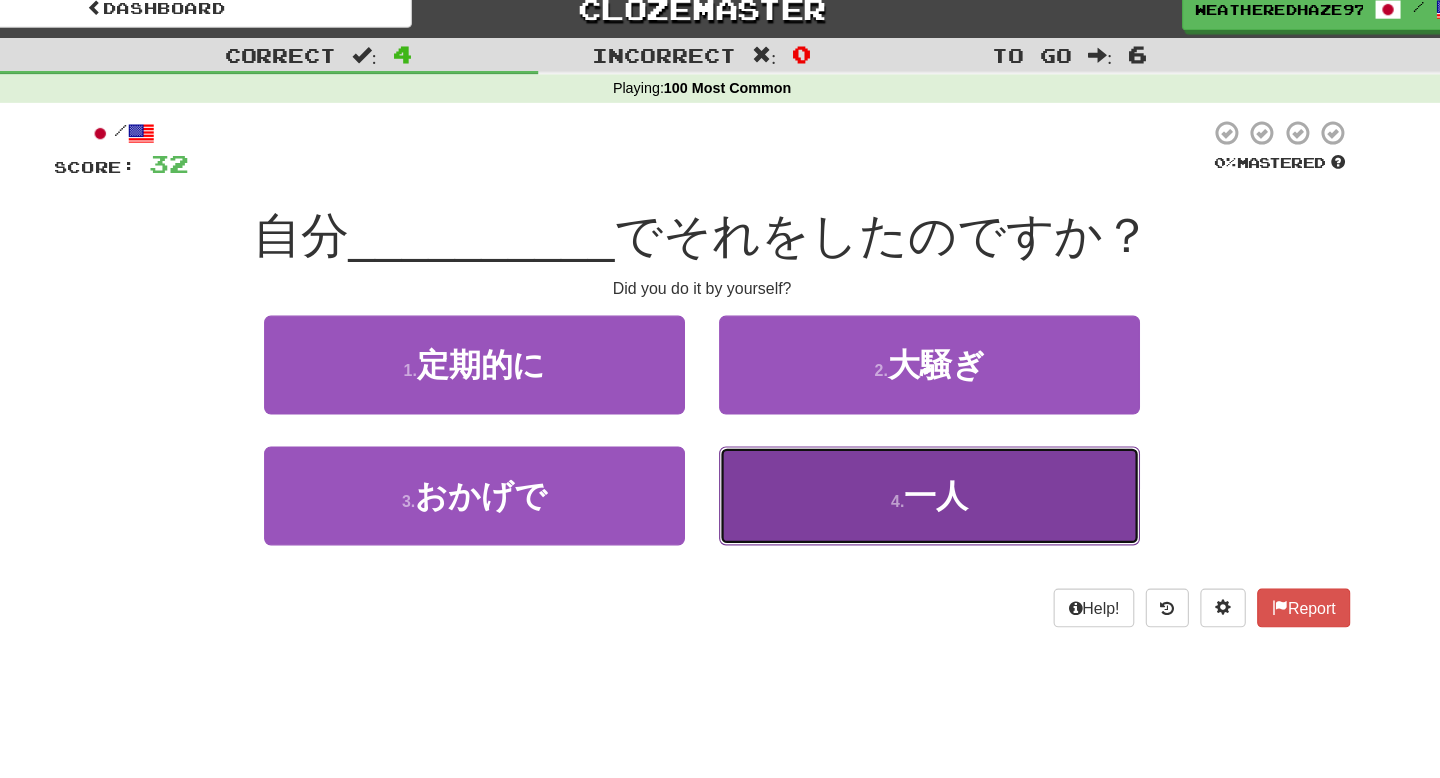 click on "4 .  一人" at bounding box center [920, 453] 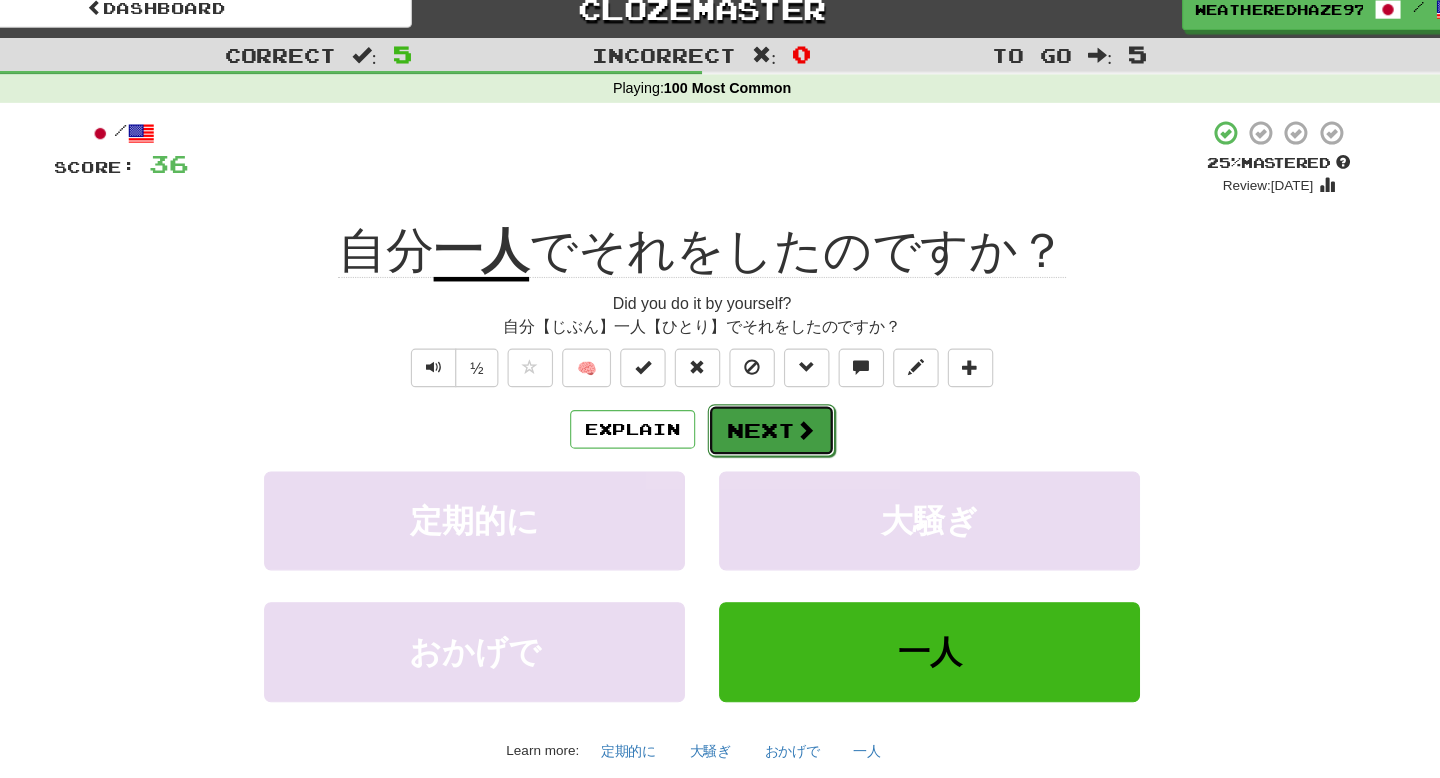 click at bounding box center (811, 395) 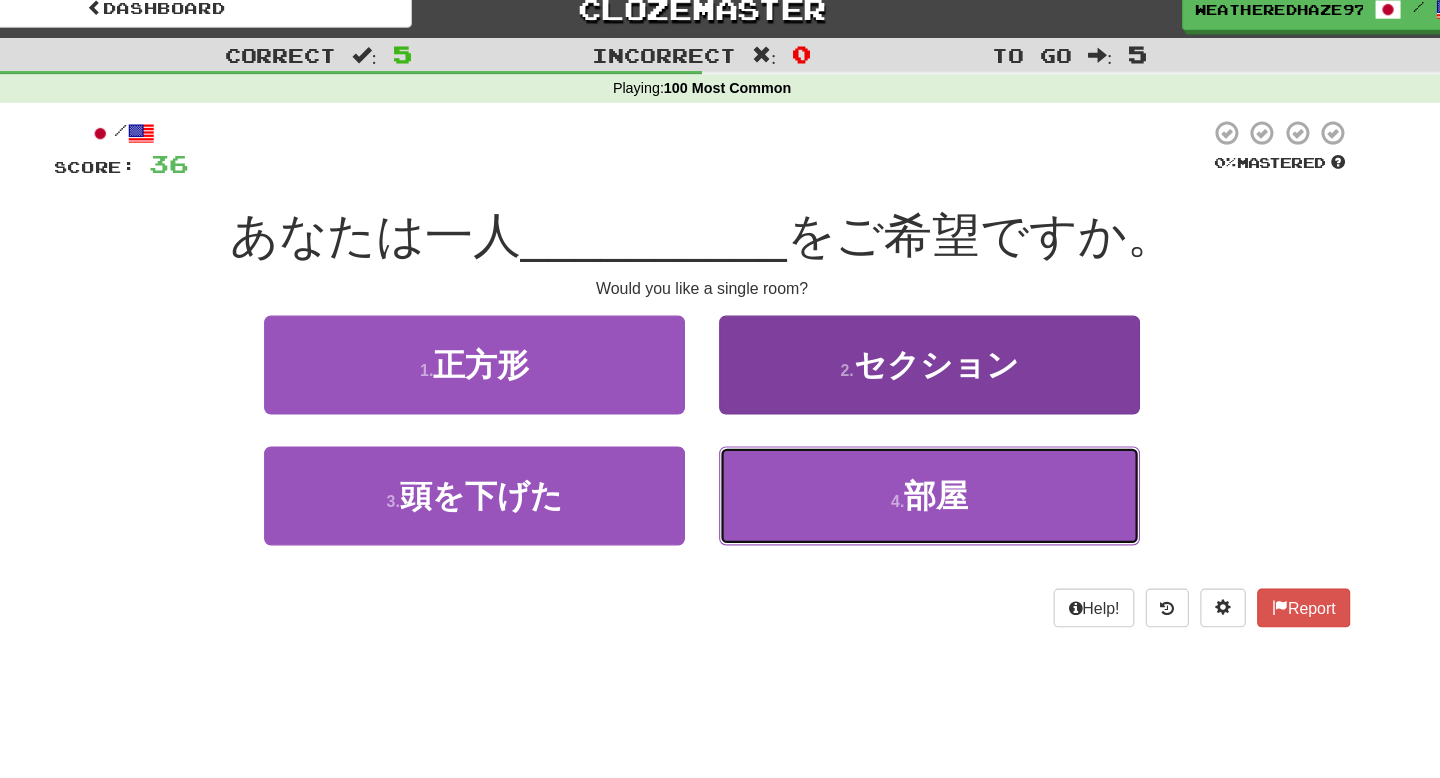 click on "4 .  部屋" at bounding box center (920, 453) 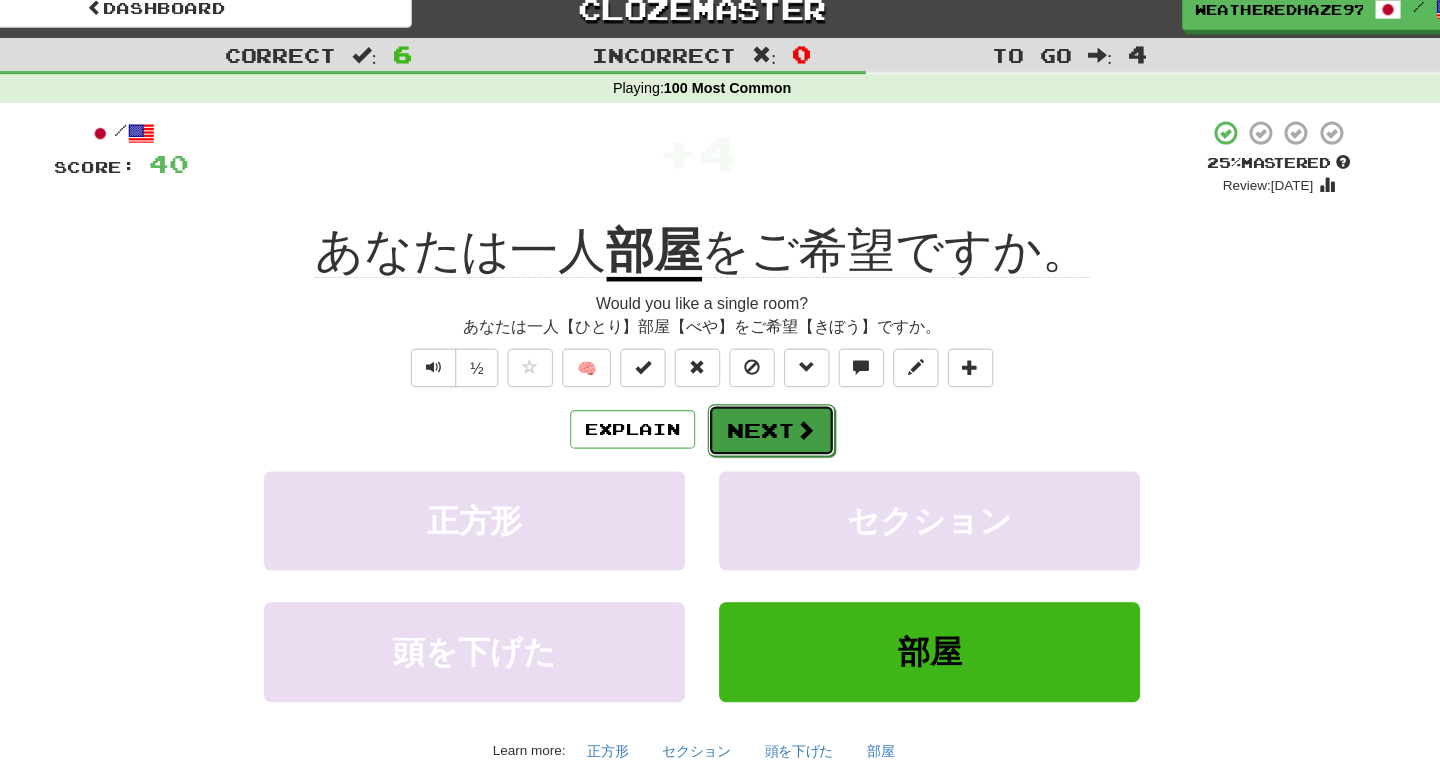 click on "Next" at bounding box center [781, 396] 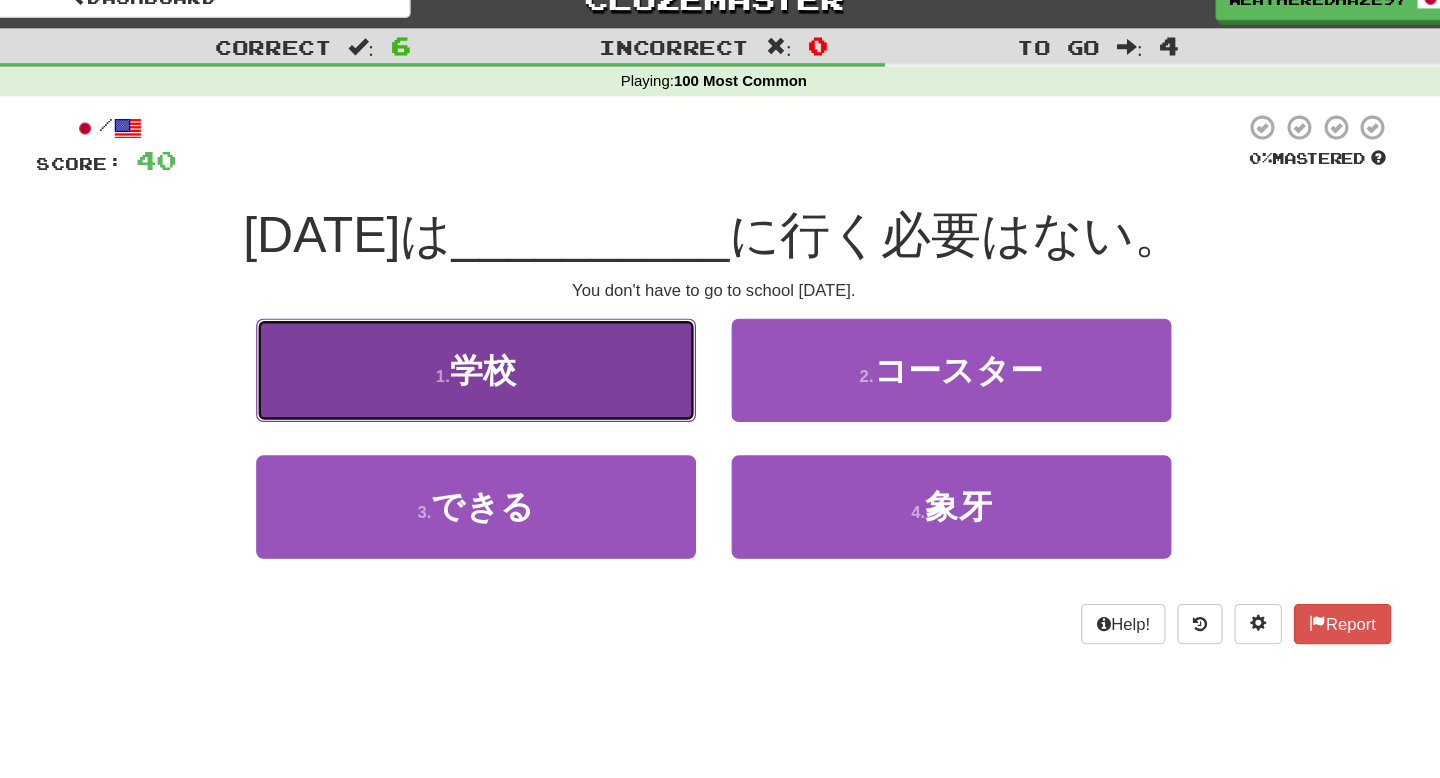 click on "学校" at bounding box center (526, 338) 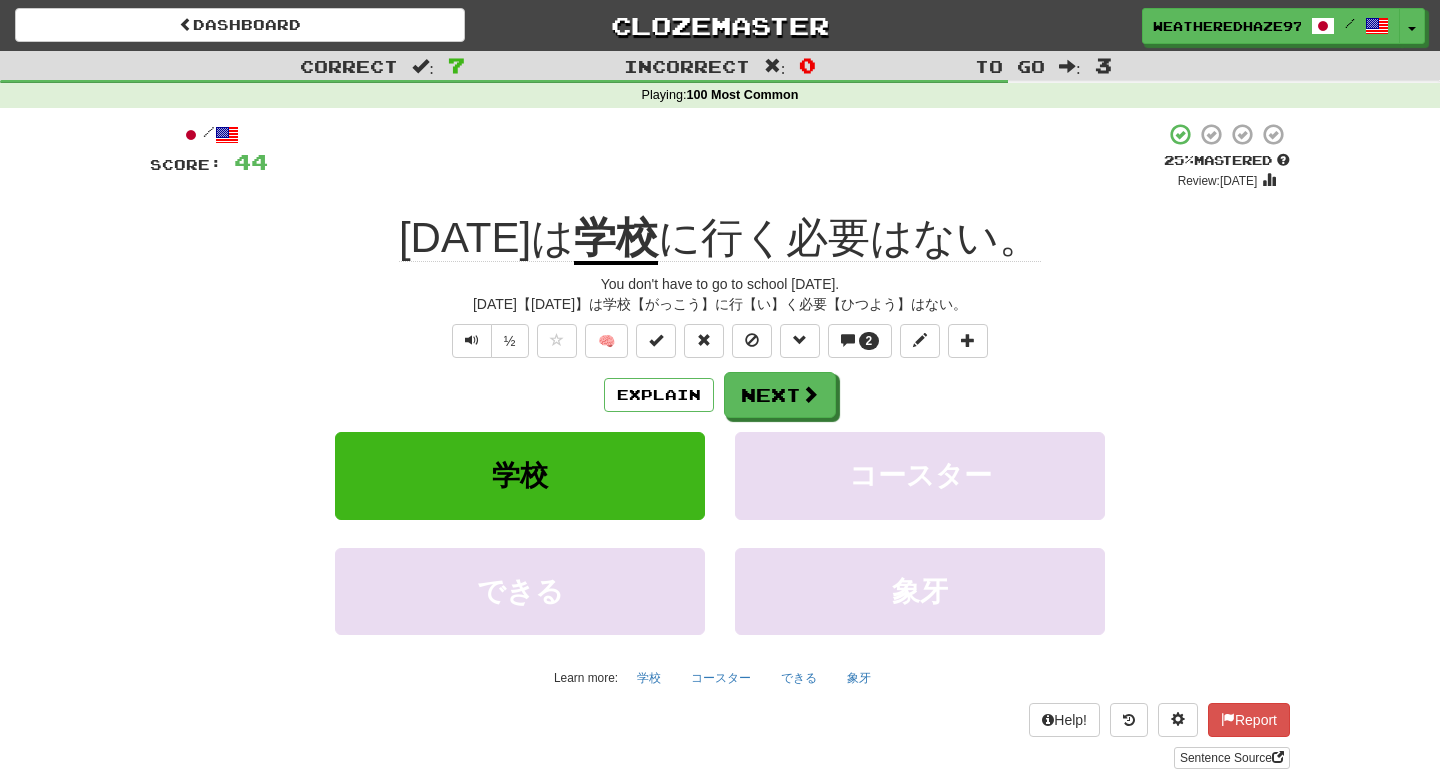 click on "に行く必要はない。" 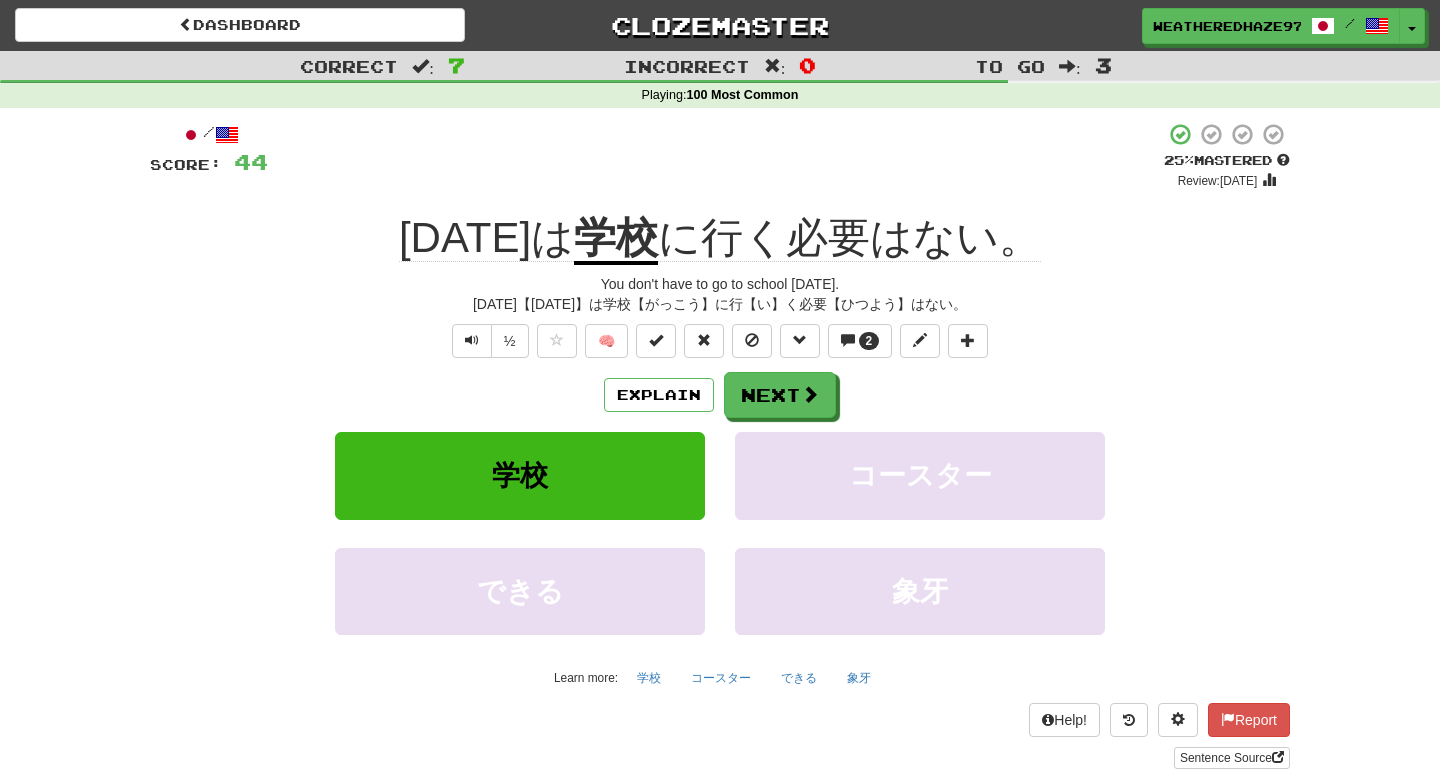 click on "に行く必要はない。" 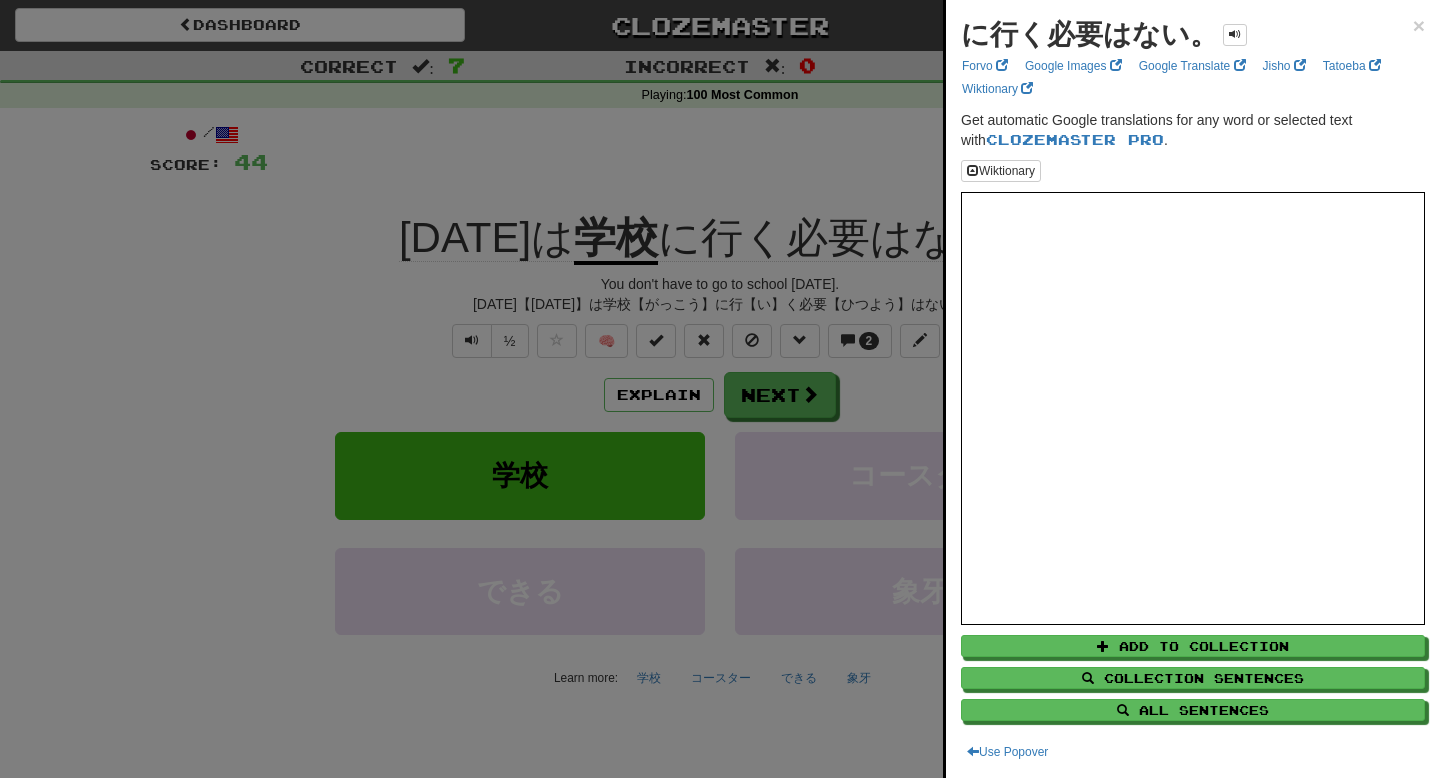 click at bounding box center [720, 389] 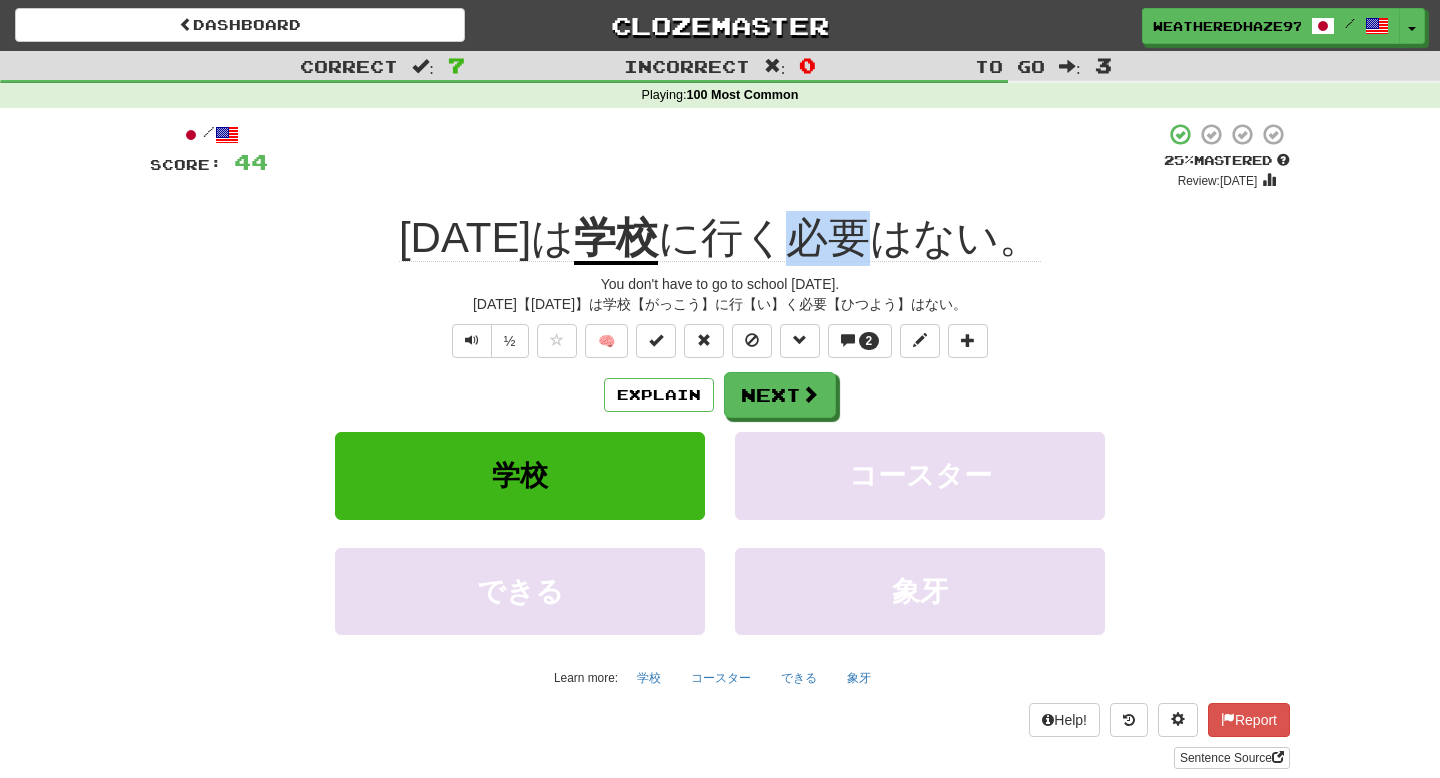 drag, startPoint x: 764, startPoint y: 248, endPoint x: 836, endPoint y: 242, distance: 72.249565 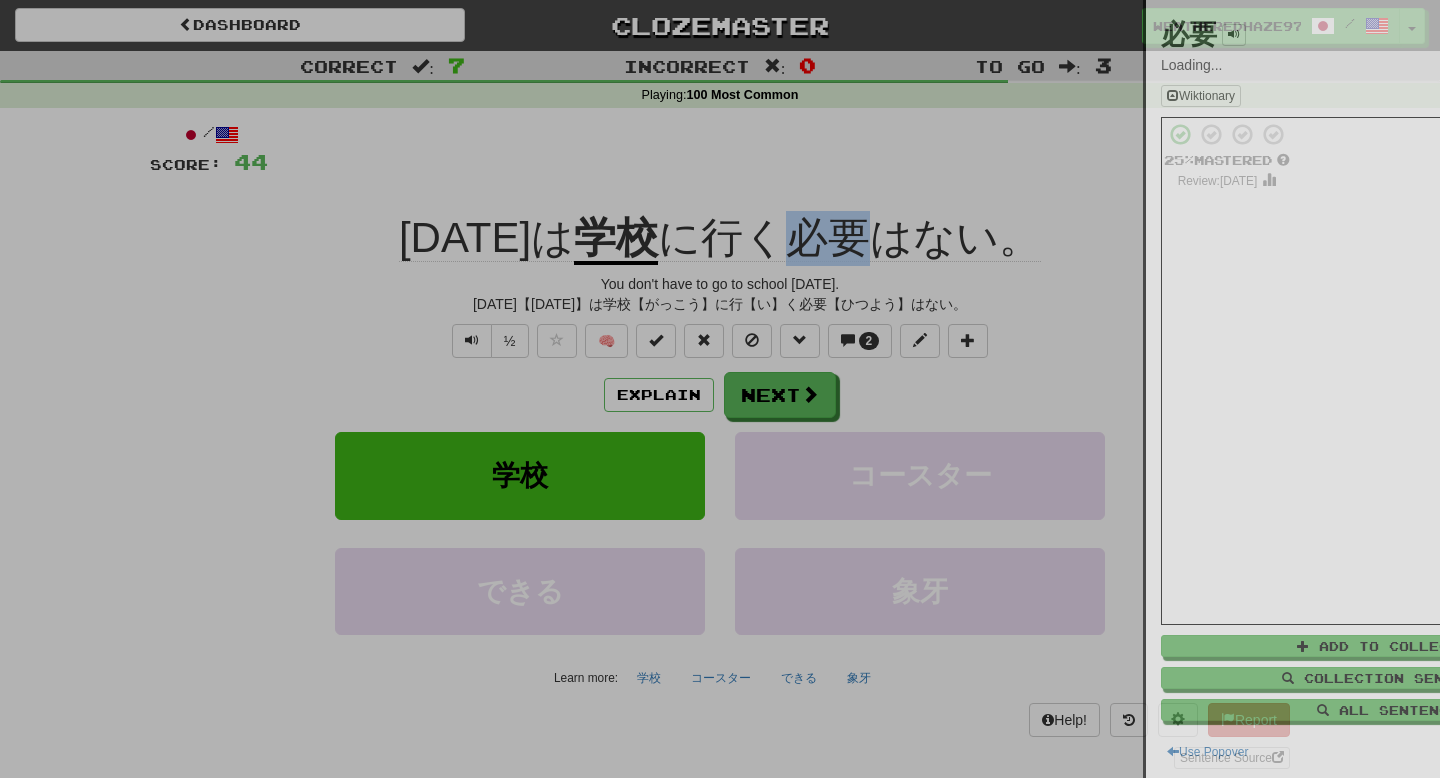 copy on "必要" 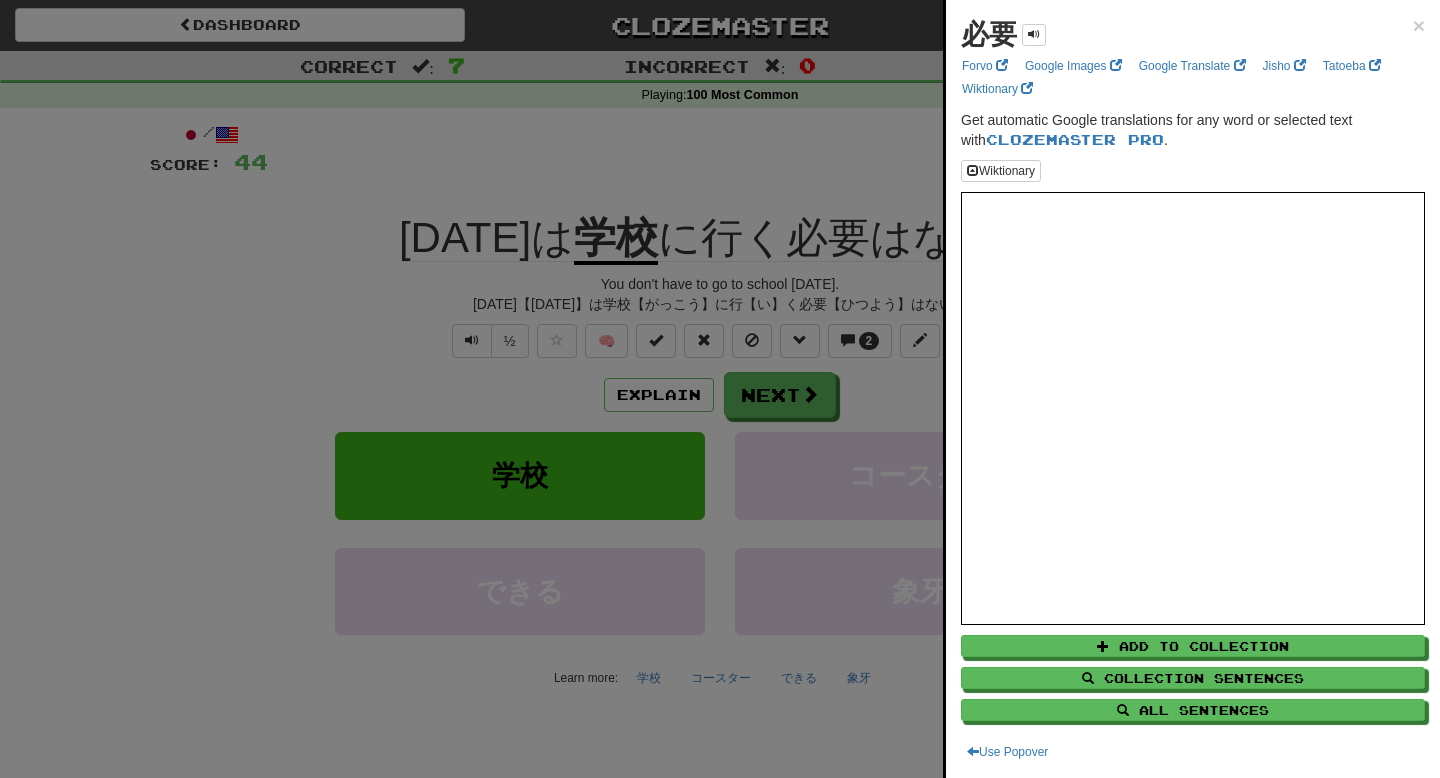 click at bounding box center [720, 389] 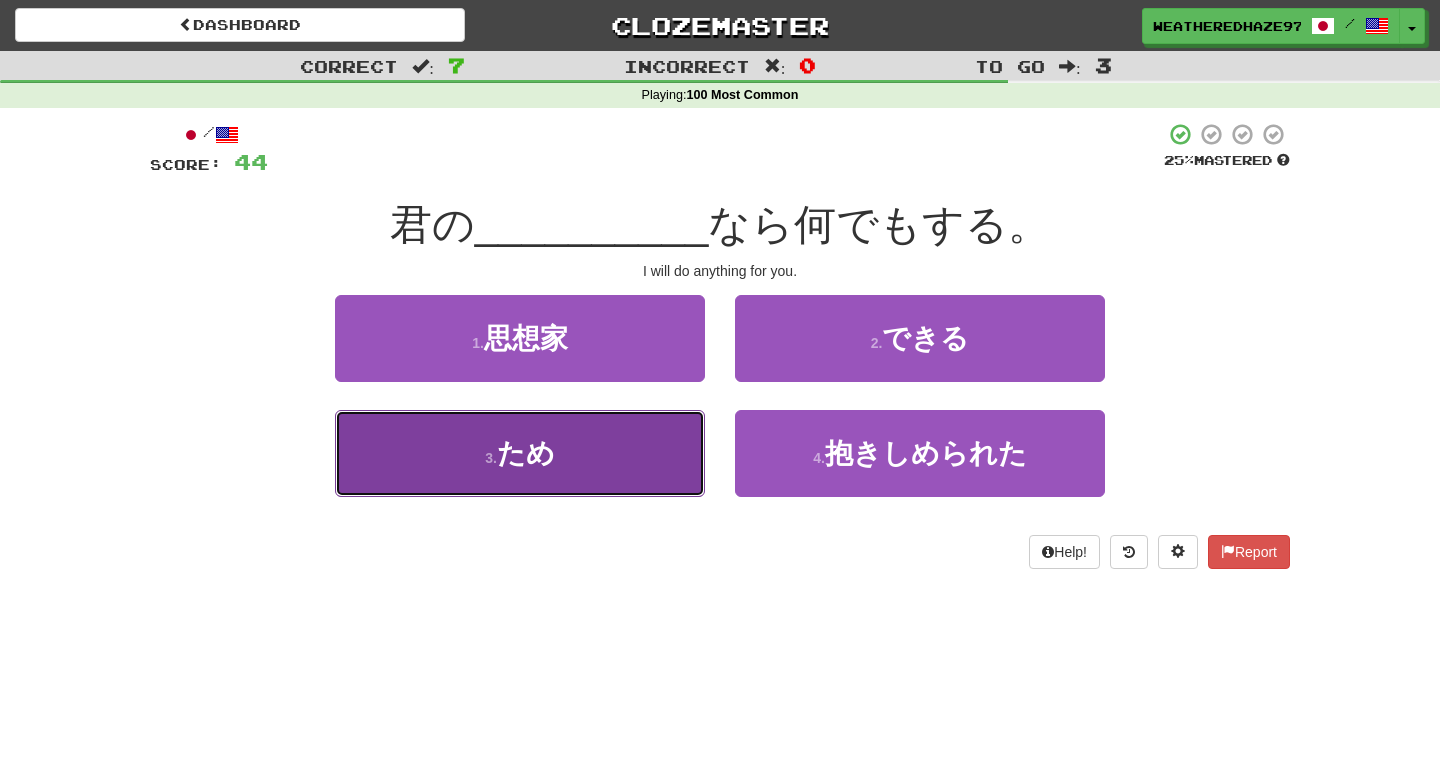 click on "3 .  ため" at bounding box center [520, 453] 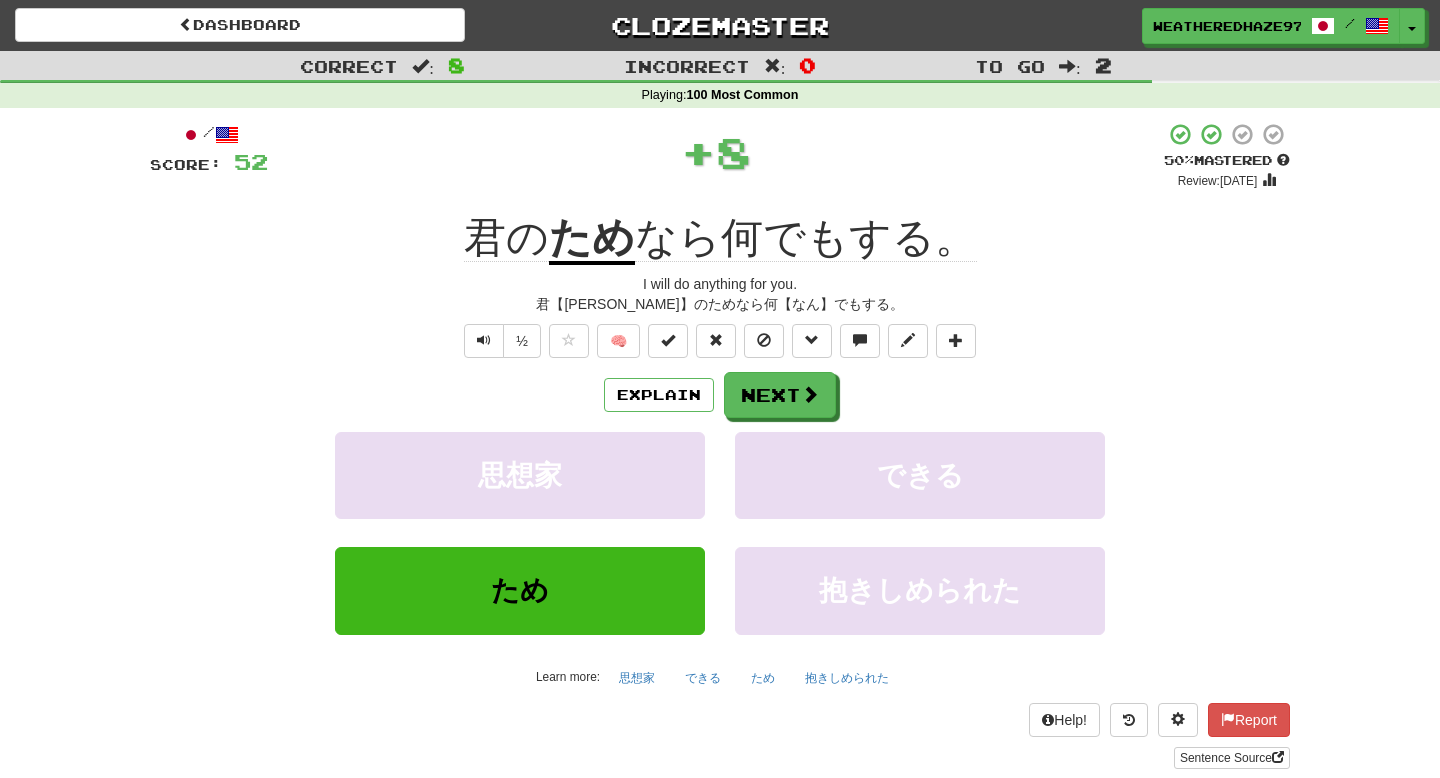 click on "ため" at bounding box center [592, 239] 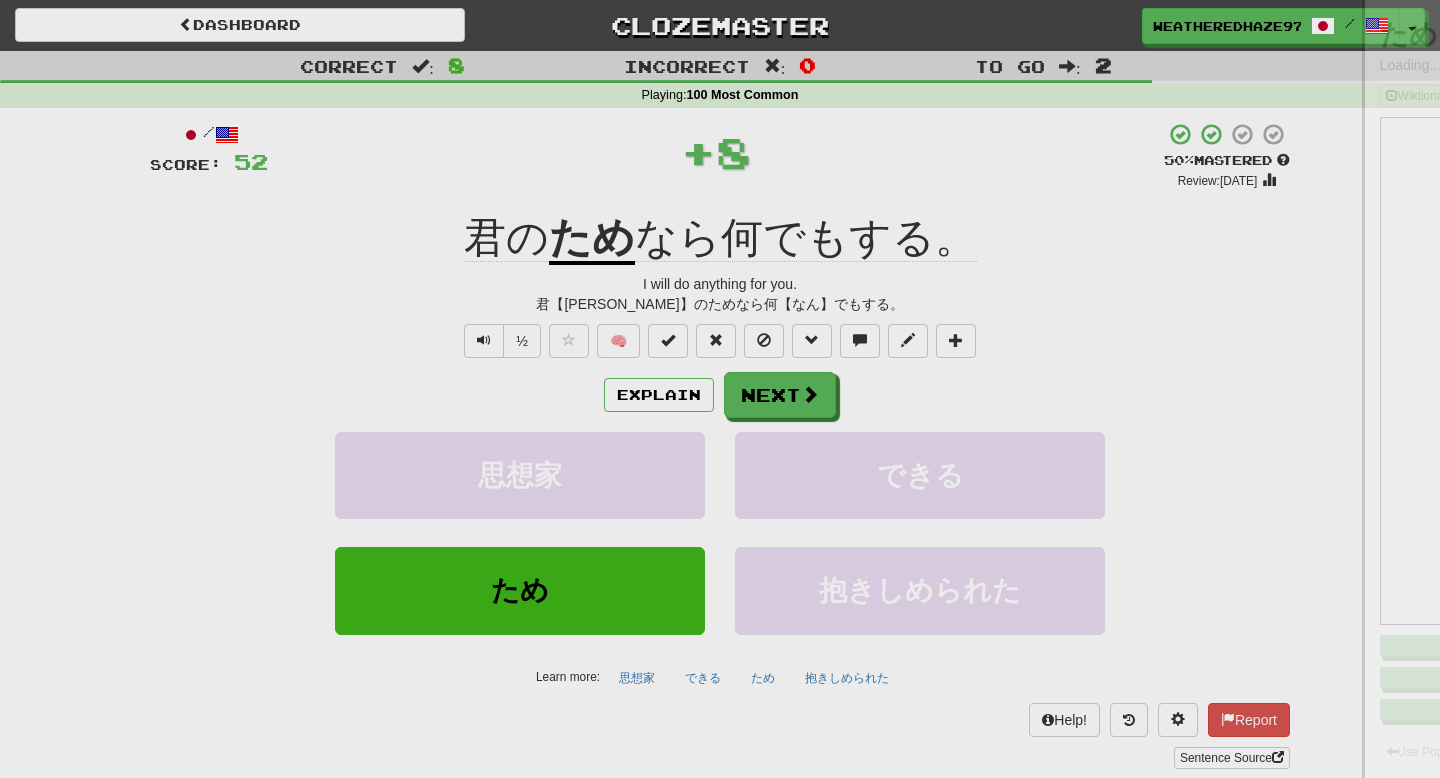 click at bounding box center (720, 389) 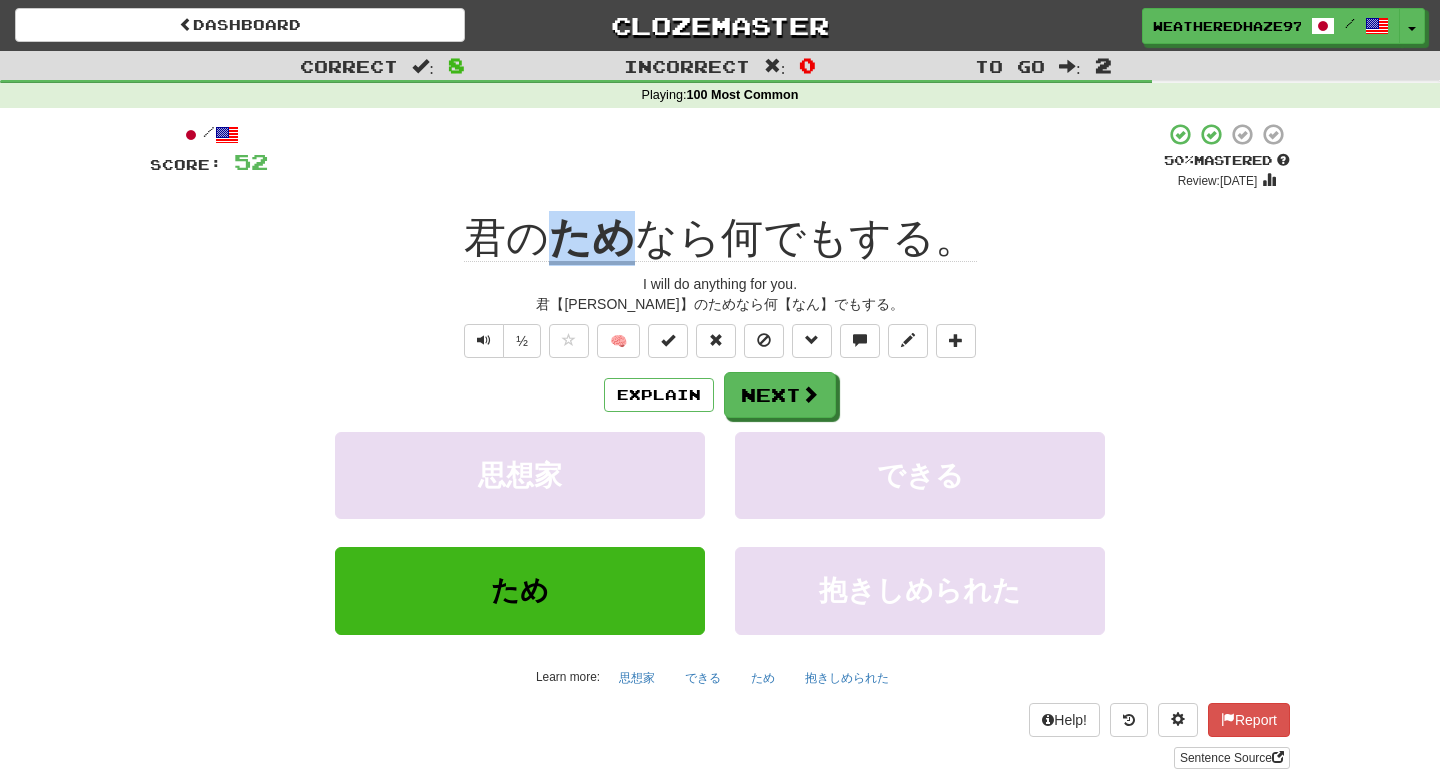 drag, startPoint x: 640, startPoint y: 240, endPoint x: 561, endPoint y: 243, distance: 79.05694 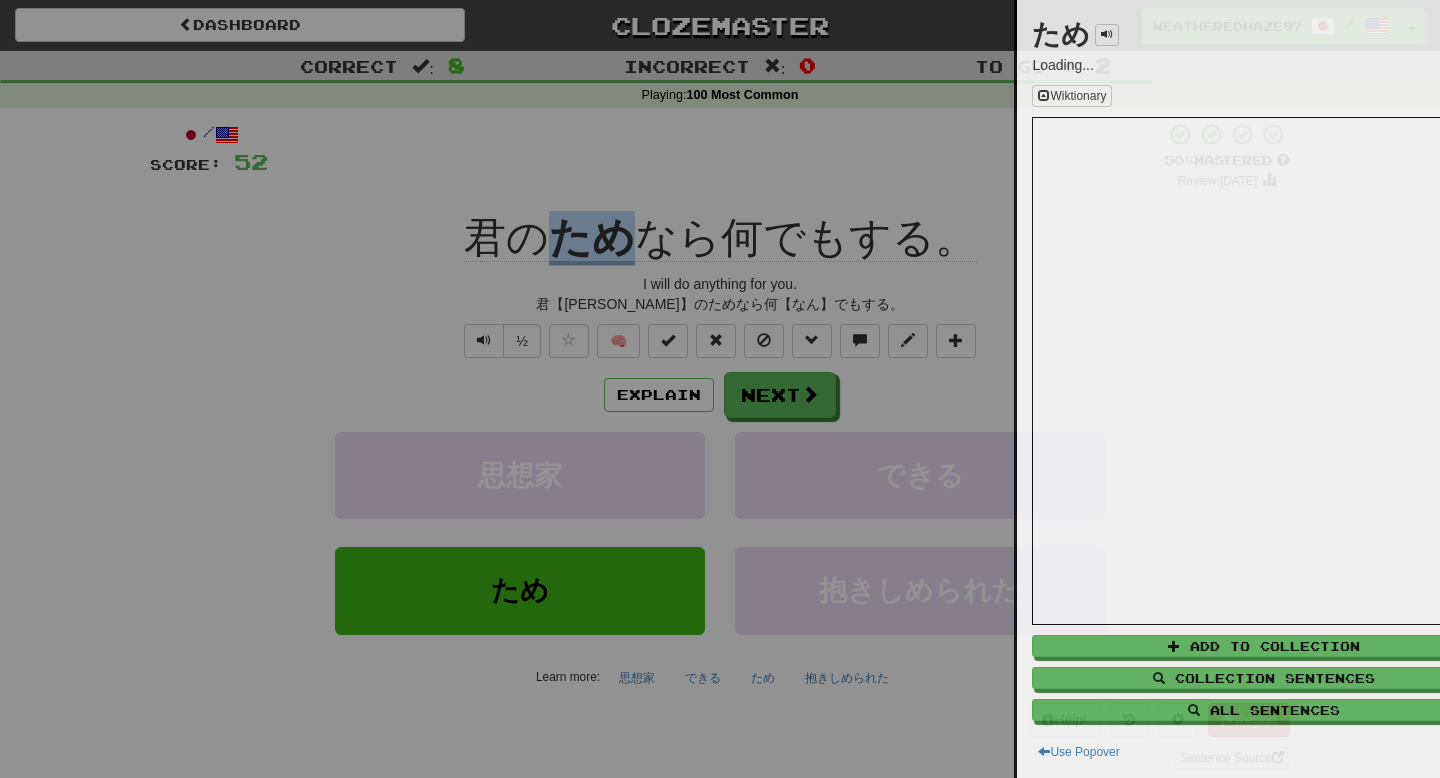 copy on "ため" 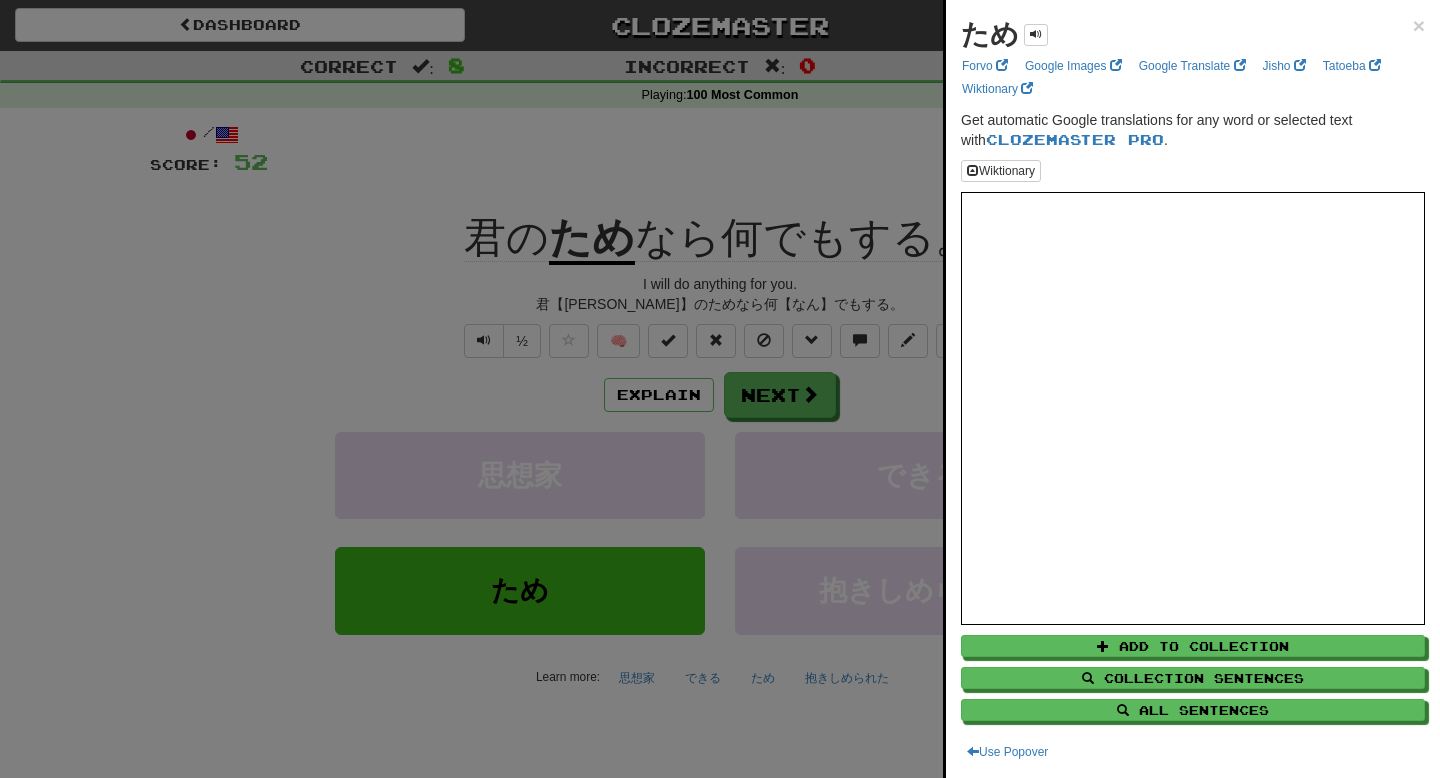 click at bounding box center (720, 389) 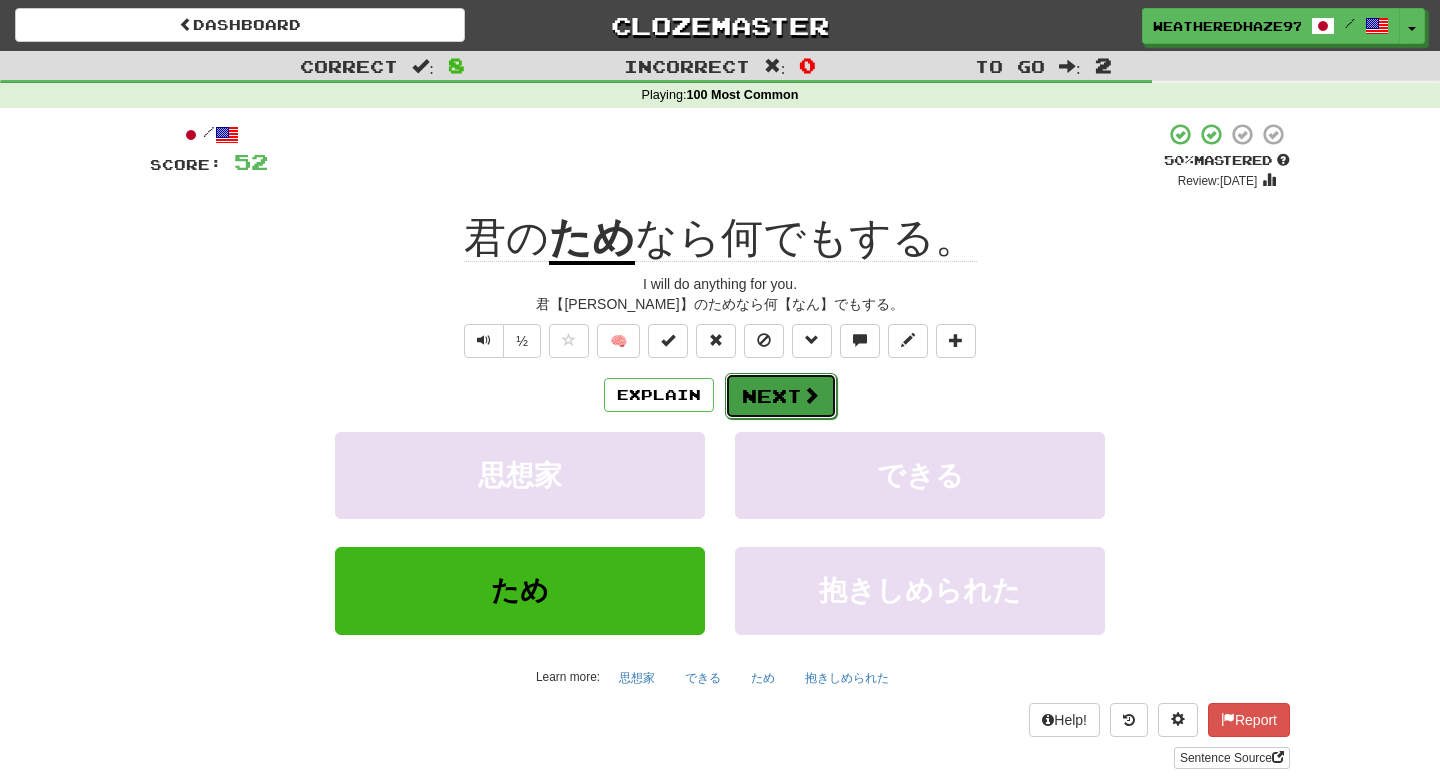 click on "Next" at bounding box center [781, 396] 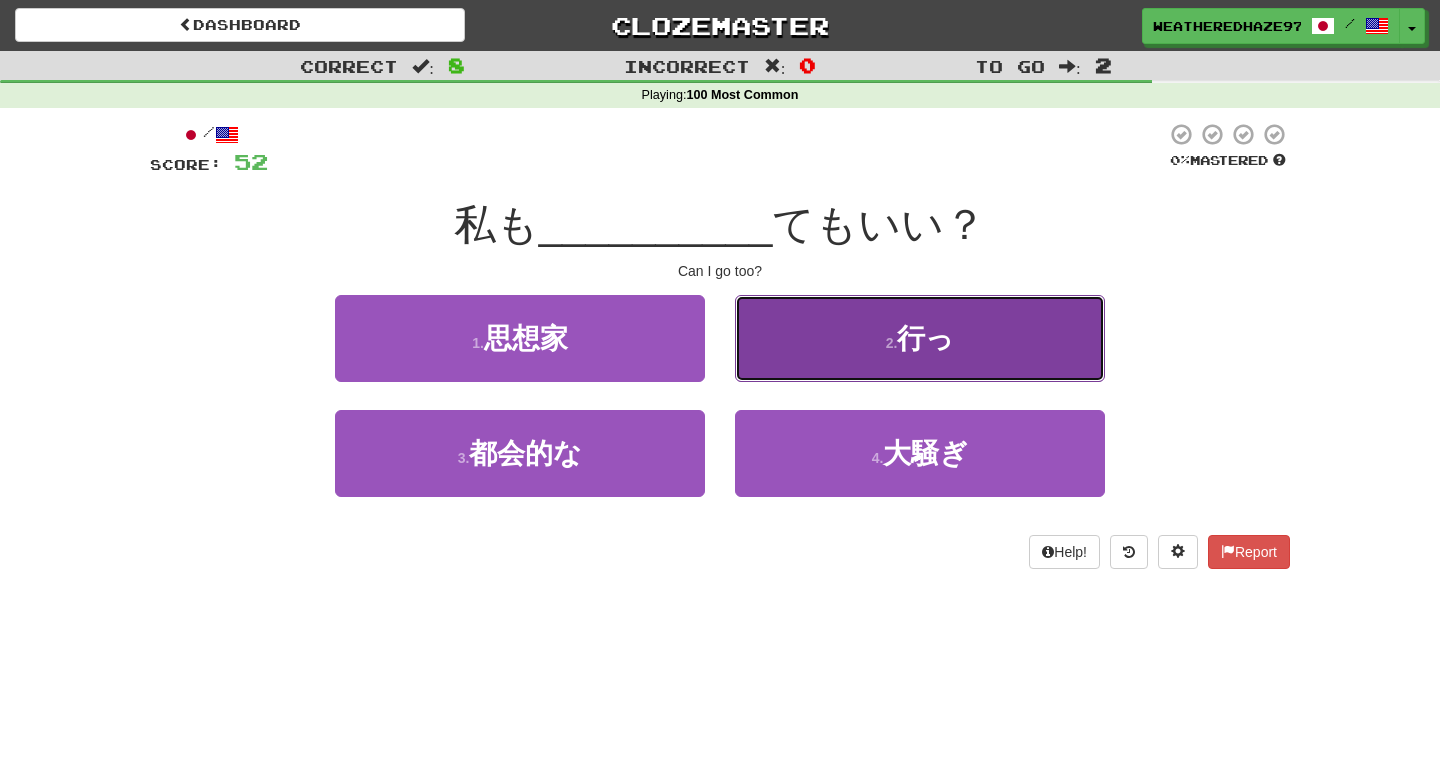 click on "2 .  行っ" at bounding box center [920, 338] 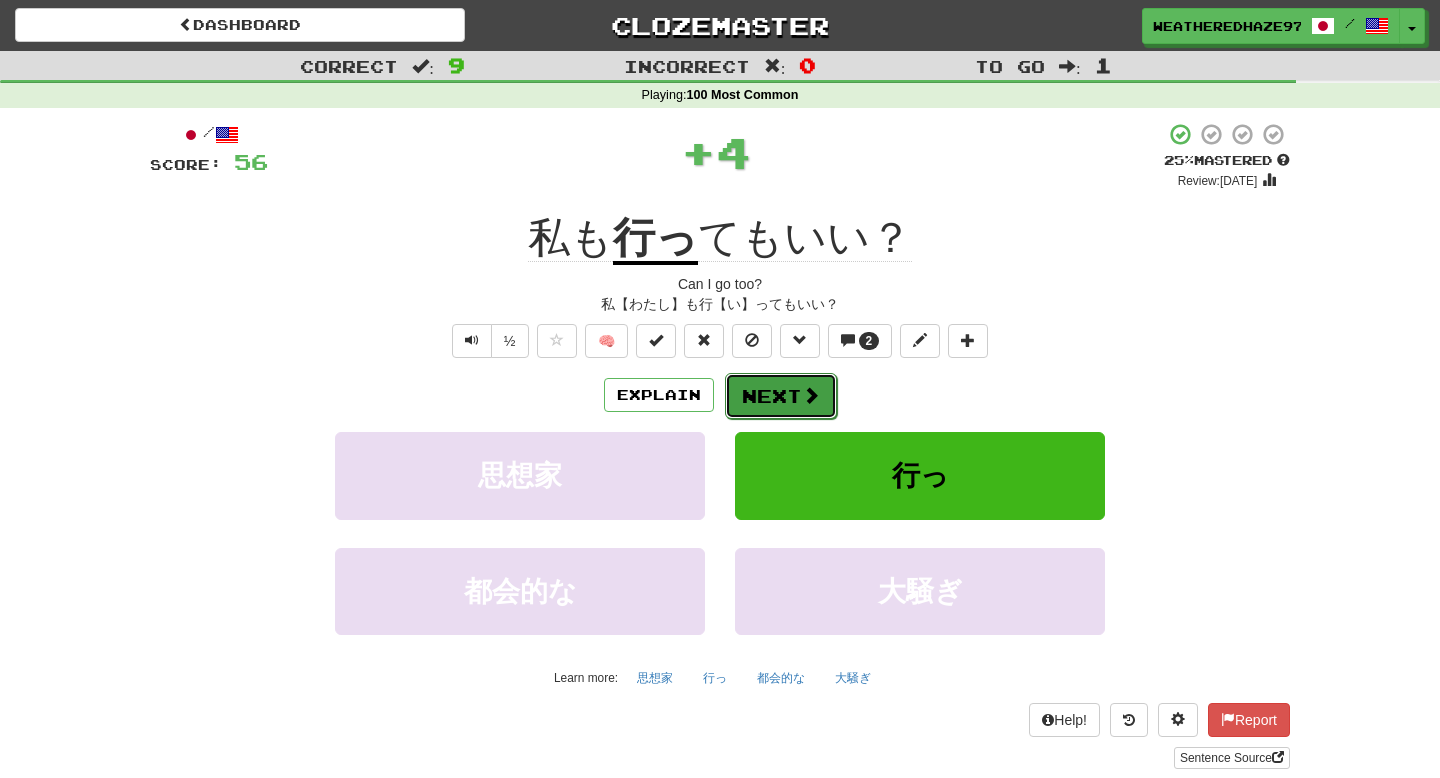 click on "Next" at bounding box center (781, 396) 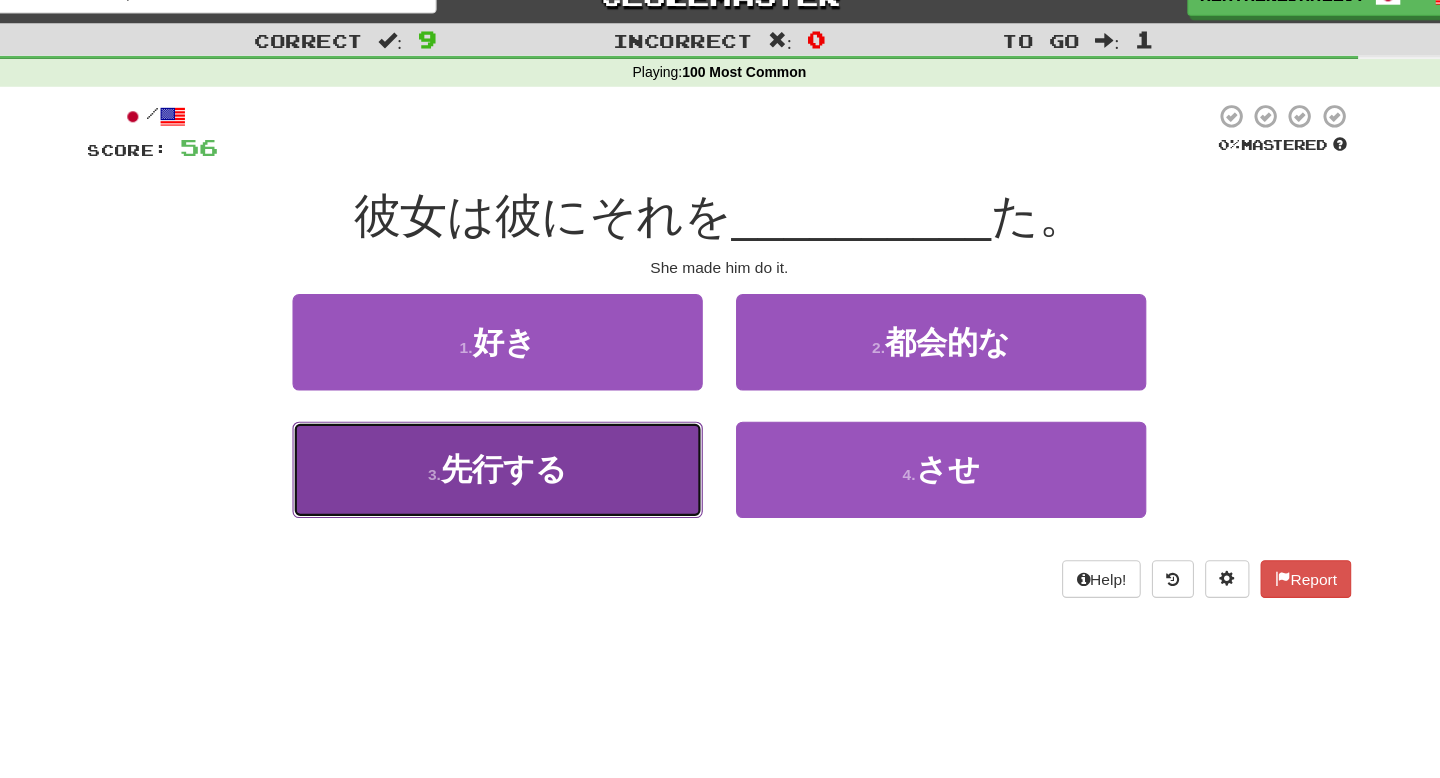 click on "3 .  先行する" at bounding box center (520, 453) 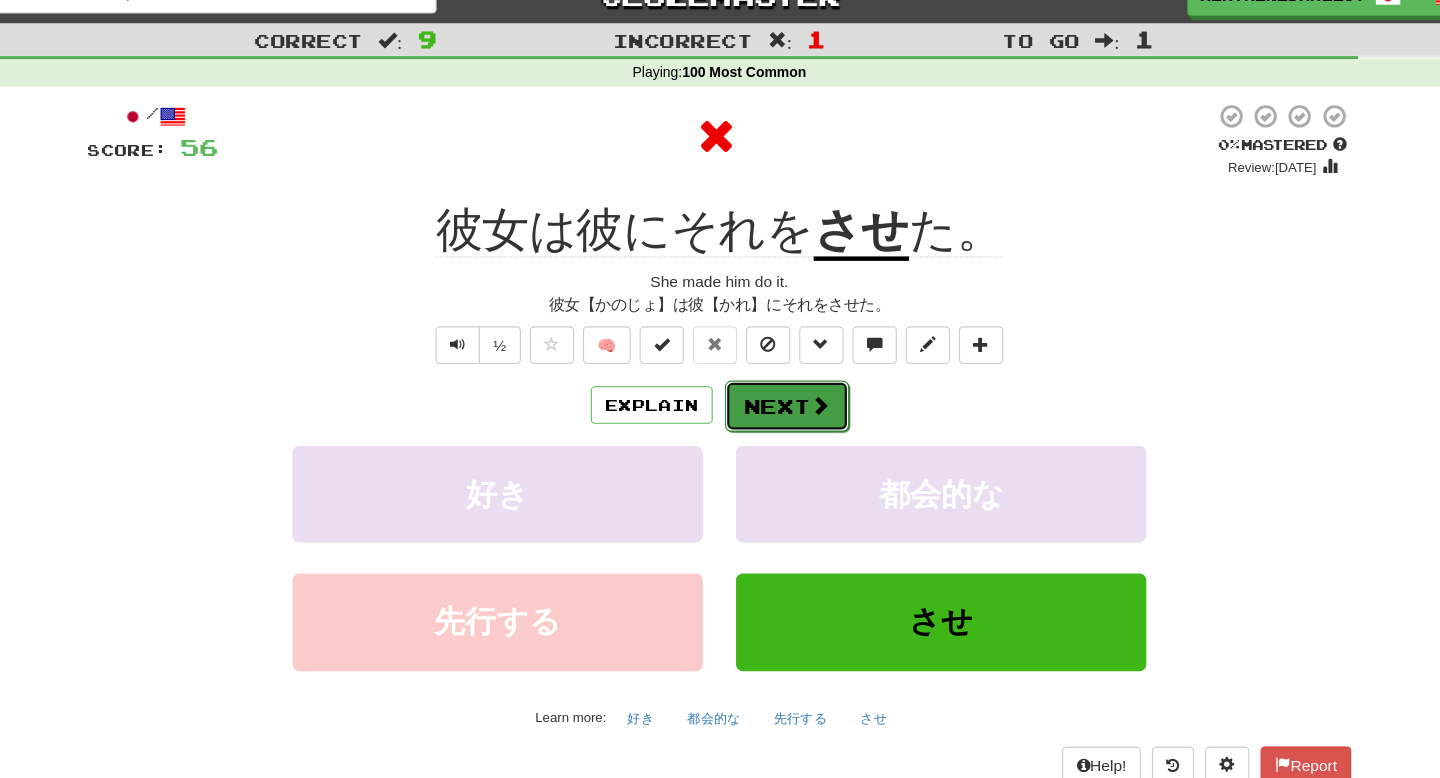 click on "Next" at bounding box center [781, 396] 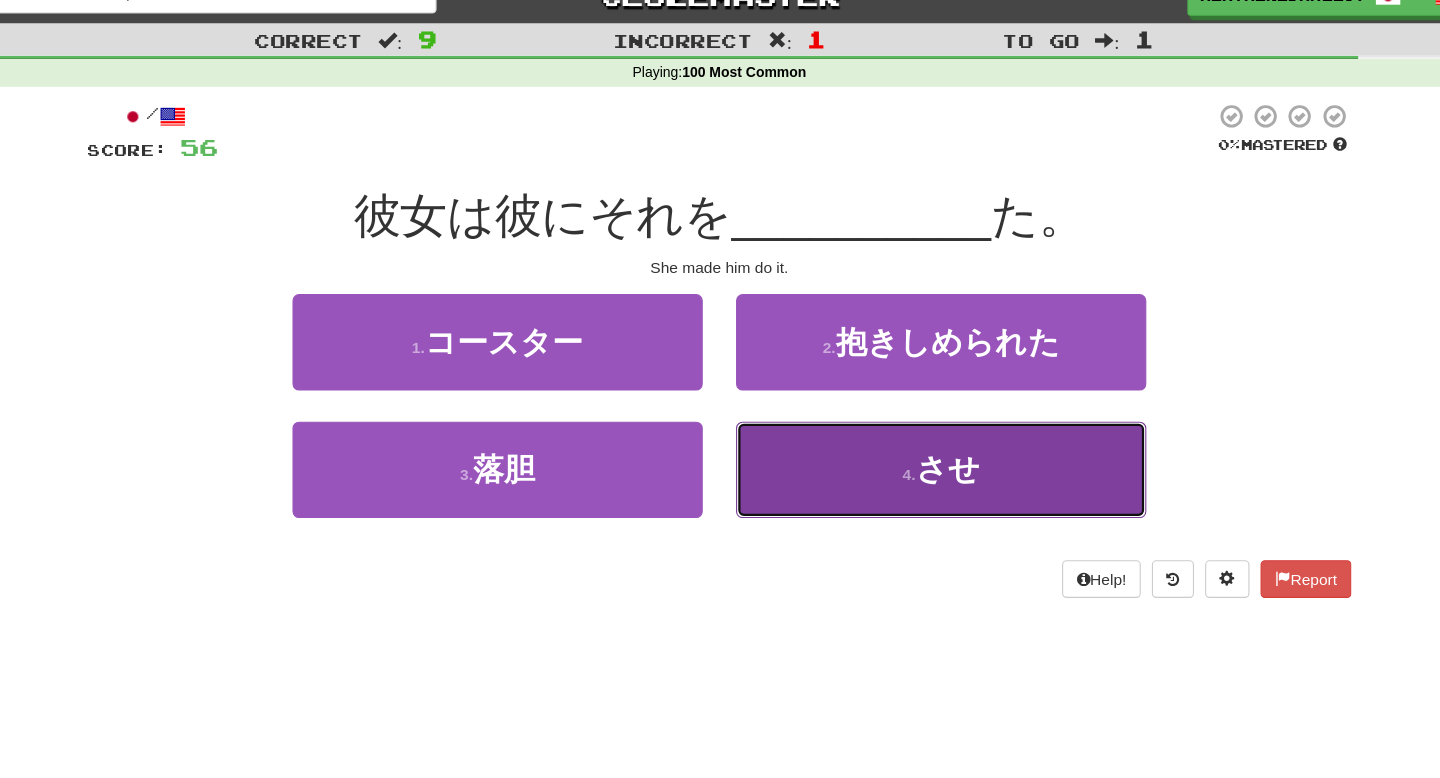 click on "4 .  させ" at bounding box center (920, 453) 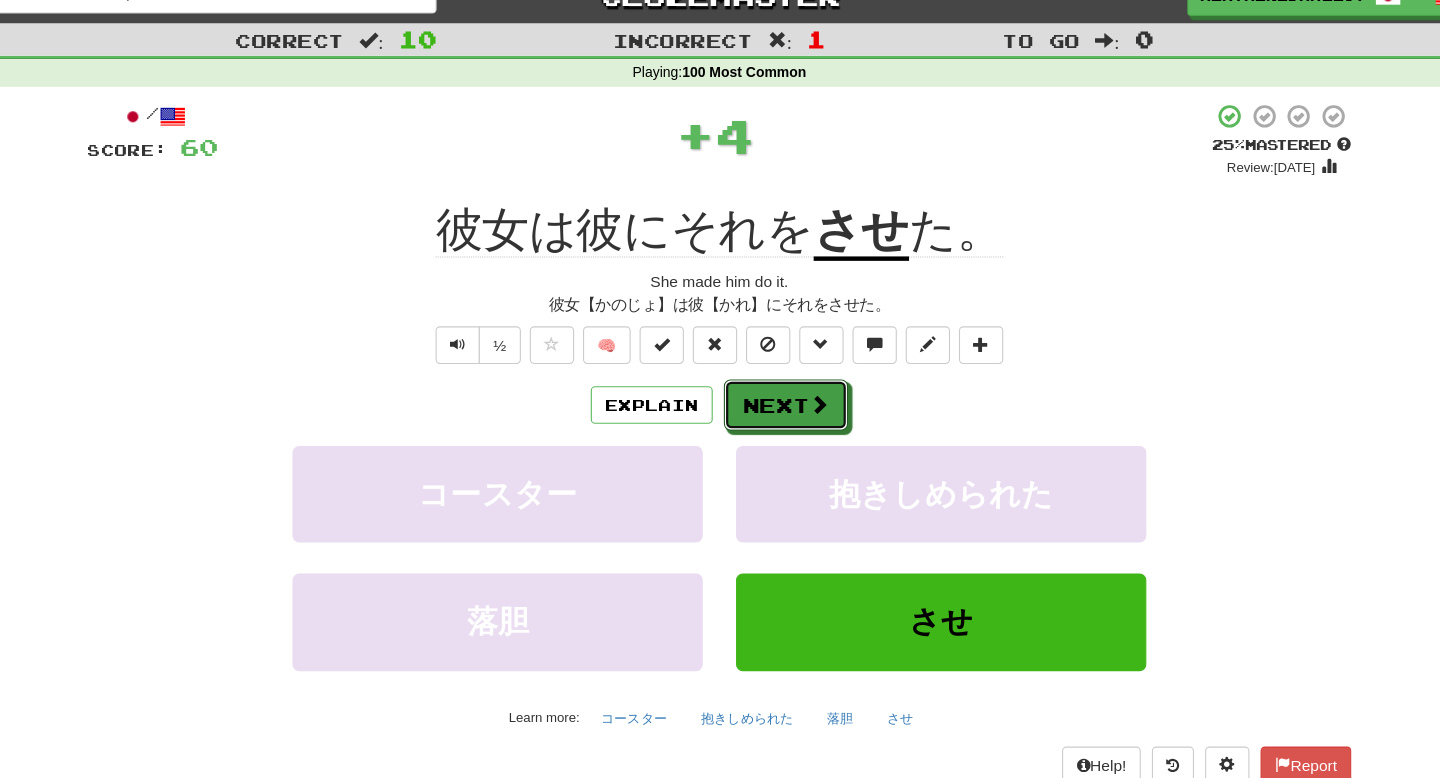 click on "Next" at bounding box center [780, 395] 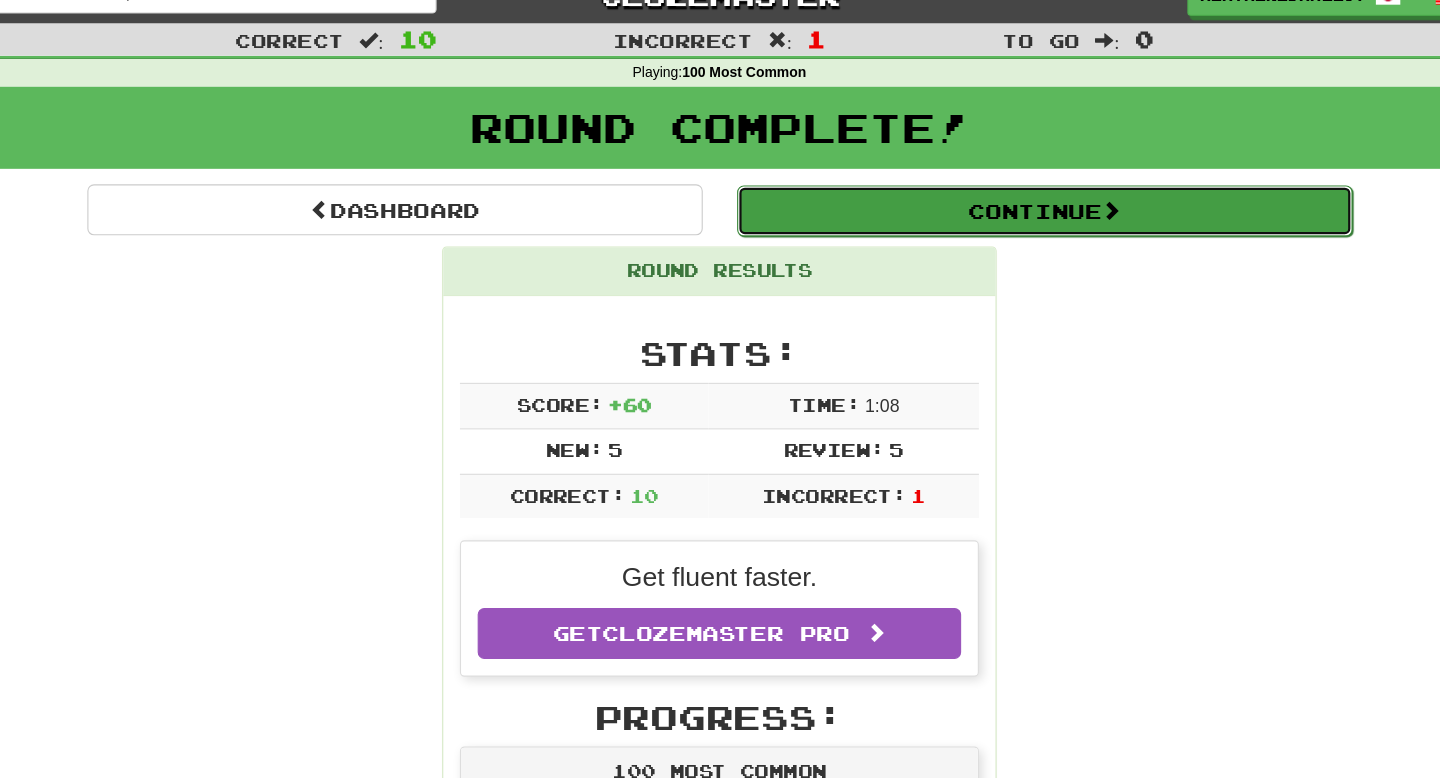 click on "Continue" at bounding box center (1013, 220) 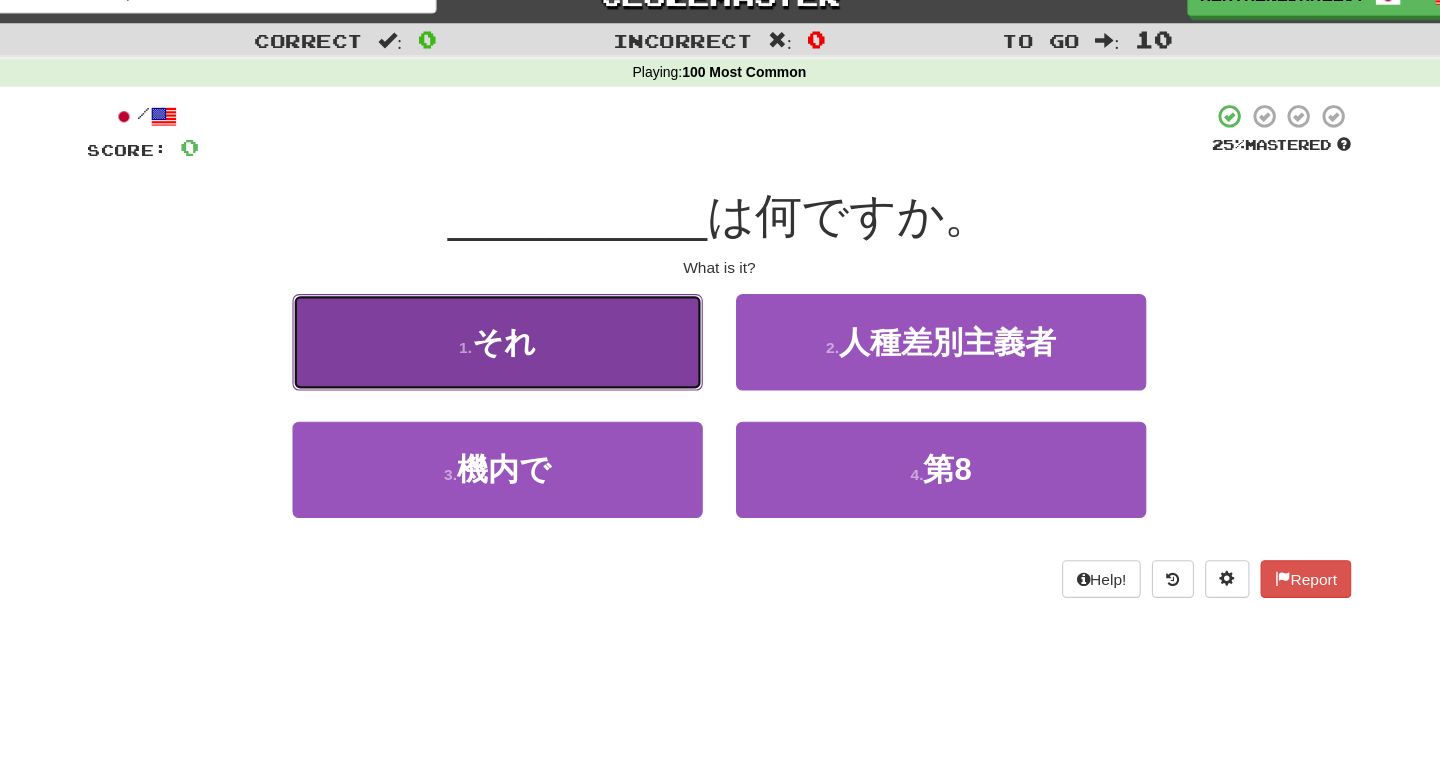 click on "1 .  それ" at bounding box center [520, 338] 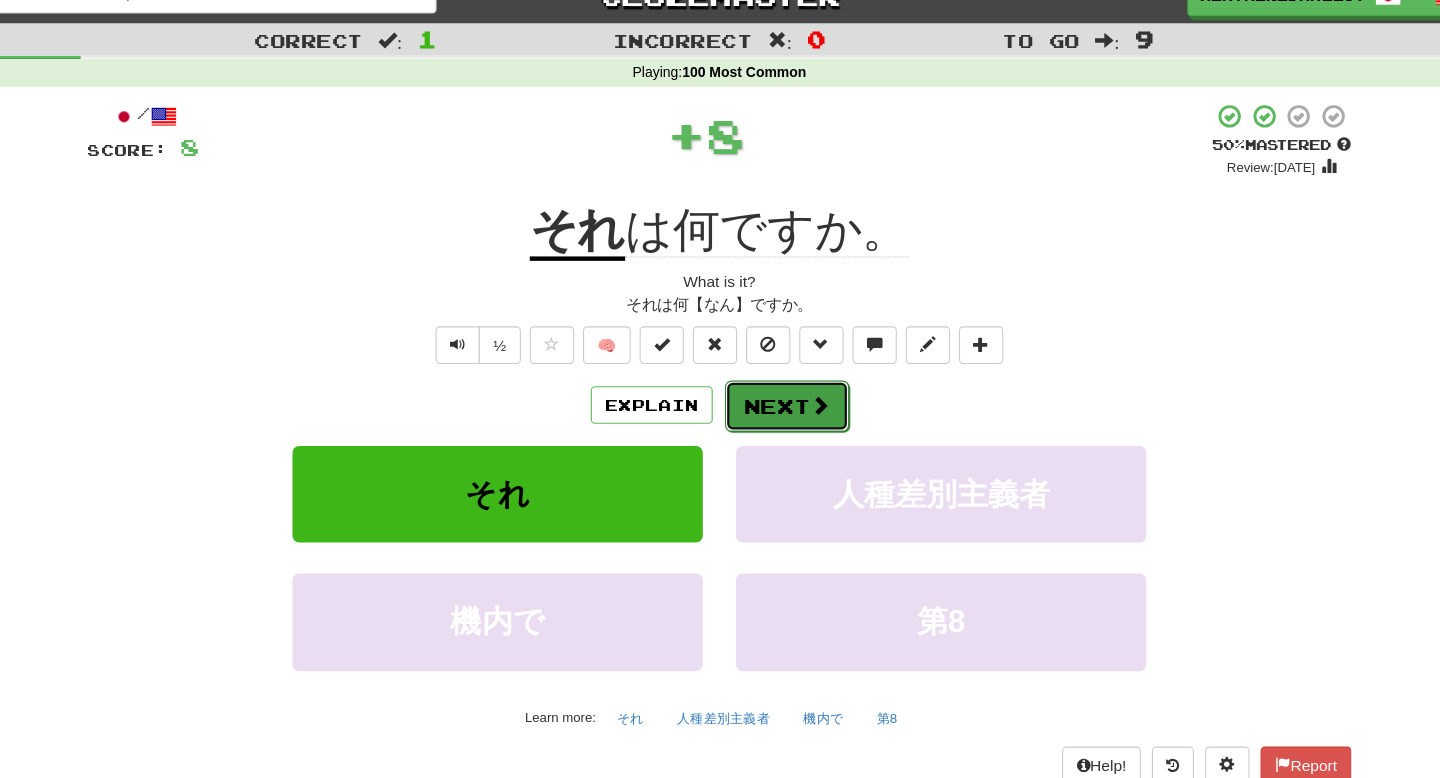 click on "Next" at bounding box center [781, 396] 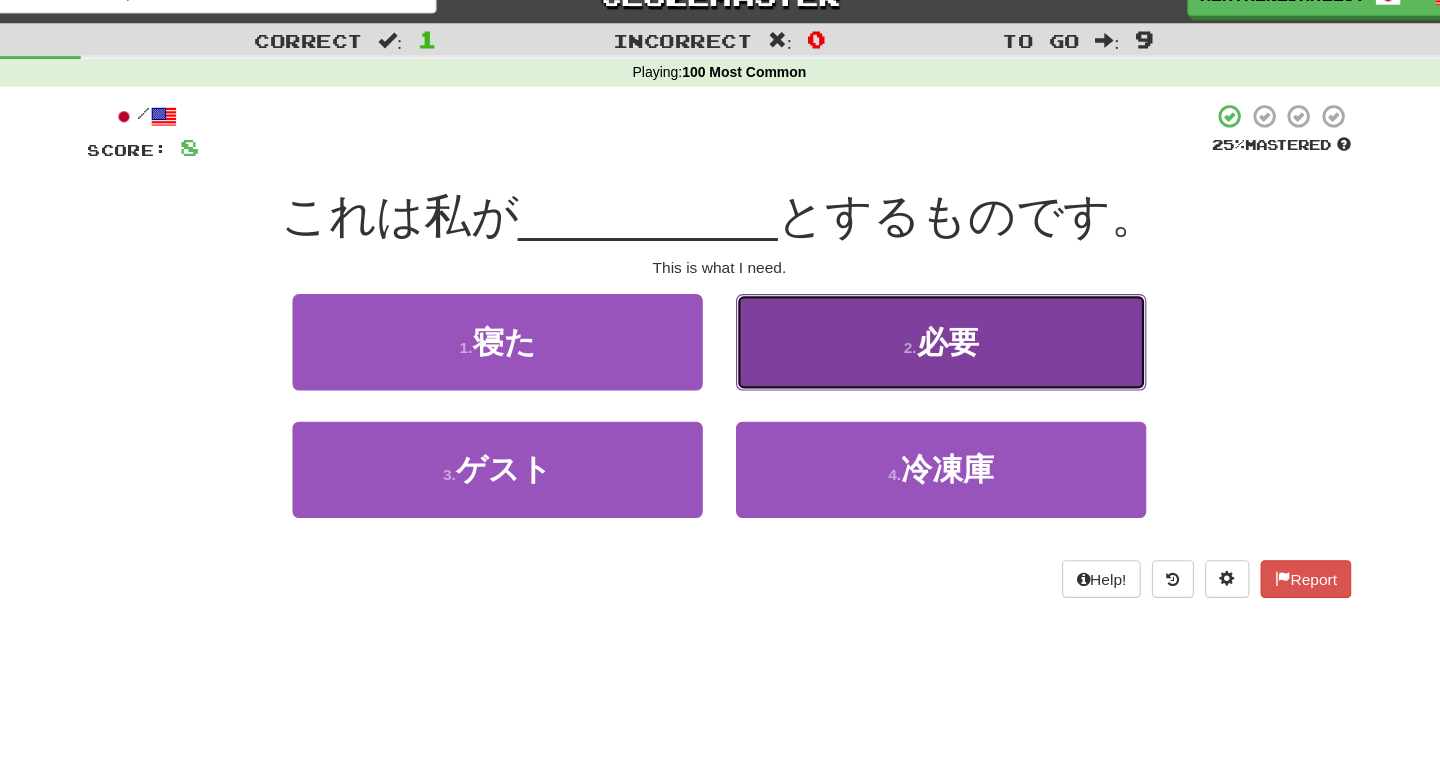 click on "2 .  必要" at bounding box center (920, 338) 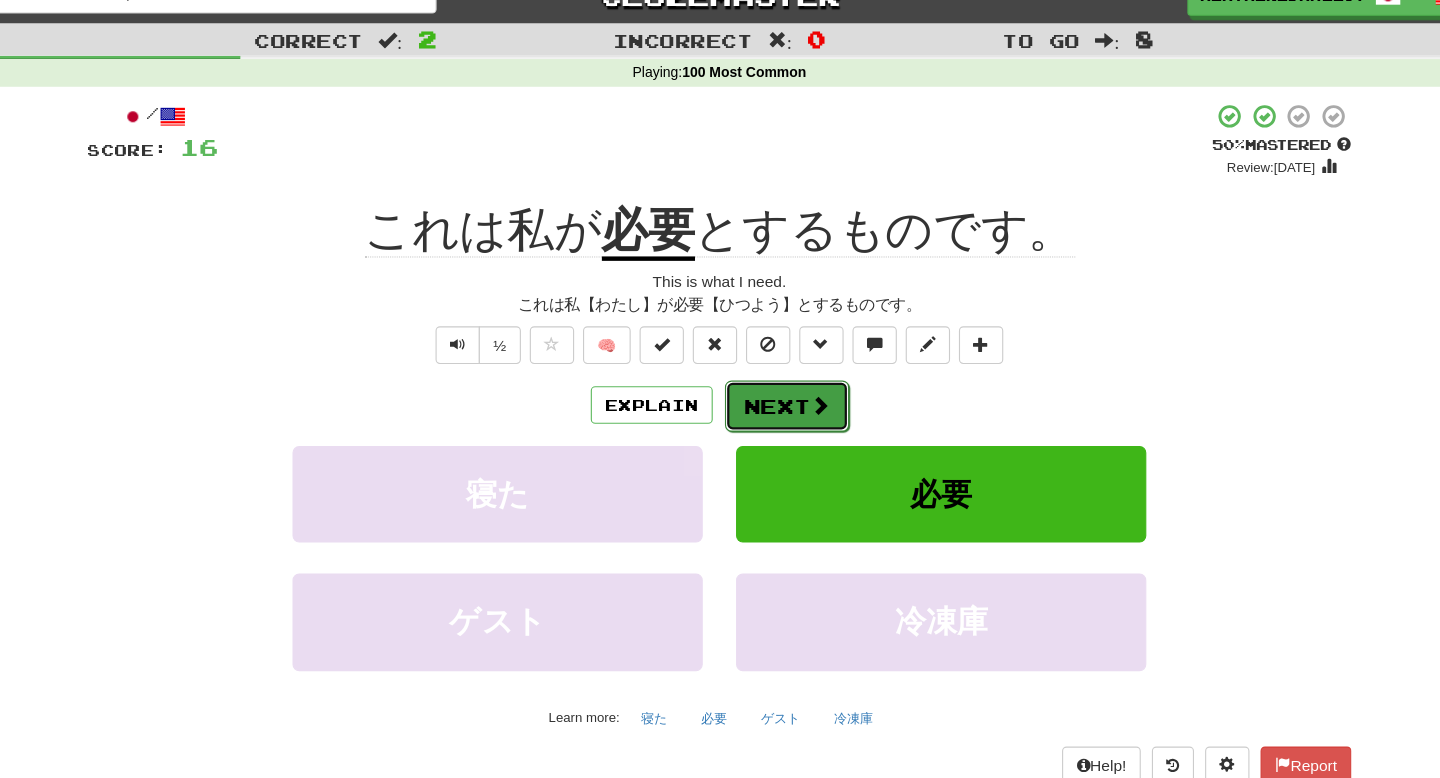 click on "Next" at bounding box center (781, 396) 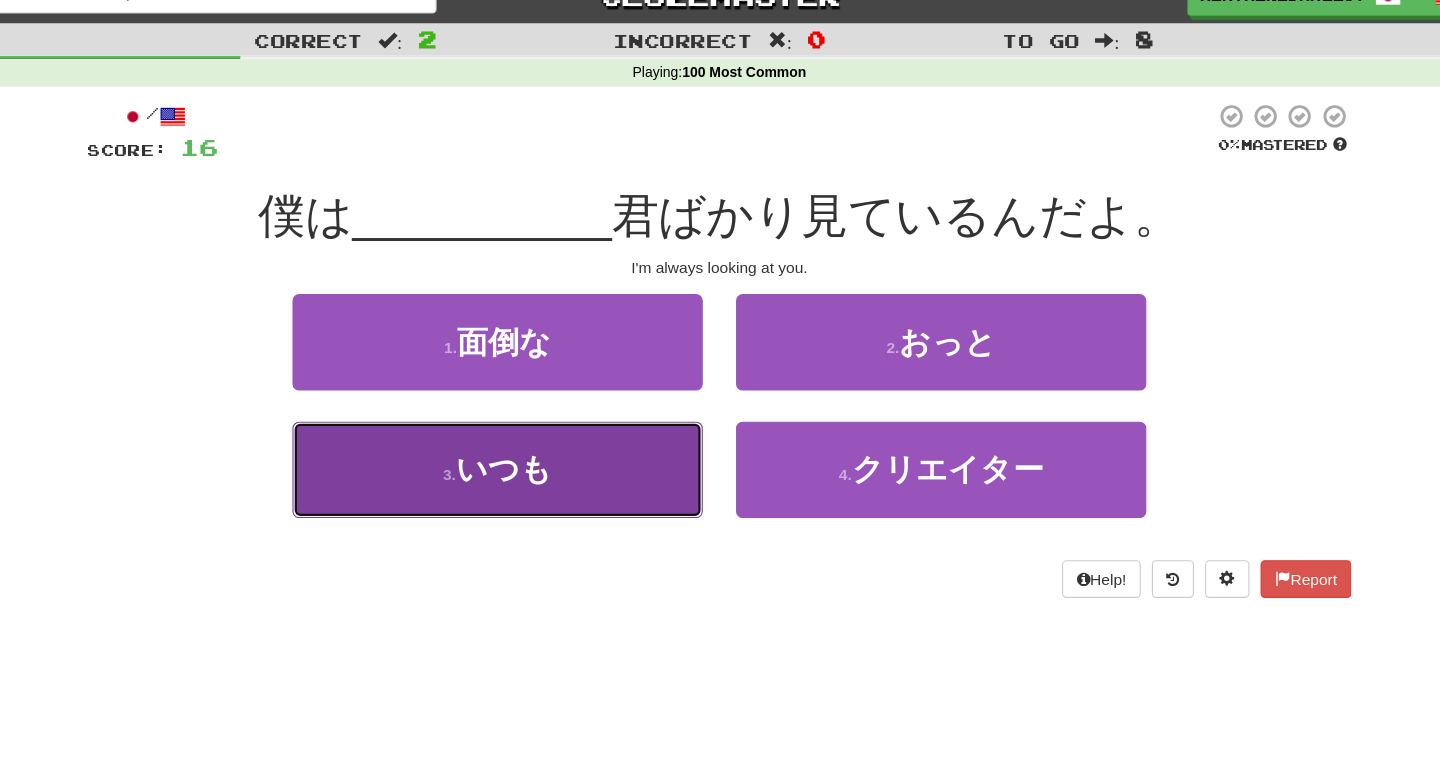 click on "3 .  いつも" at bounding box center [520, 453] 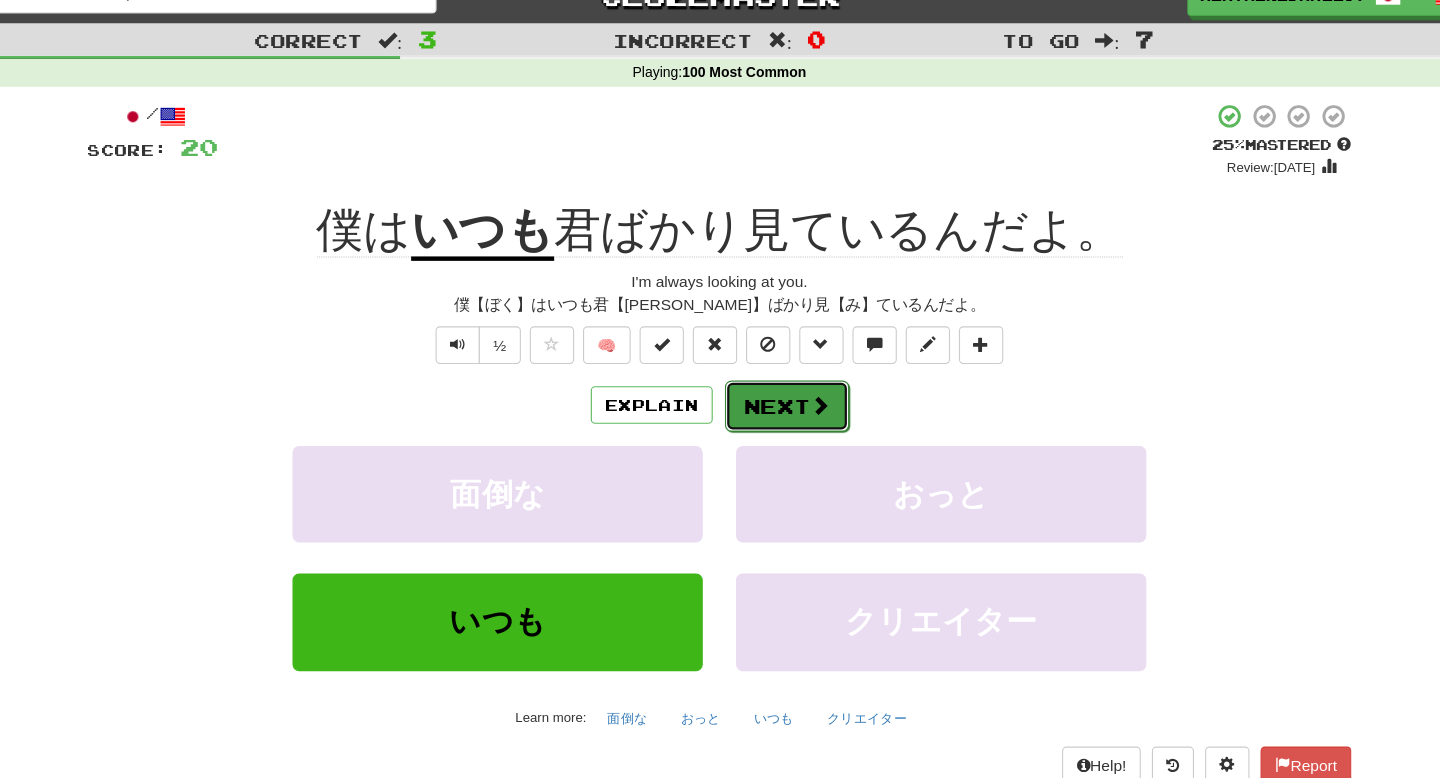 click on "Next" at bounding box center (781, 396) 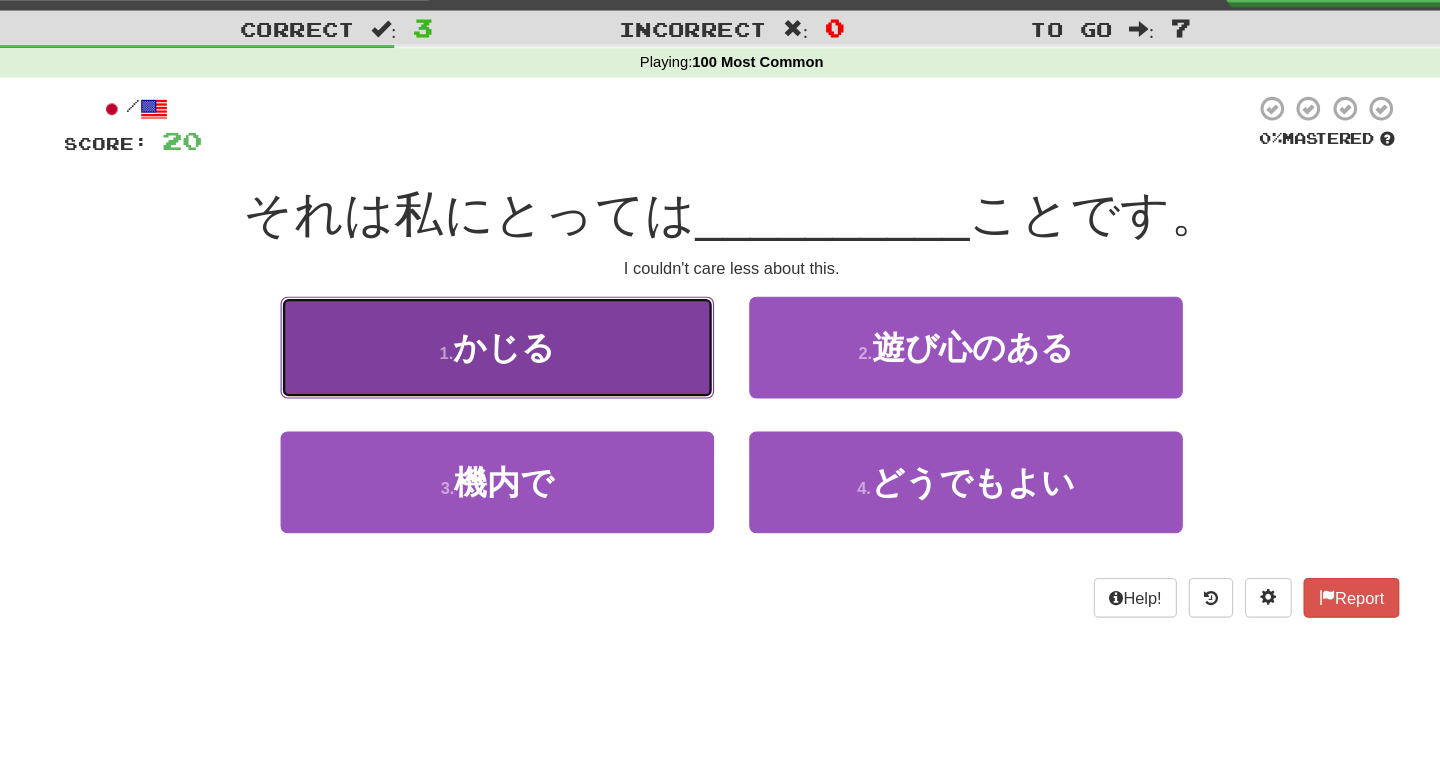 click on "1 .  かじる" at bounding box center [520, 338] 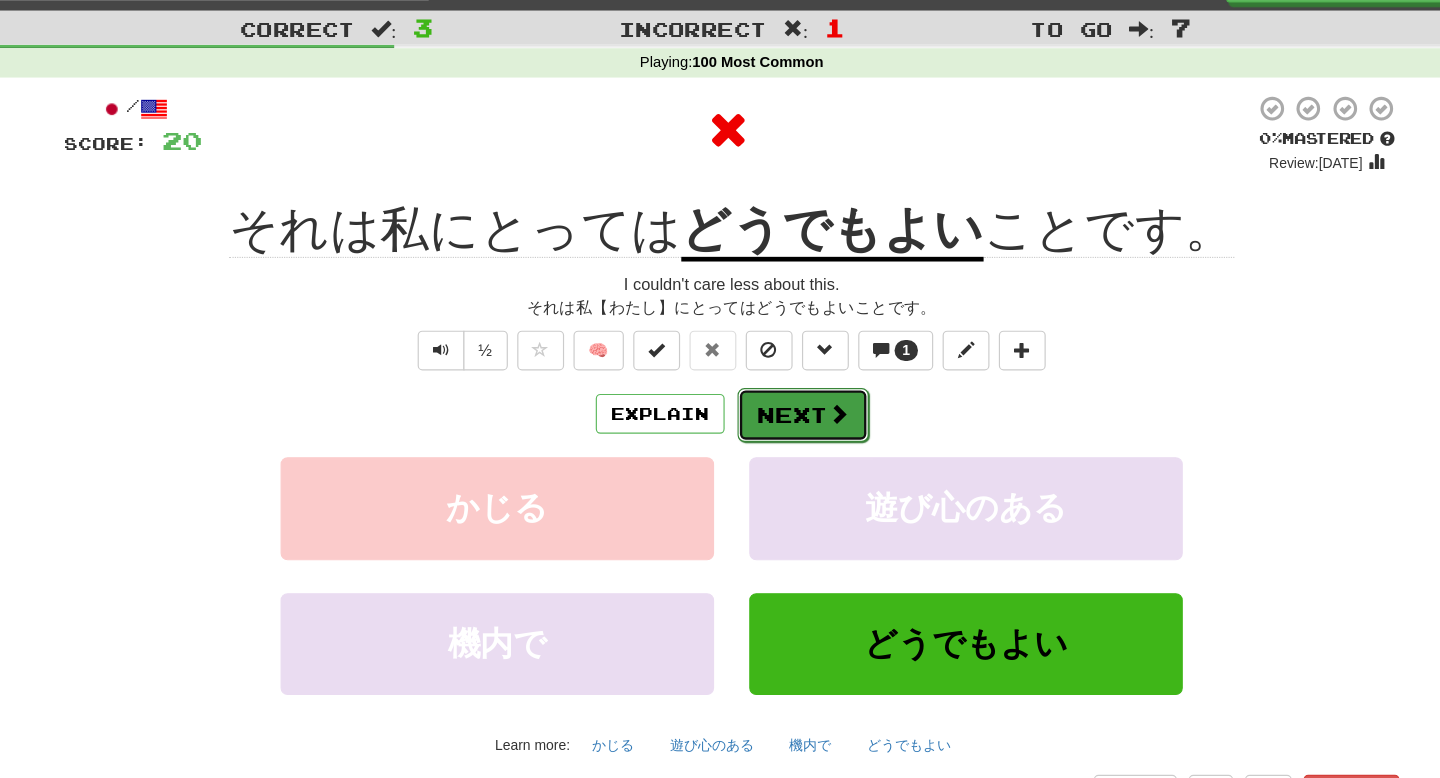 click on "Next" at bounding box center [781, 396] 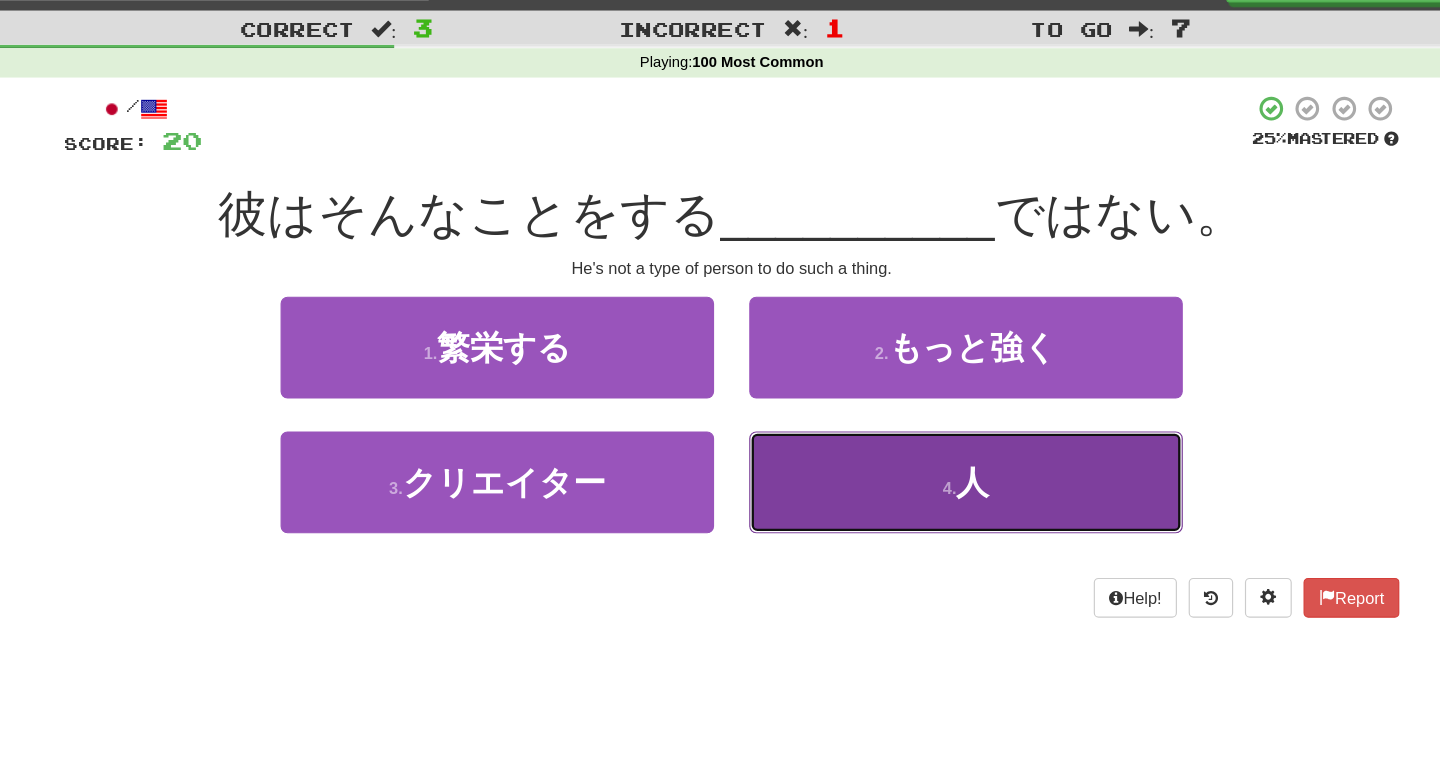 click on "4 .  人" at bounding box center (920, 453) 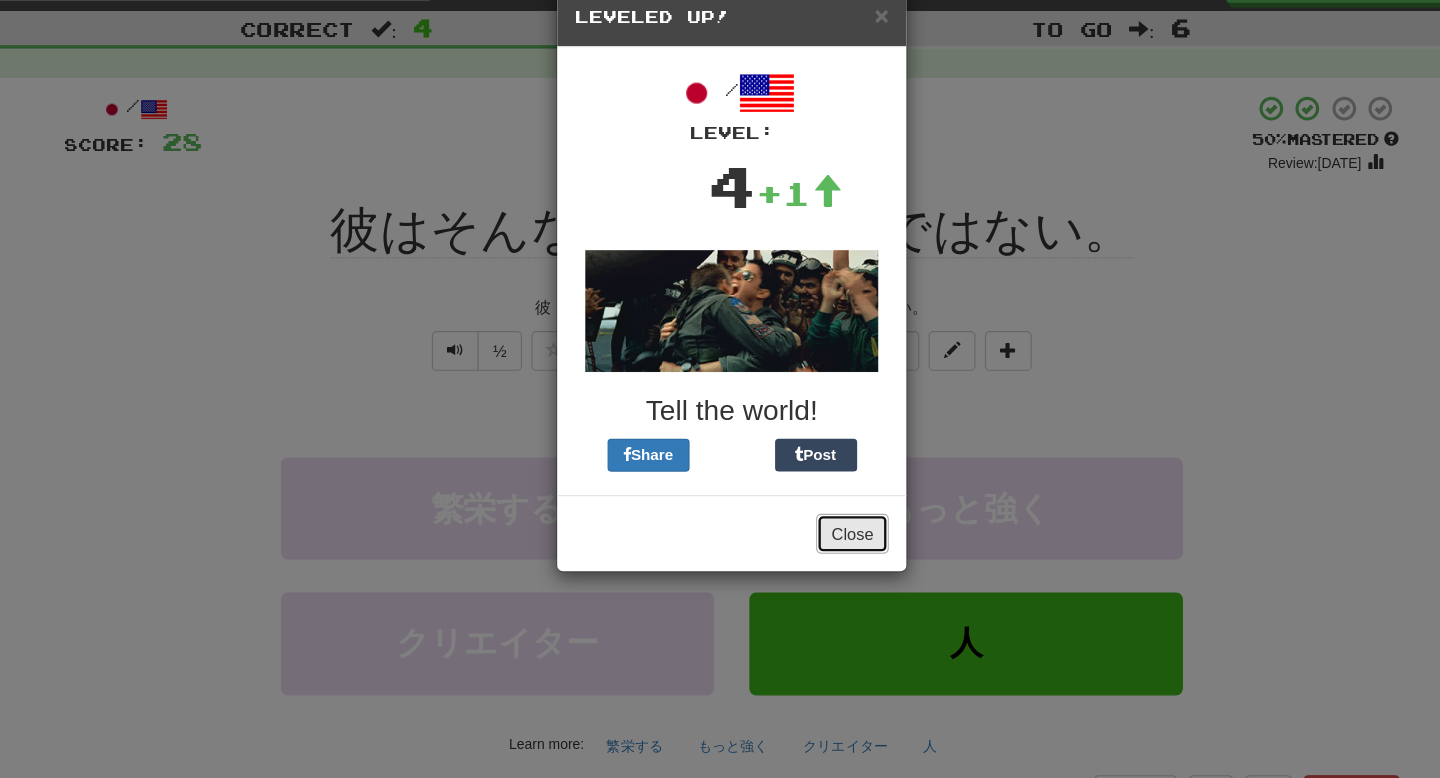 click on "Close" at bounding box center (823, 497) 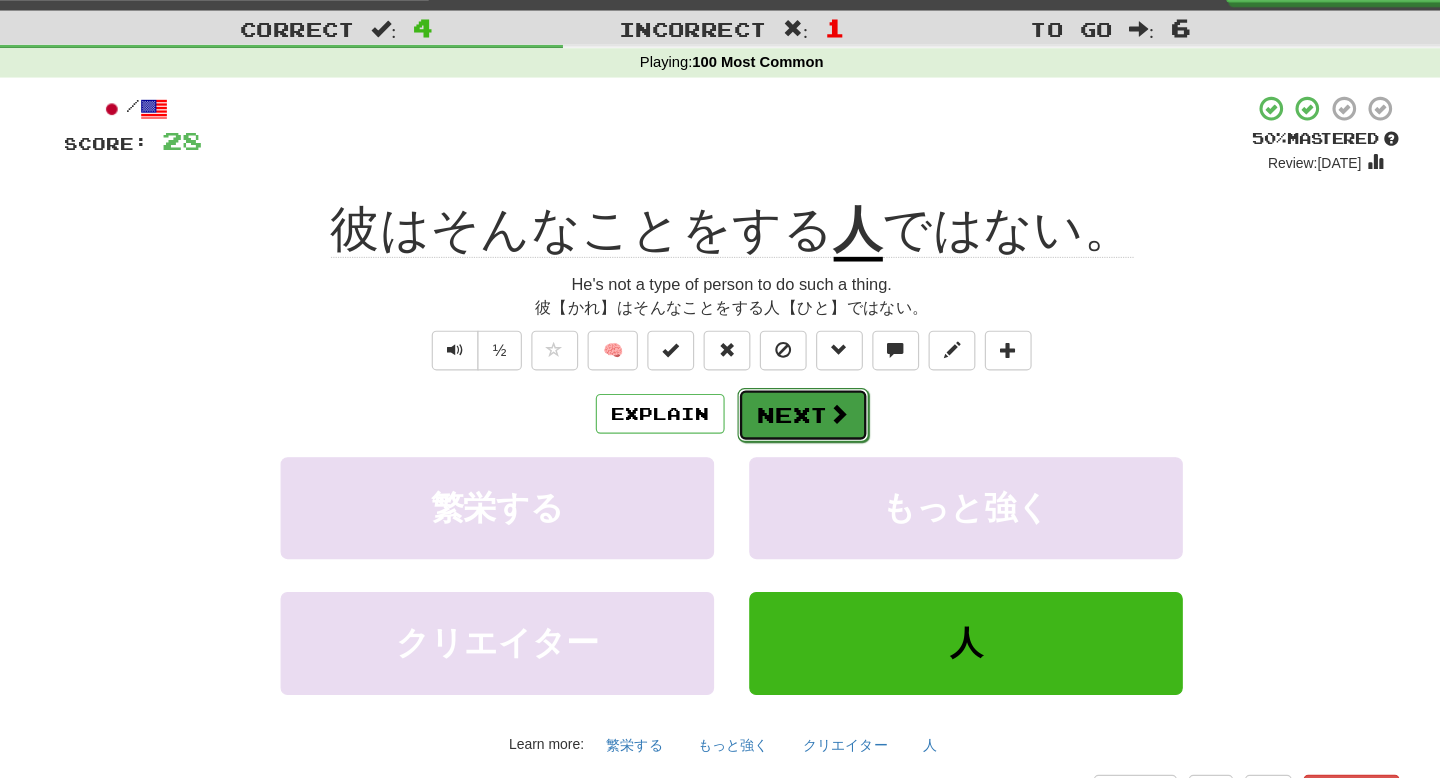 click on "Next" at bounding box center (781, 396) 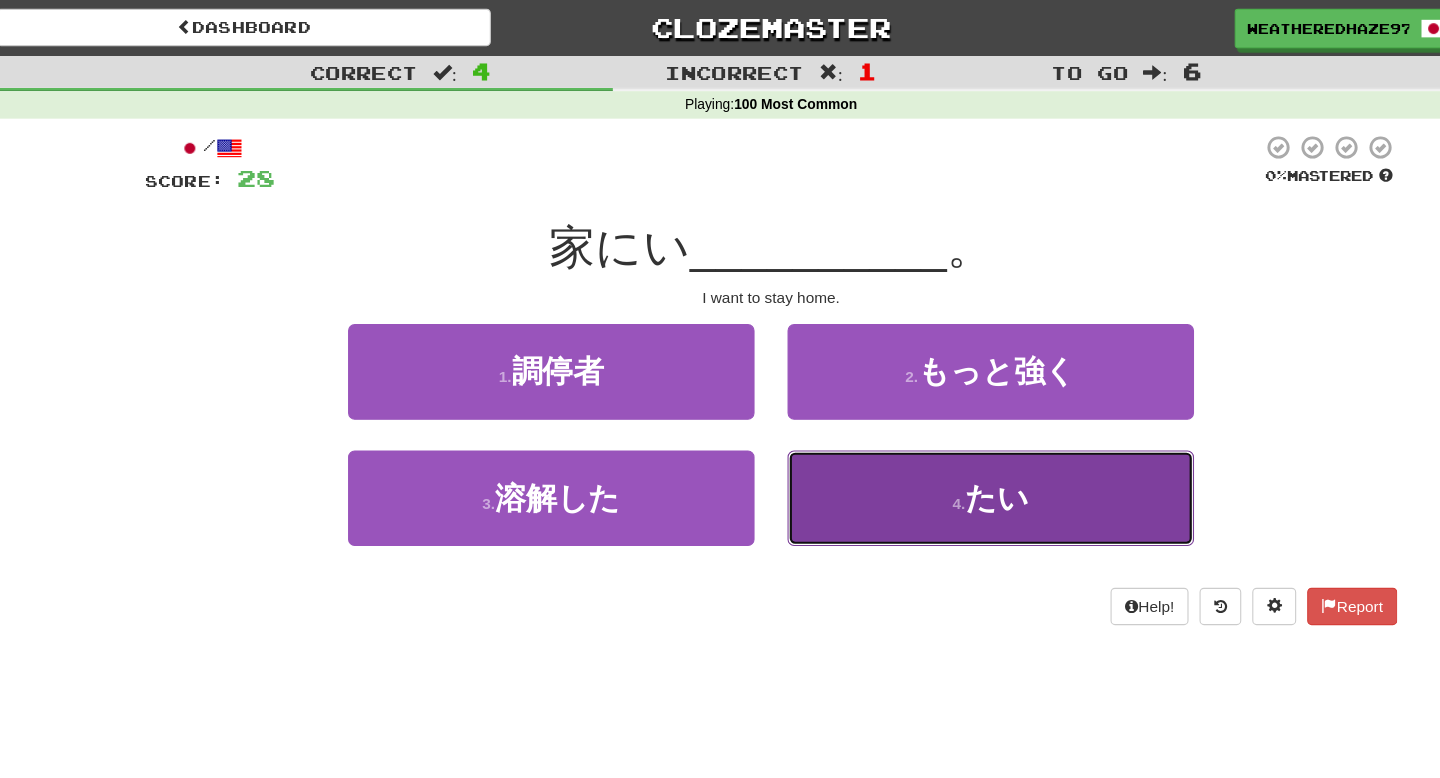 click on "4 .  たい" at bounding box center [920, 453] 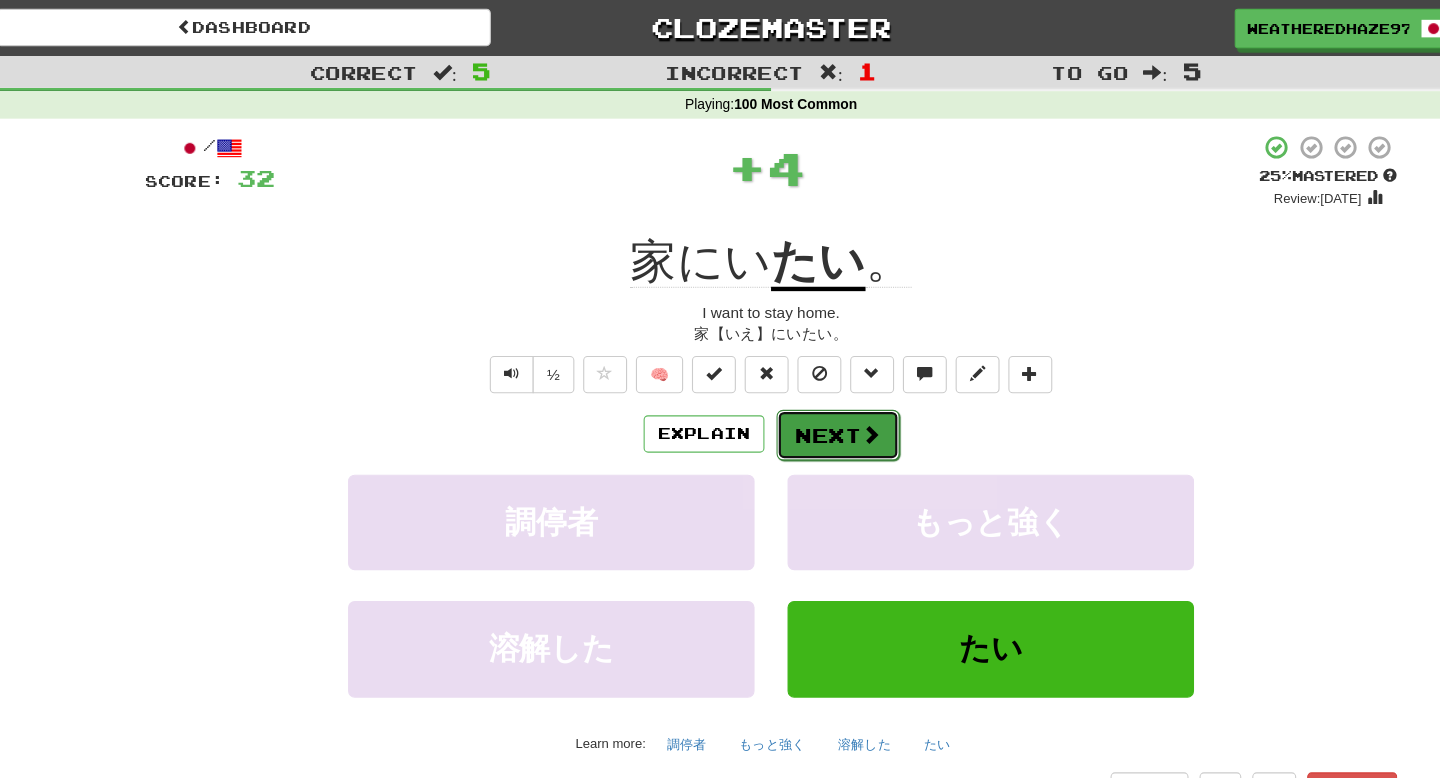 click on "Next" at bounding box center (781, 396) 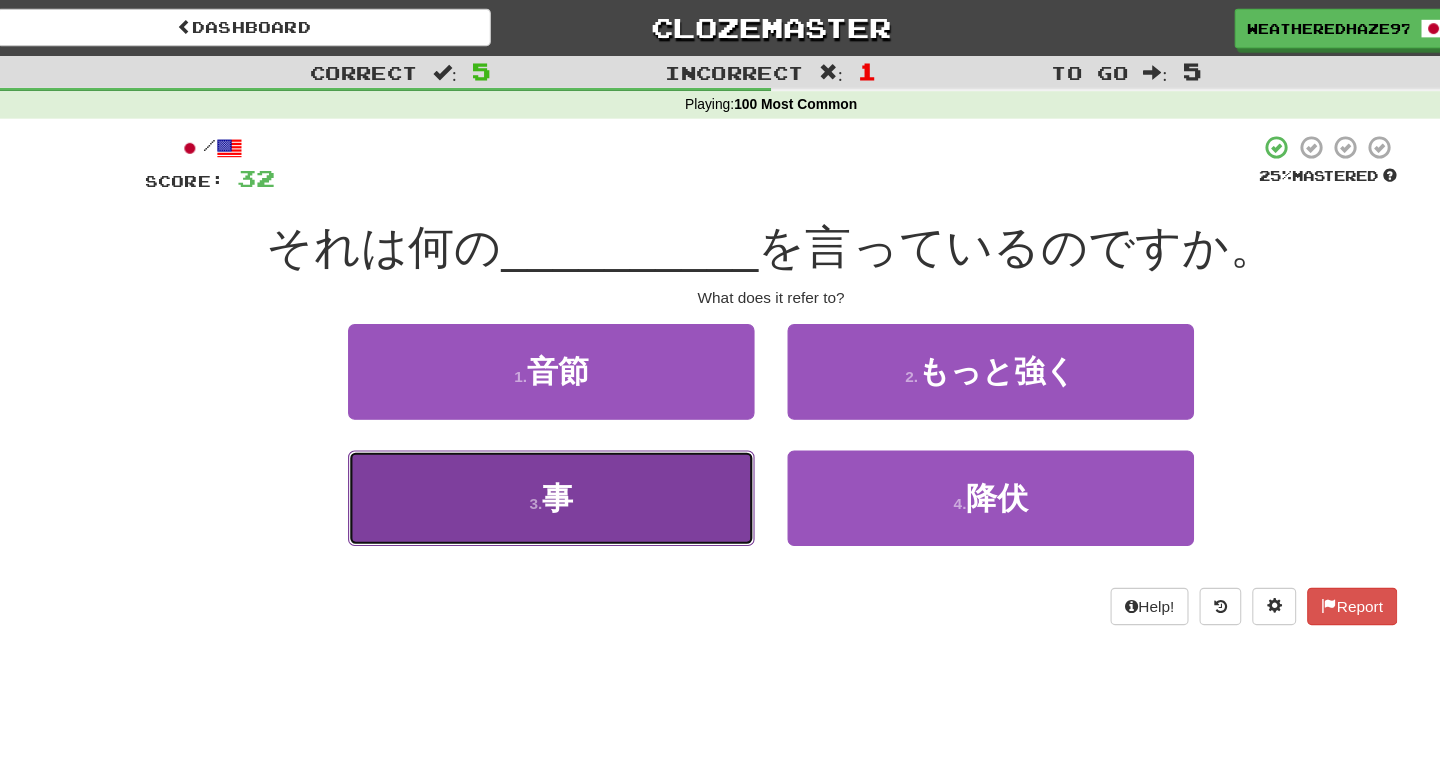 click on "3 .  事" at bounding box center [520, 453] 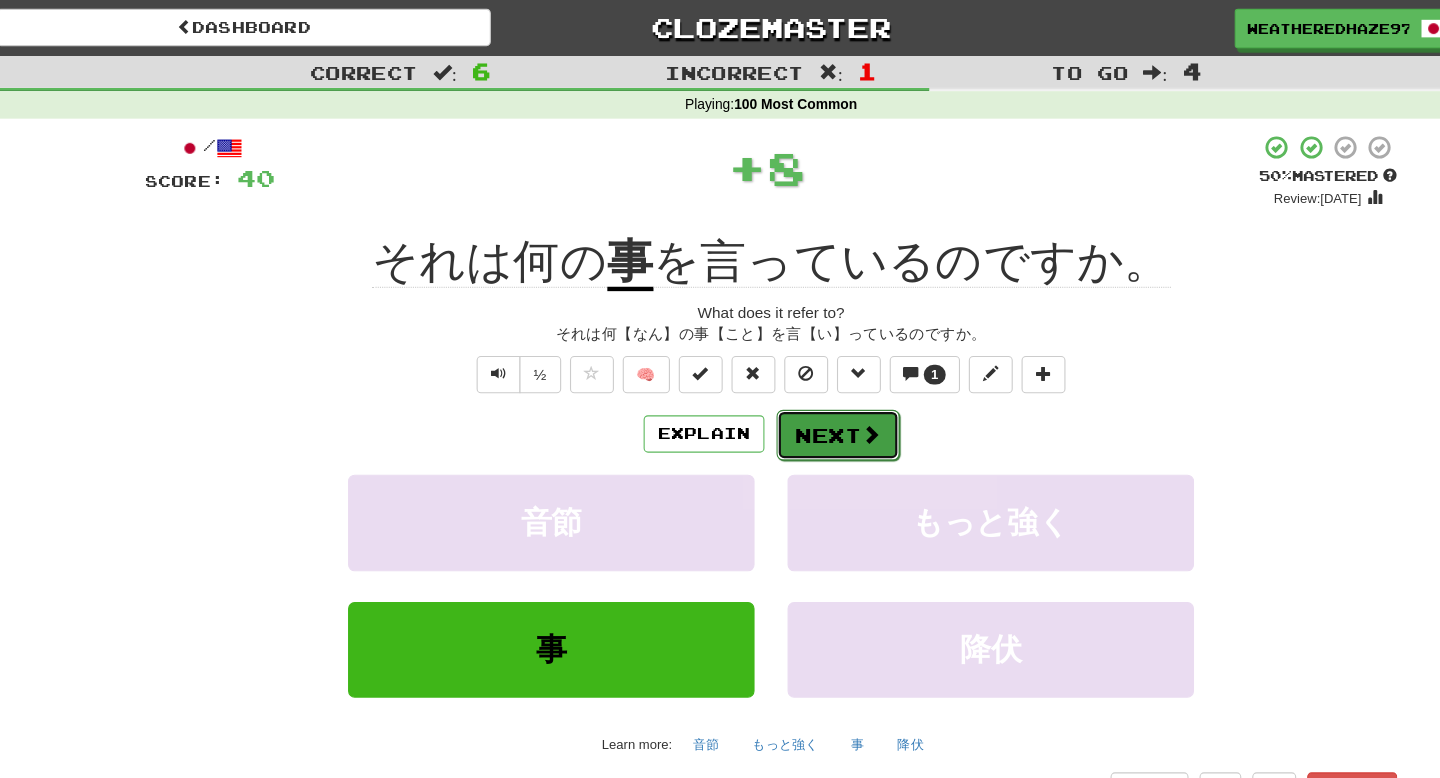 click on "Next" at bounding box center (781, 396) 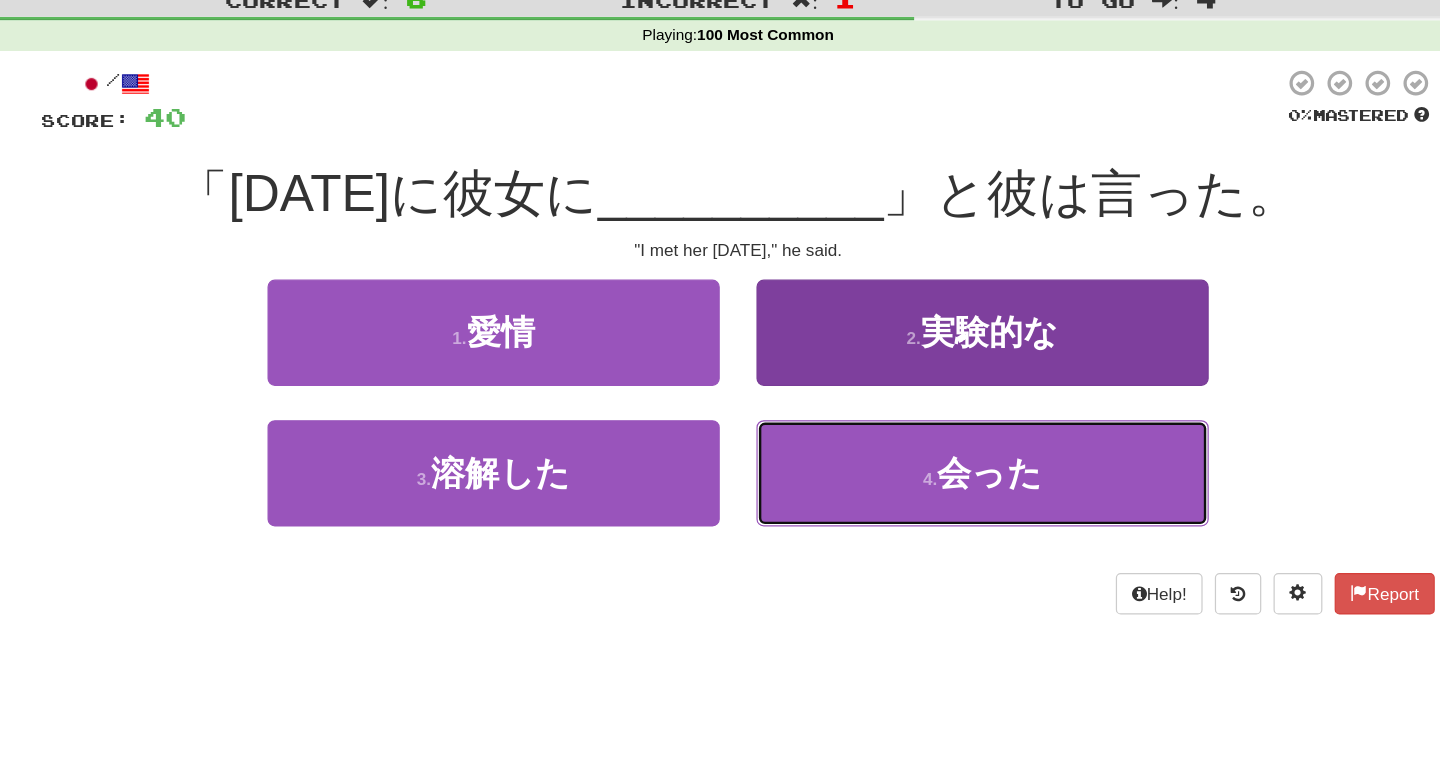 click on "4 .  会った" at bounding box center [920, 453] 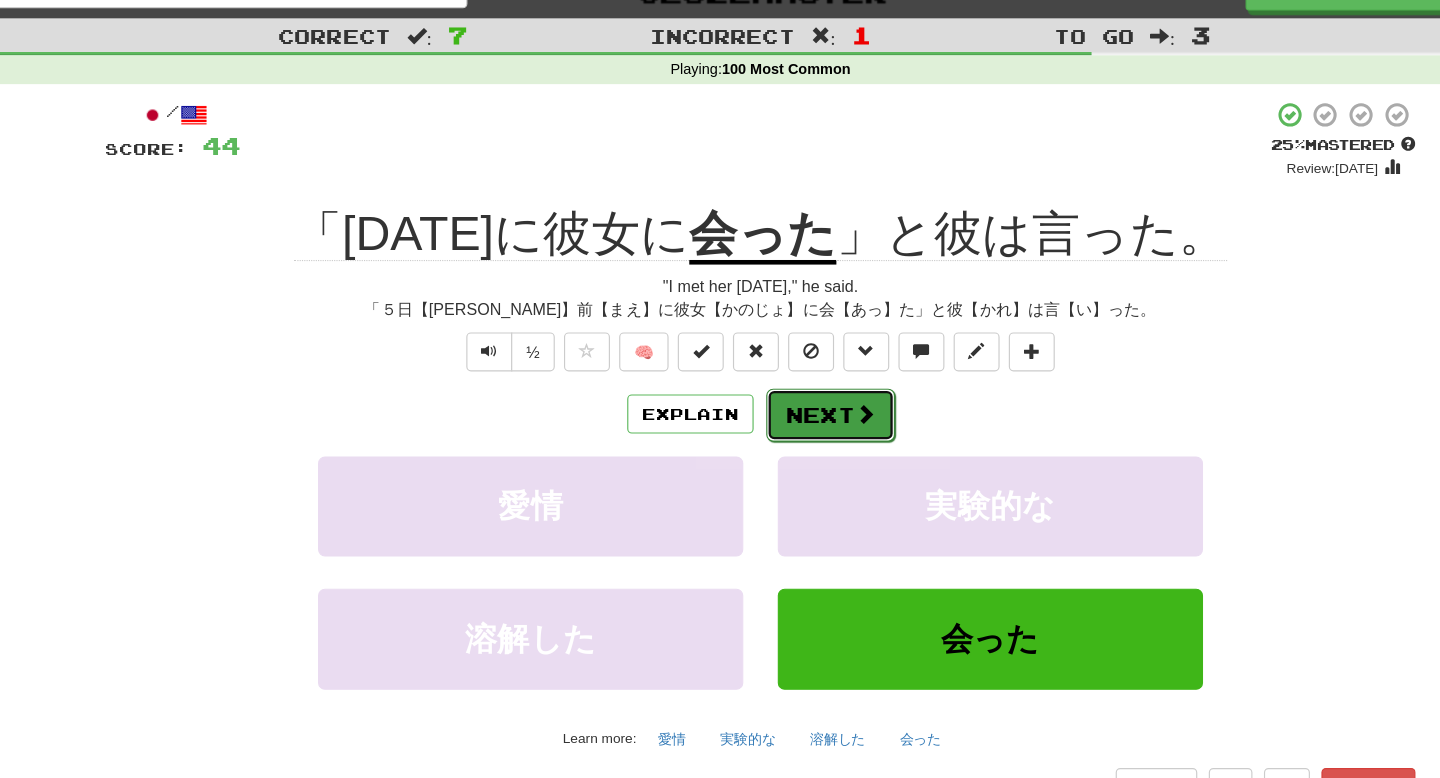 click on "Next" at bounding box center [781, 396] 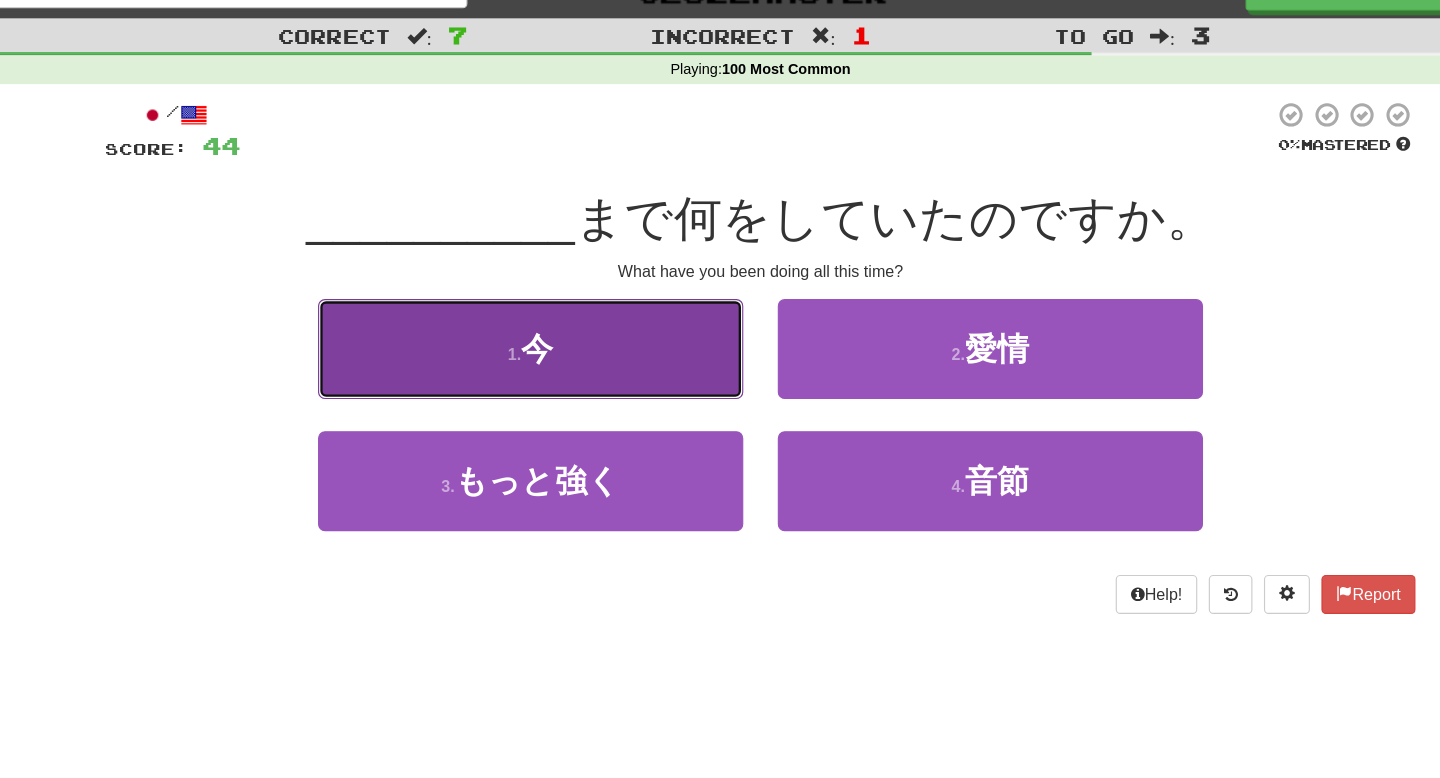 click on "1 .  今" at bounding box center (520, 338) 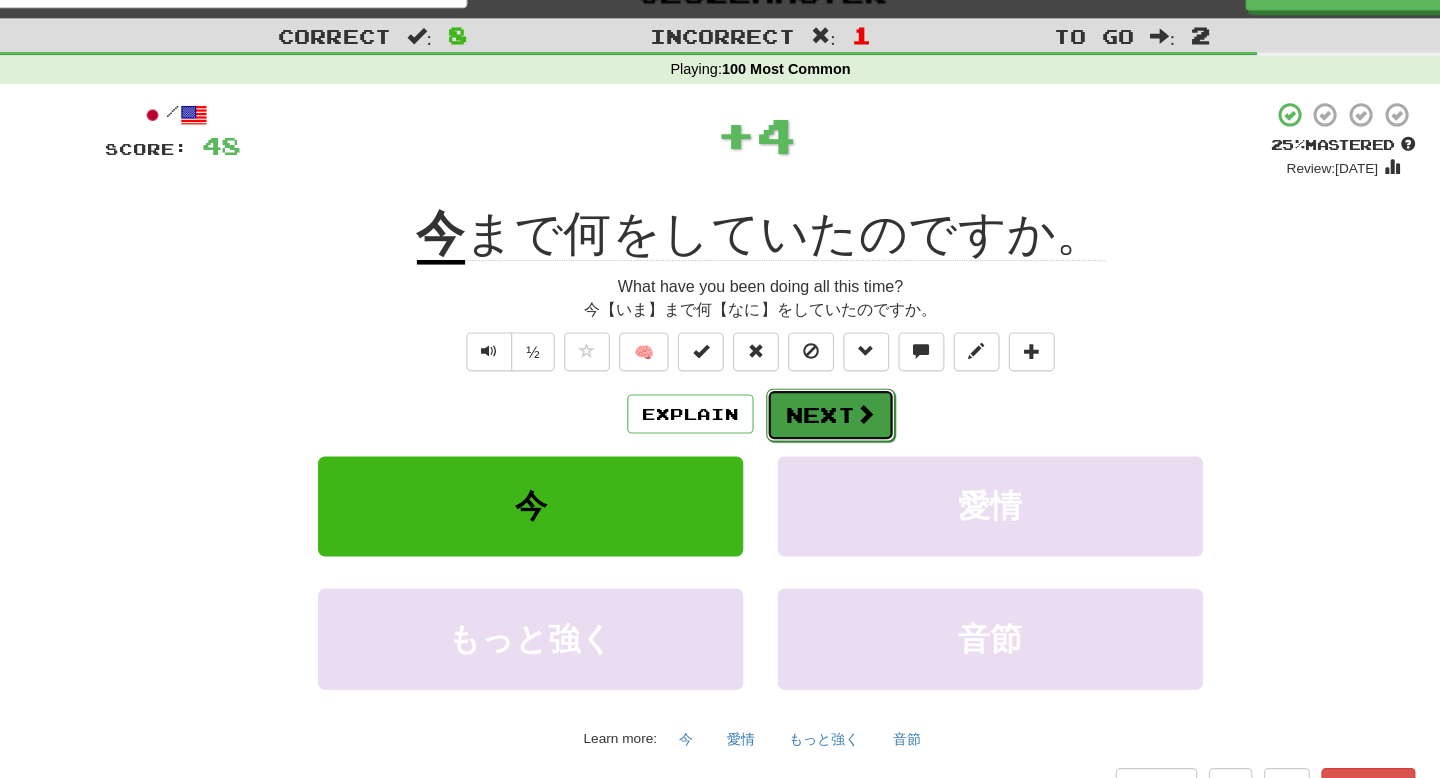 click on "Next" at bounding box center (781, 396) 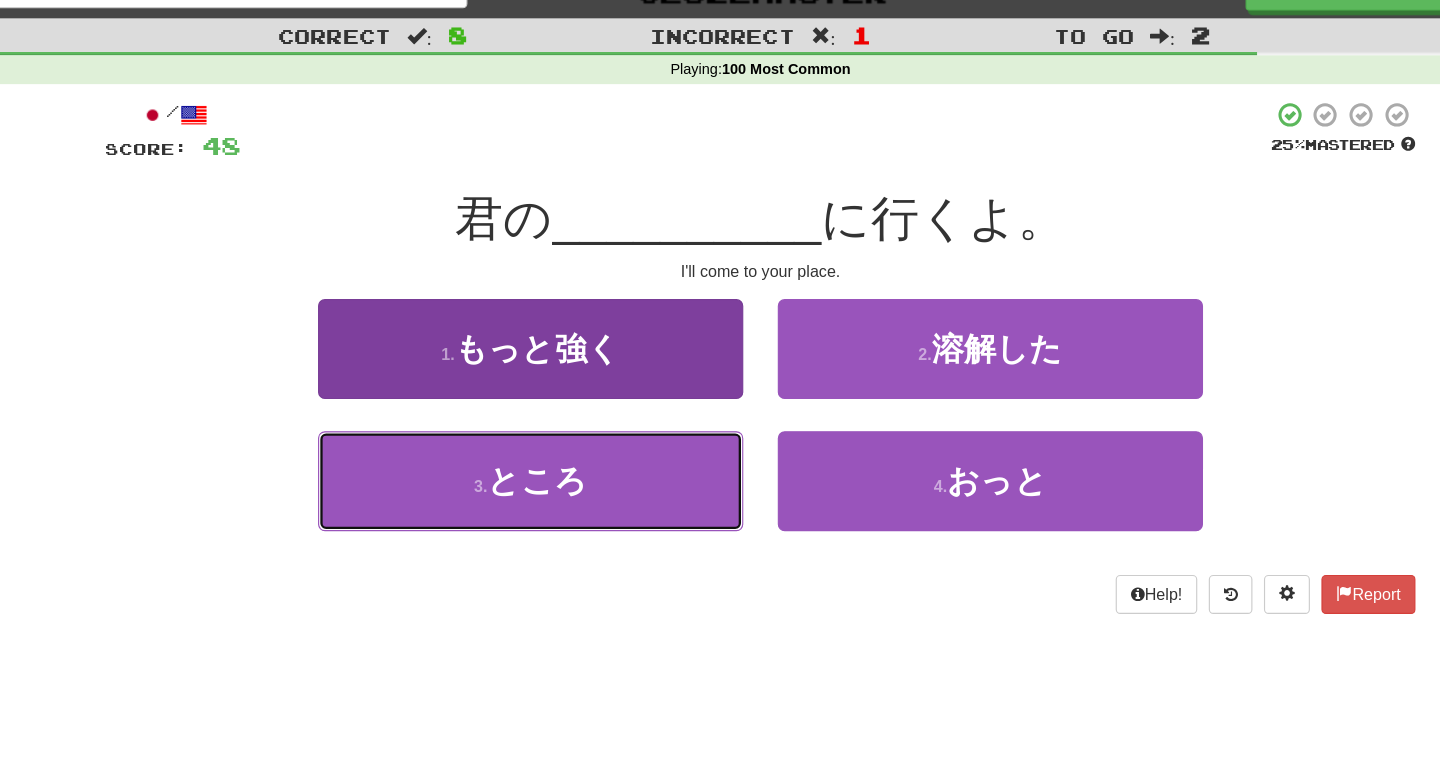click on "3 .  ところ" at bounding box center [520, 453] 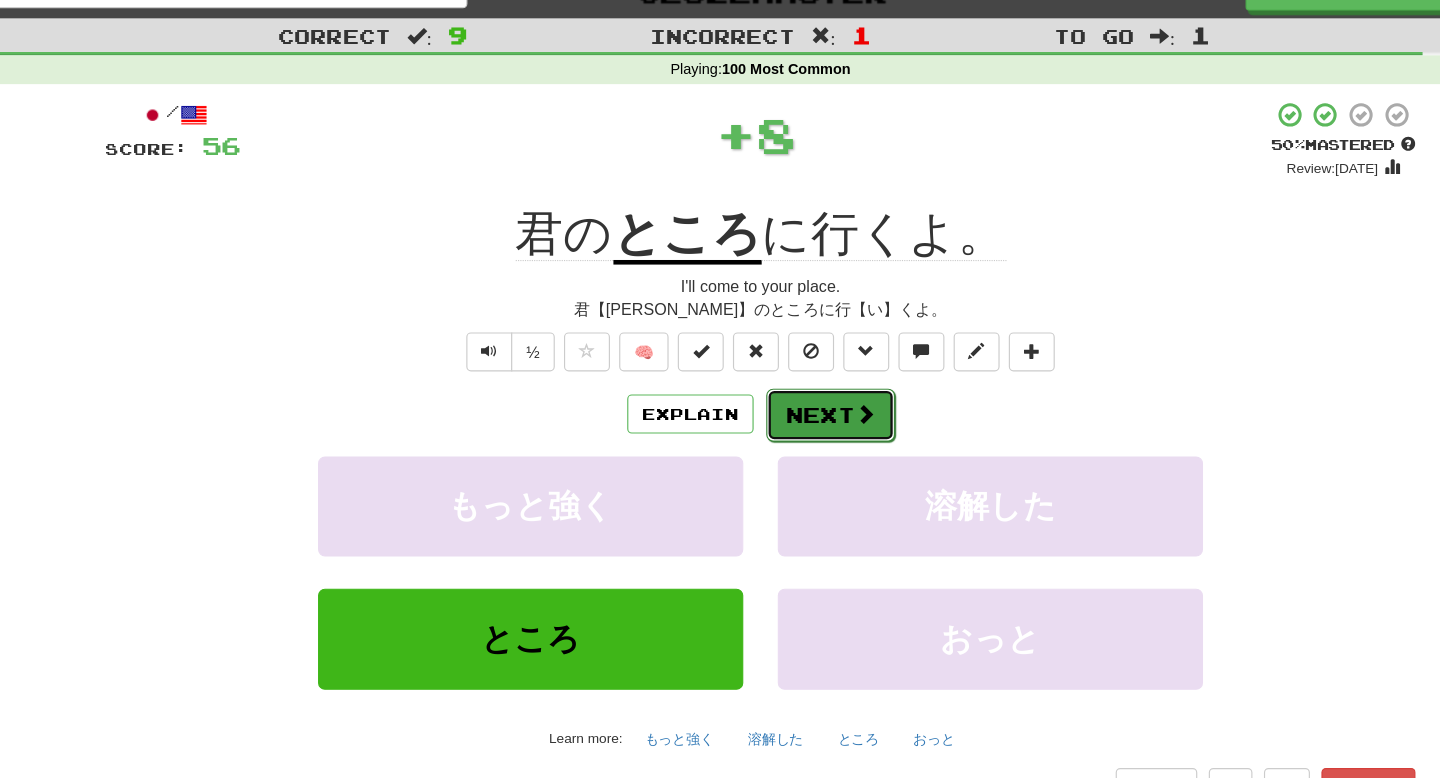 click on "Next" at bounding box center (781, 396) 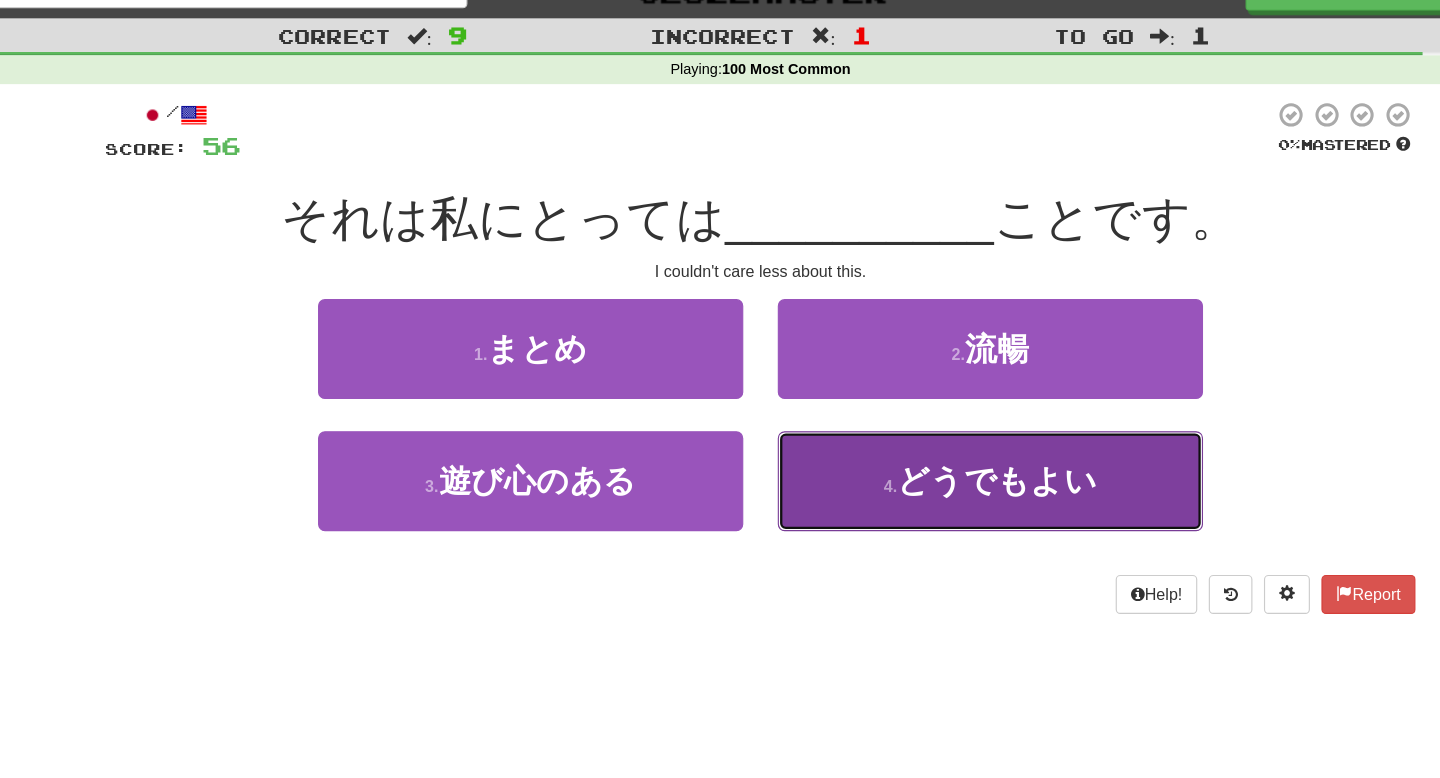 click on "4 .  どうでもよい" at bounding box center [920, 453] 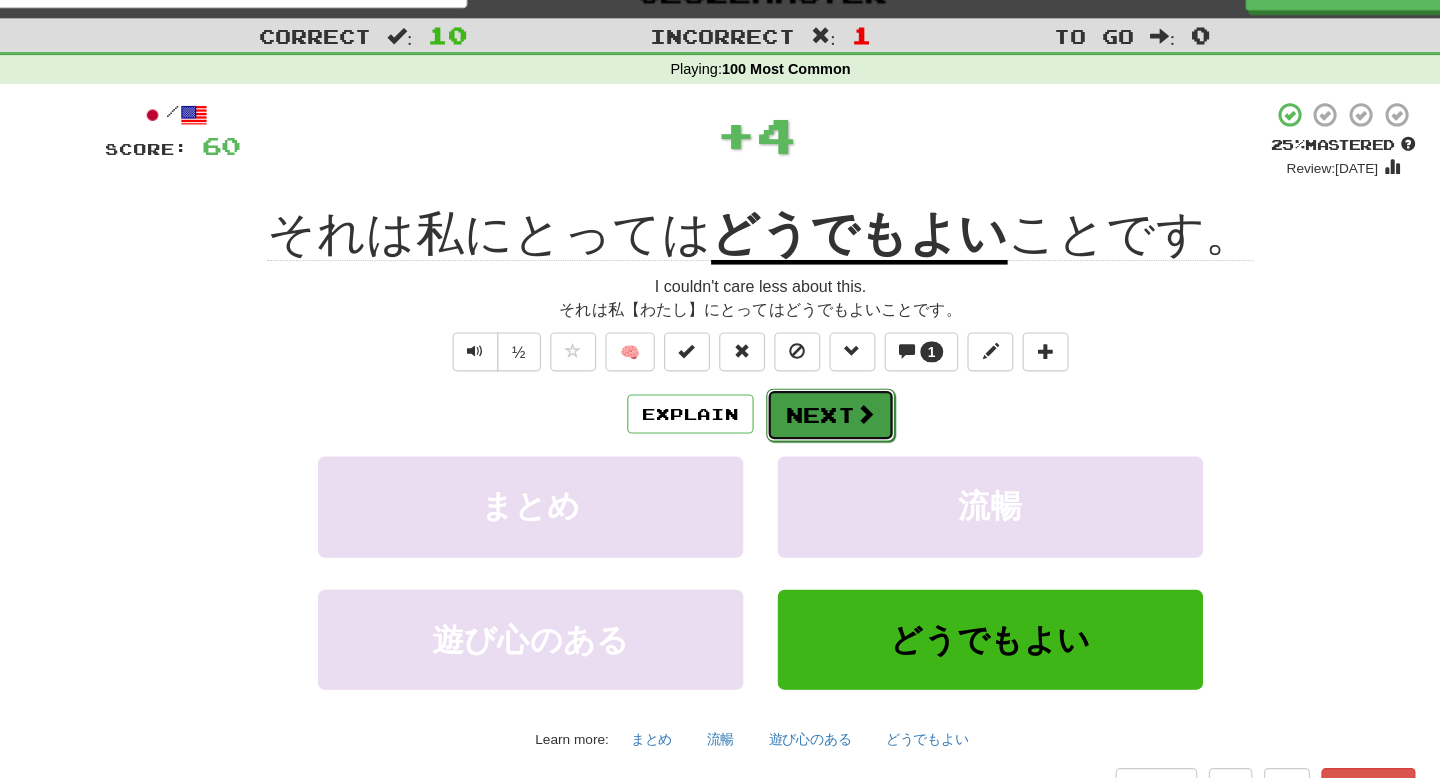 click on "Next" at bounding box center [781, 396] 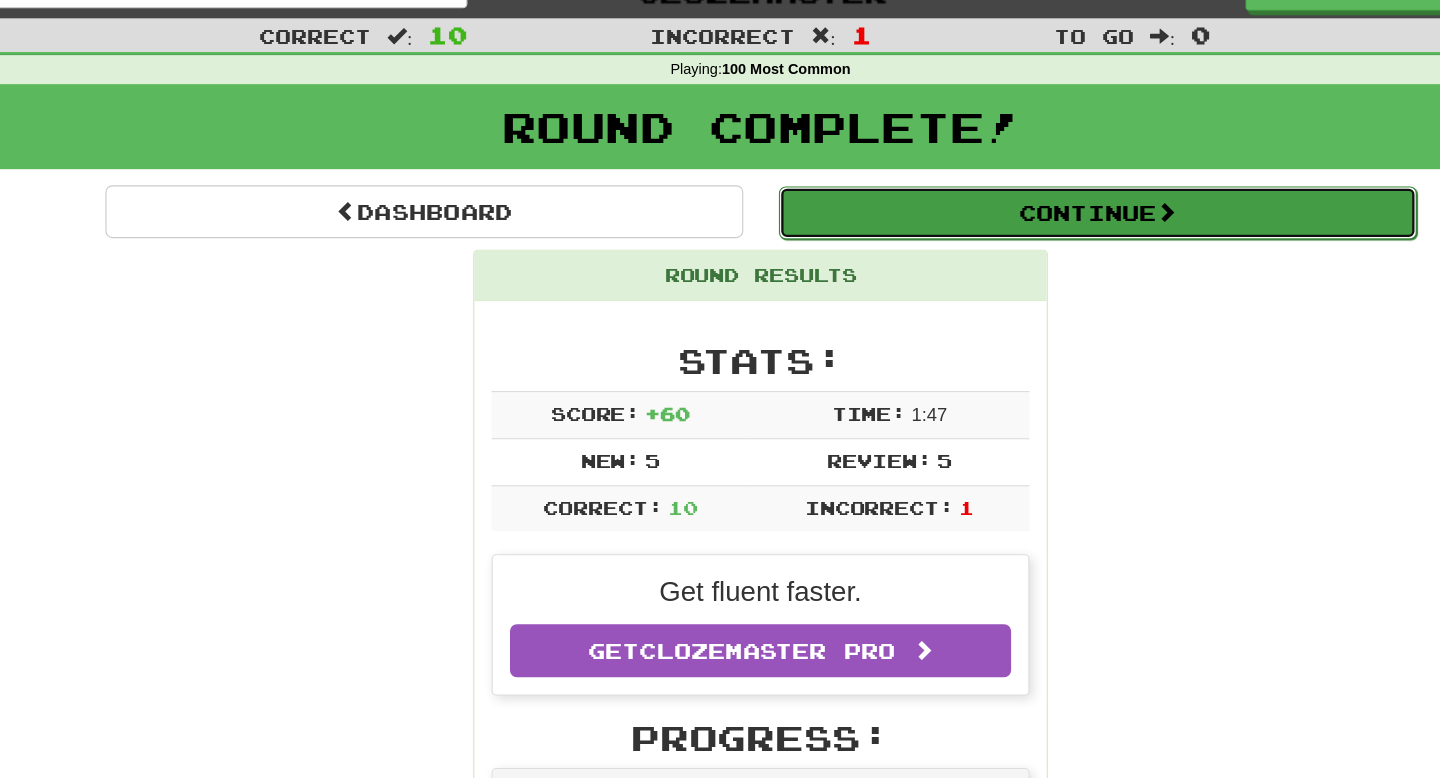 click on "Continue" at bounding box center (1013, 220) 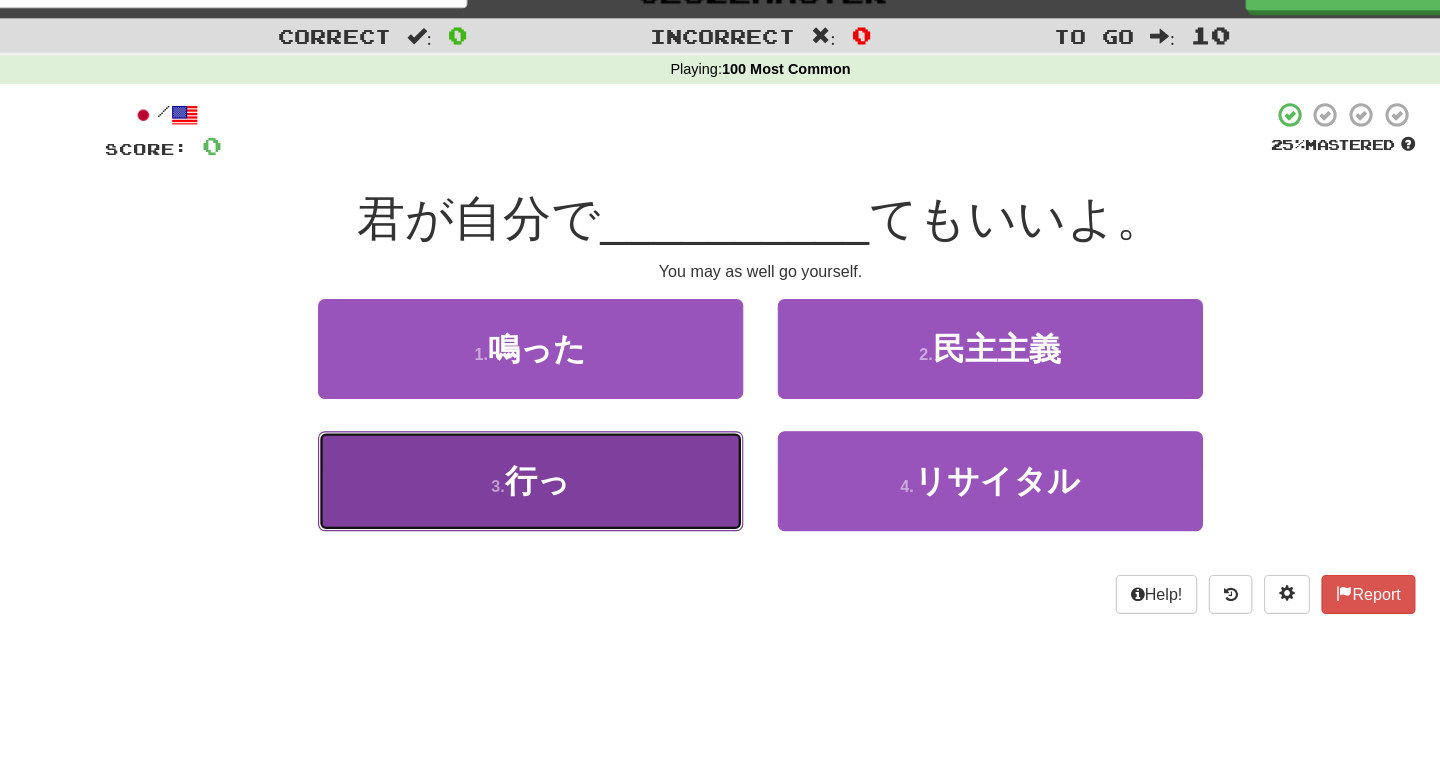 click on "3 .  行っ" at bounding box center (520, 453) 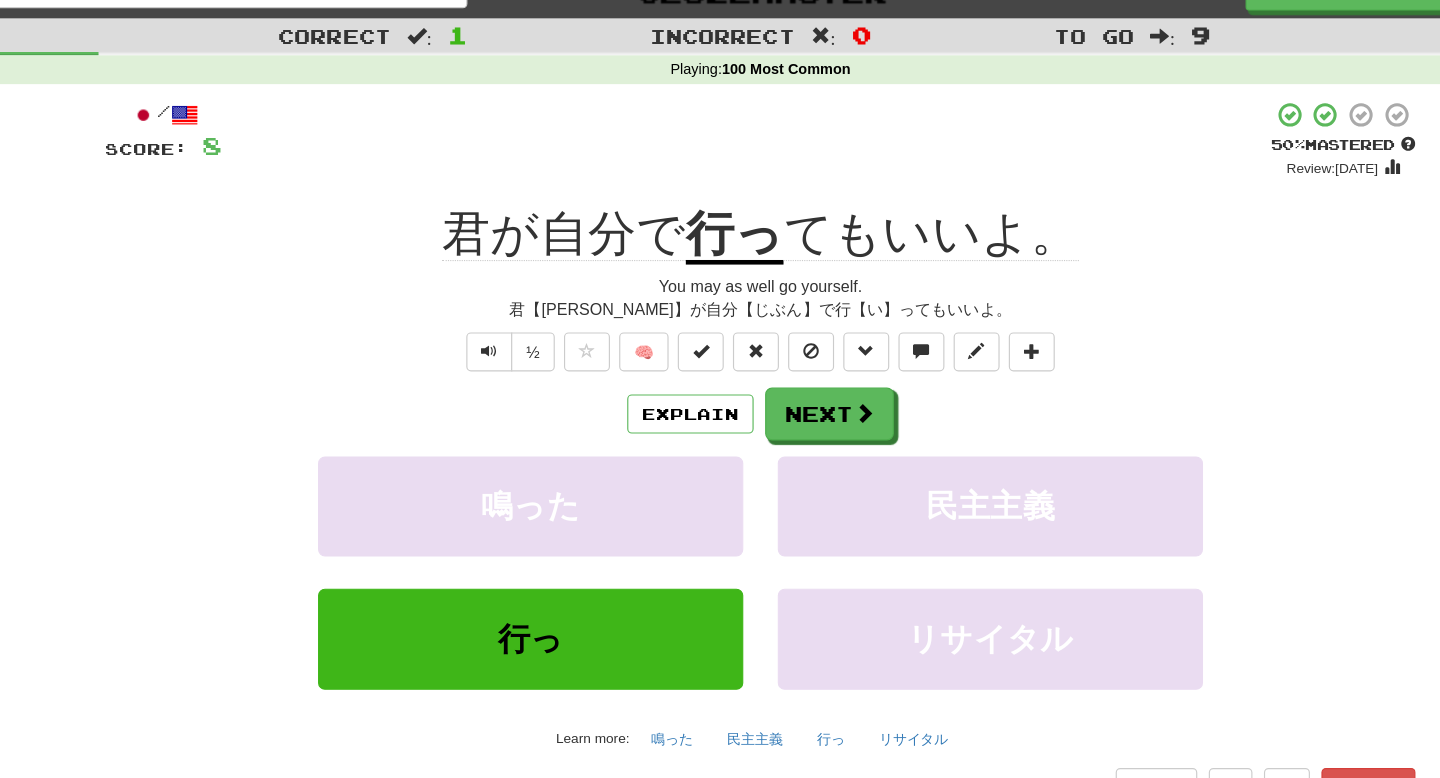 click on "Explain Next 鳴った 民主主義 行っ リサイタル Learn more: 鳴った 民主主義 行っ リサイタル" at bounding box center (720, 532) 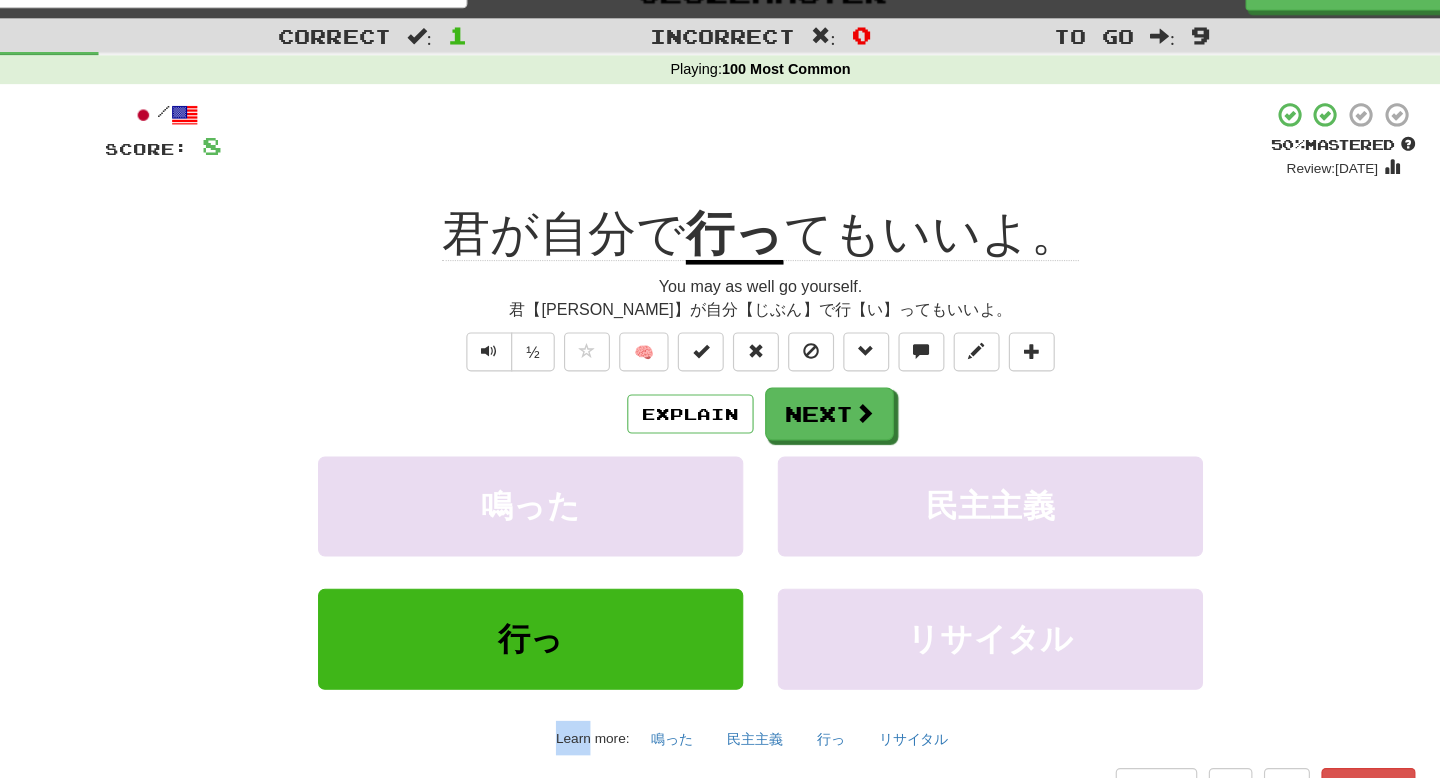 click on "Explain Next 鳴った 民主主義 行っ リサイタル Learn more: 鳴った 民主主義 行っ リサイタル" at bounding box center (720, 532) 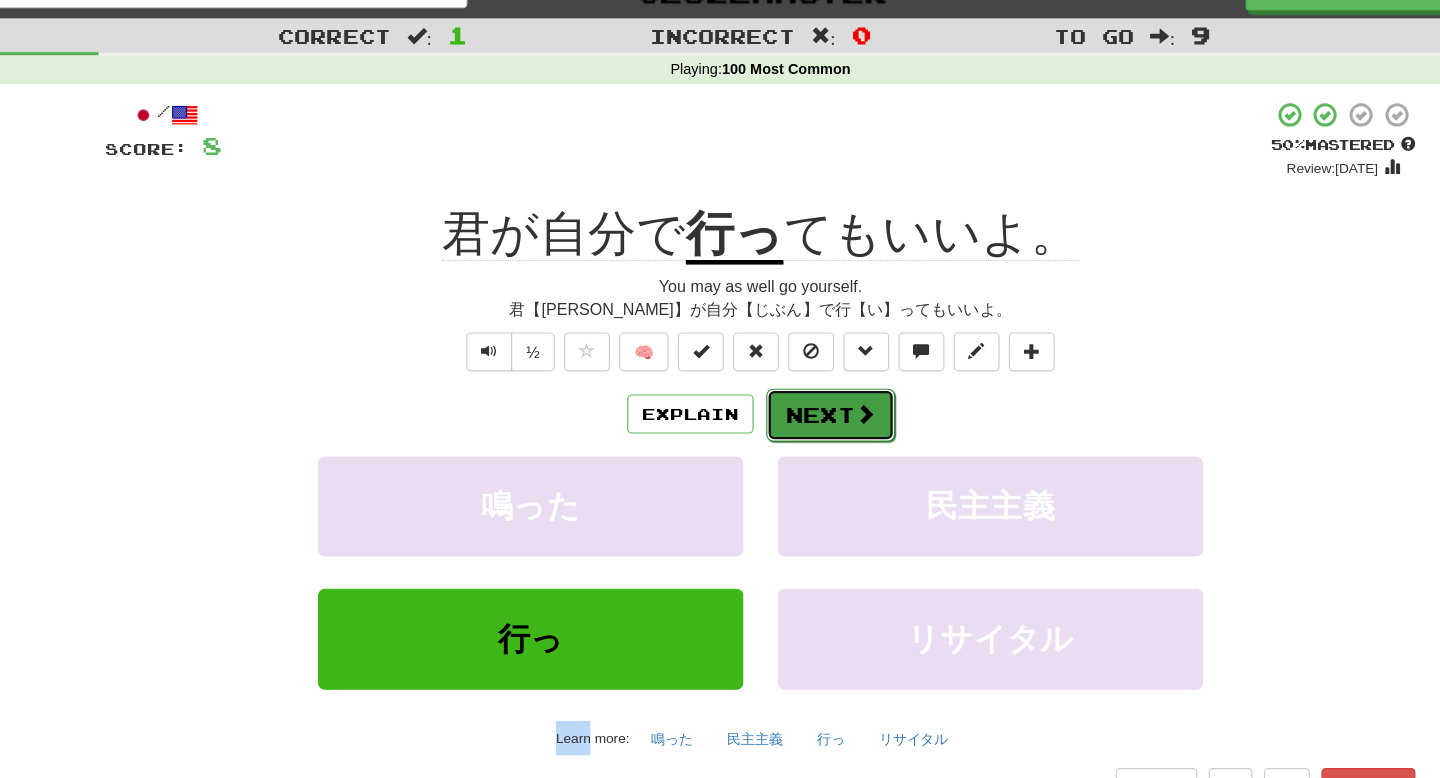 click on "Next" at bounding box center (781, 396) 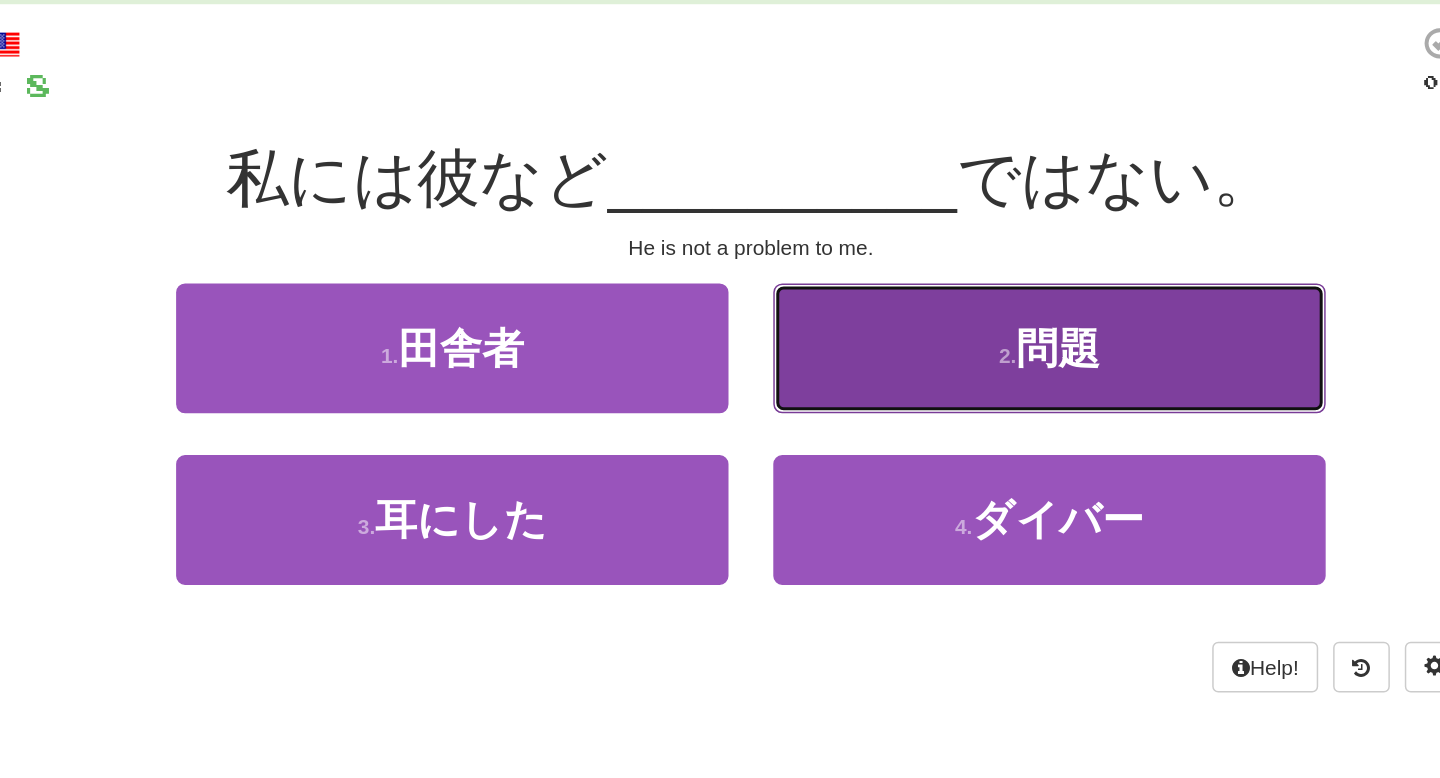 click on "2 .  問題" at bounding box center (920, 338) 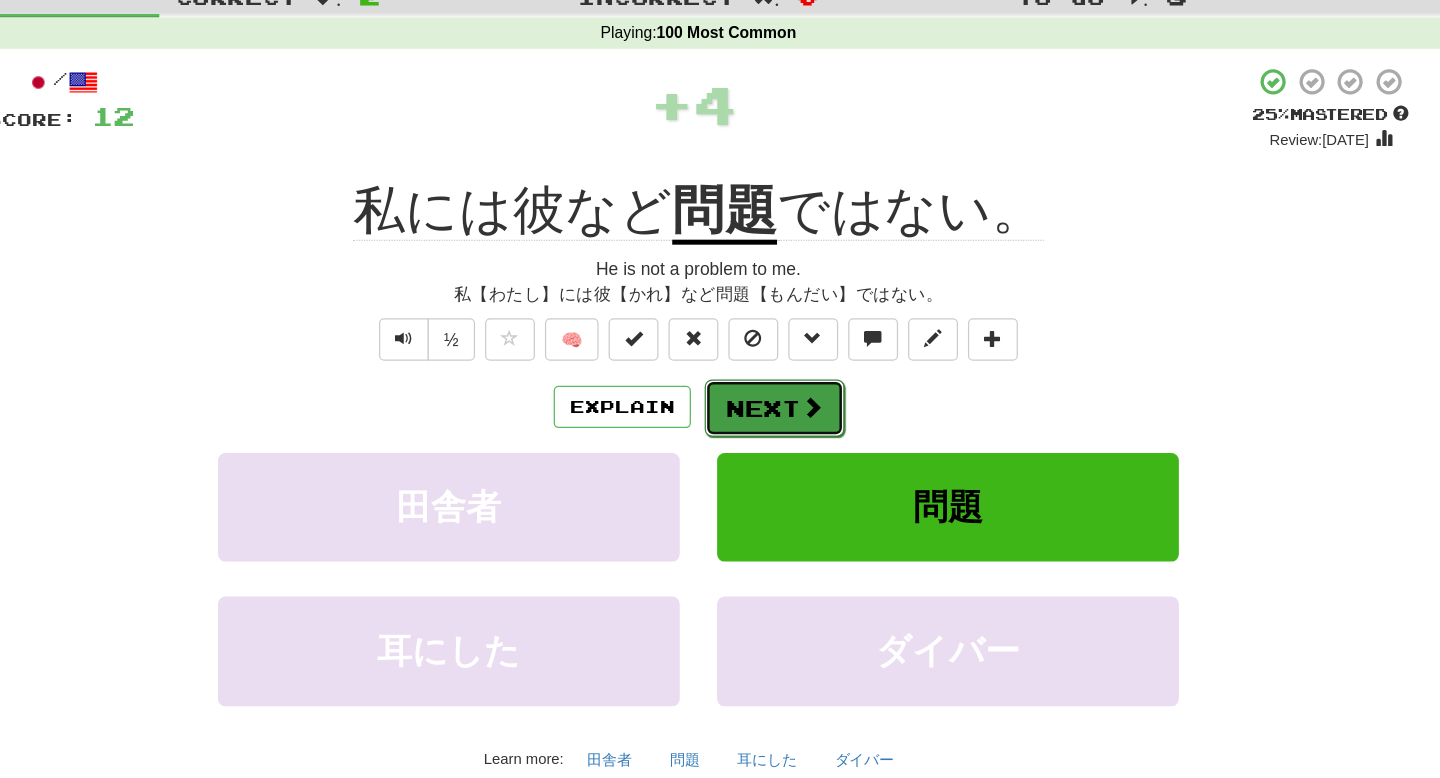 click on "Next" at bounding box center [781, 396] 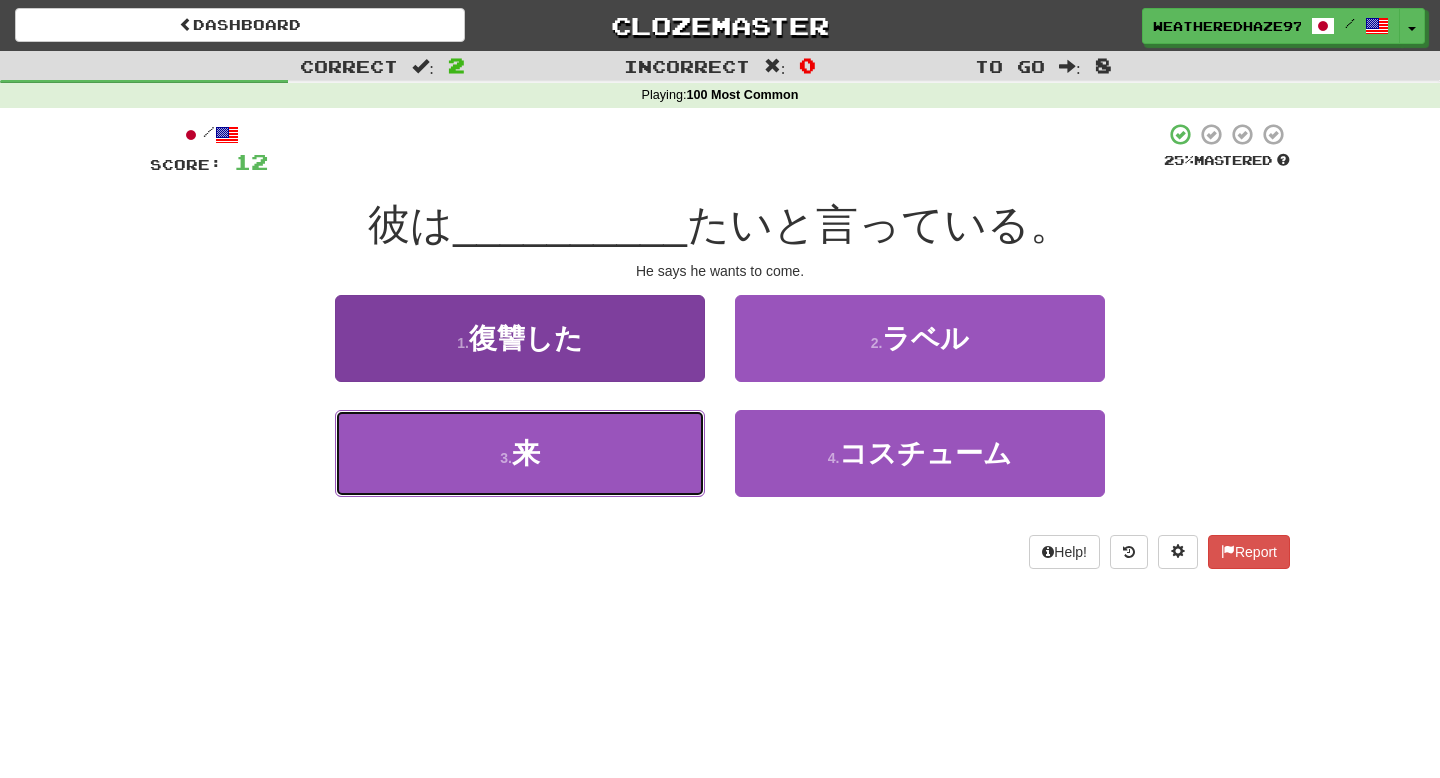 click on "3 .  来" at bounding box center (520, 453) 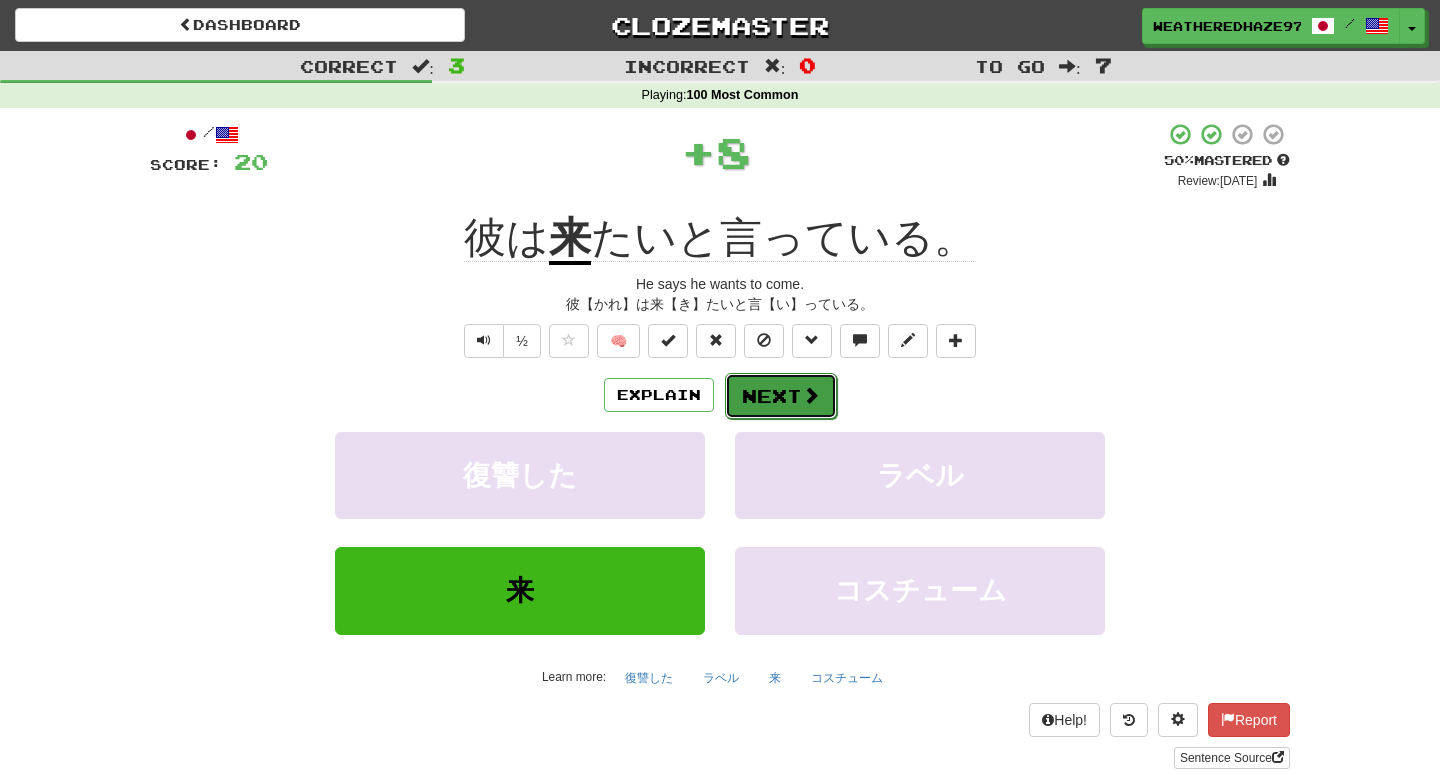 click on "Next" at bounding box center (781, 396) 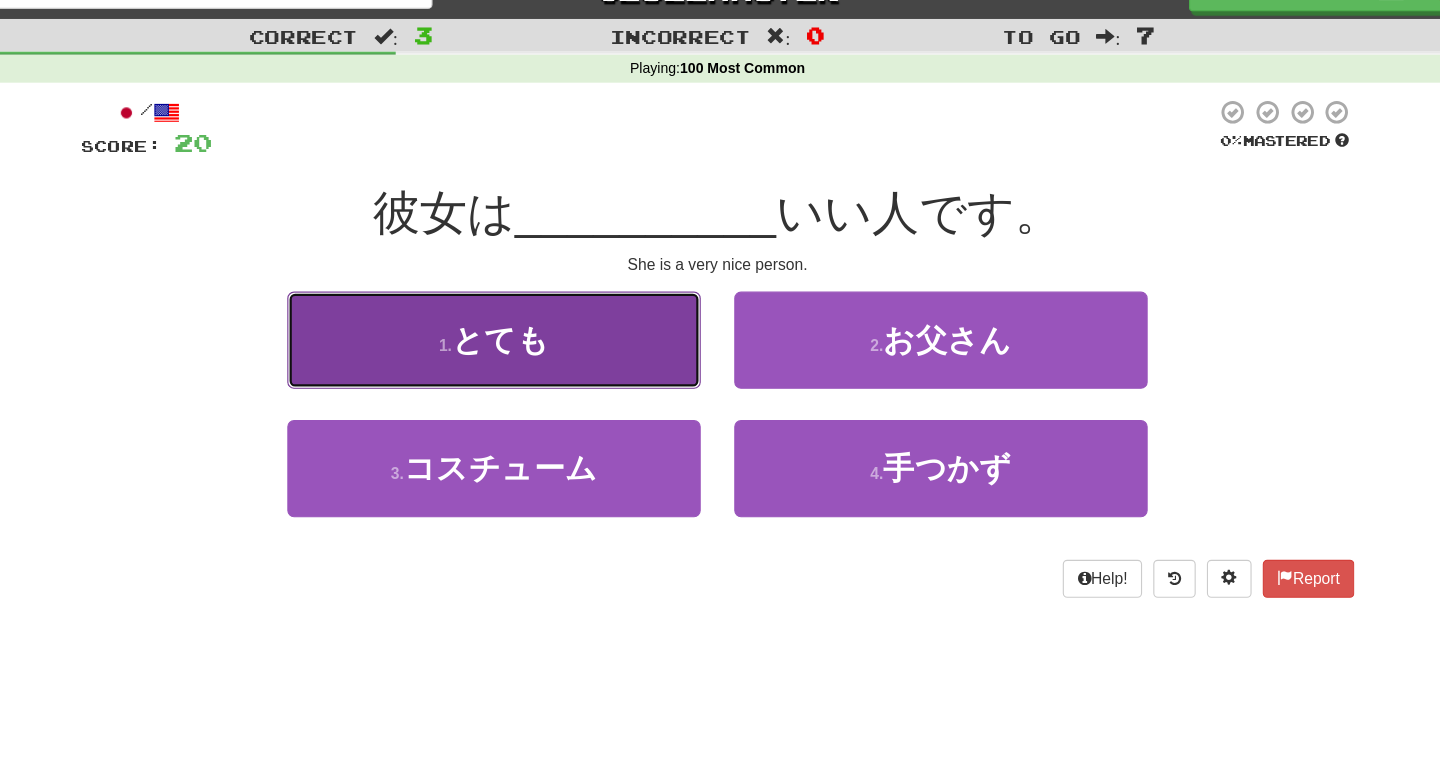 click on "1 .  とても" at bounding box center (520, 338) 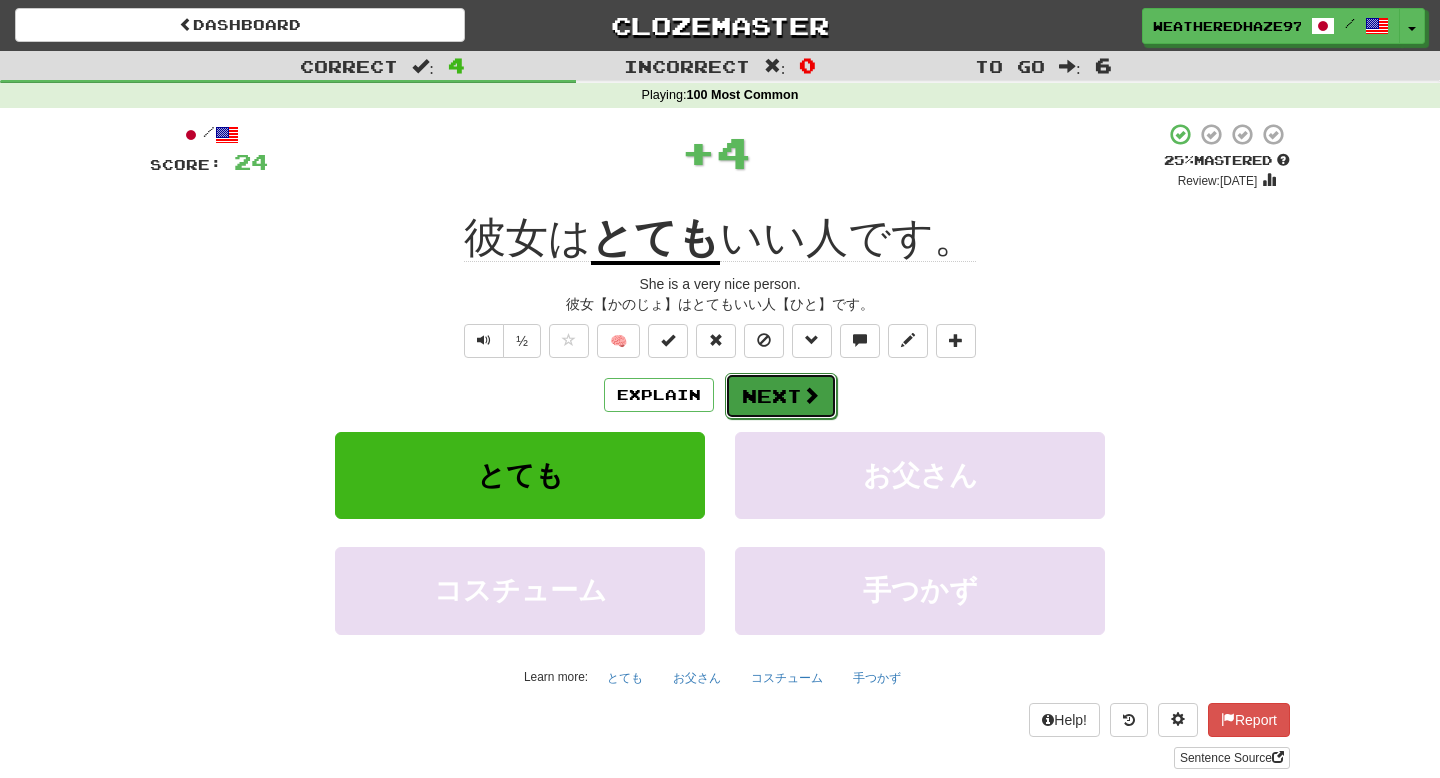 click on "Next" at bounding box center [781, 396] 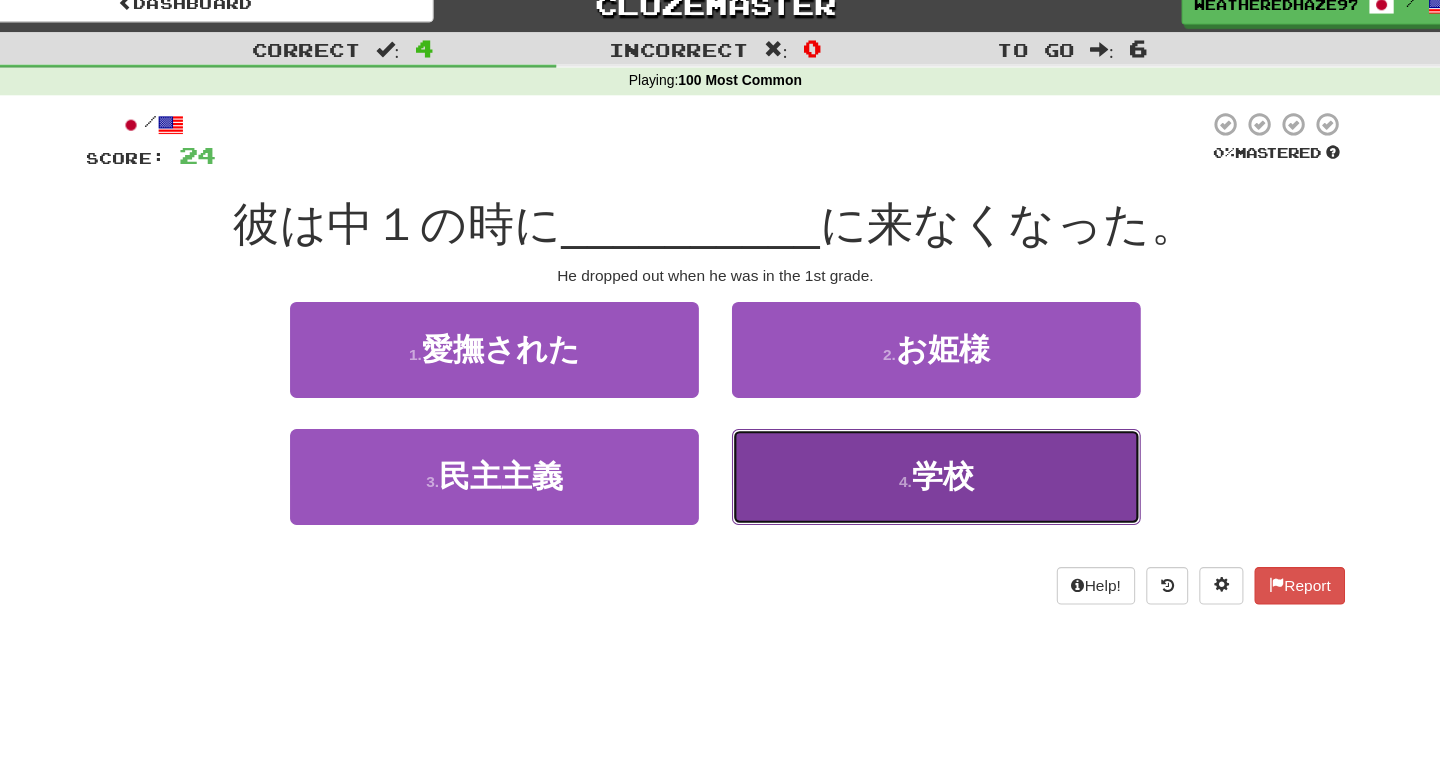 click on "4 .  学校" at bounding box center (920, 453) 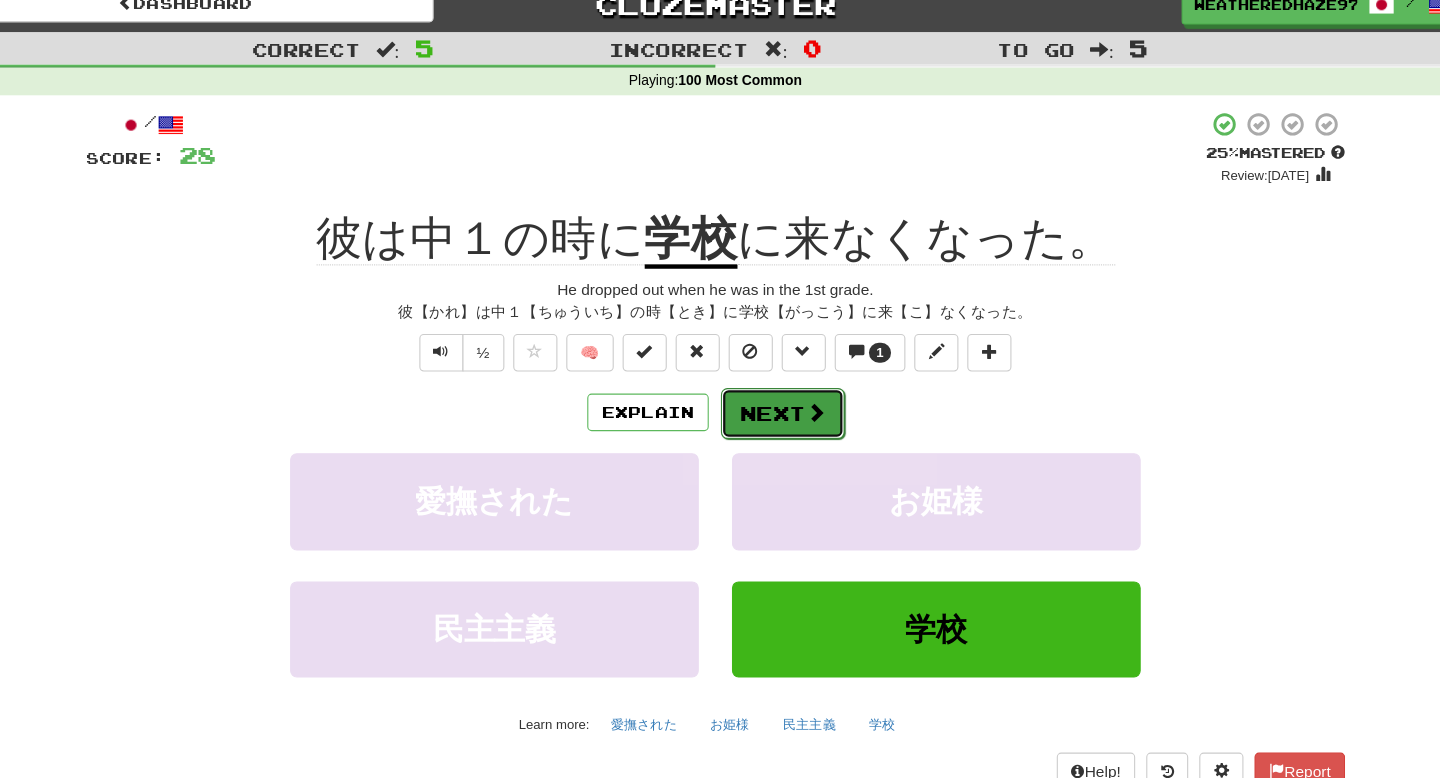 click on "Next" at bounding box center (781, 396) 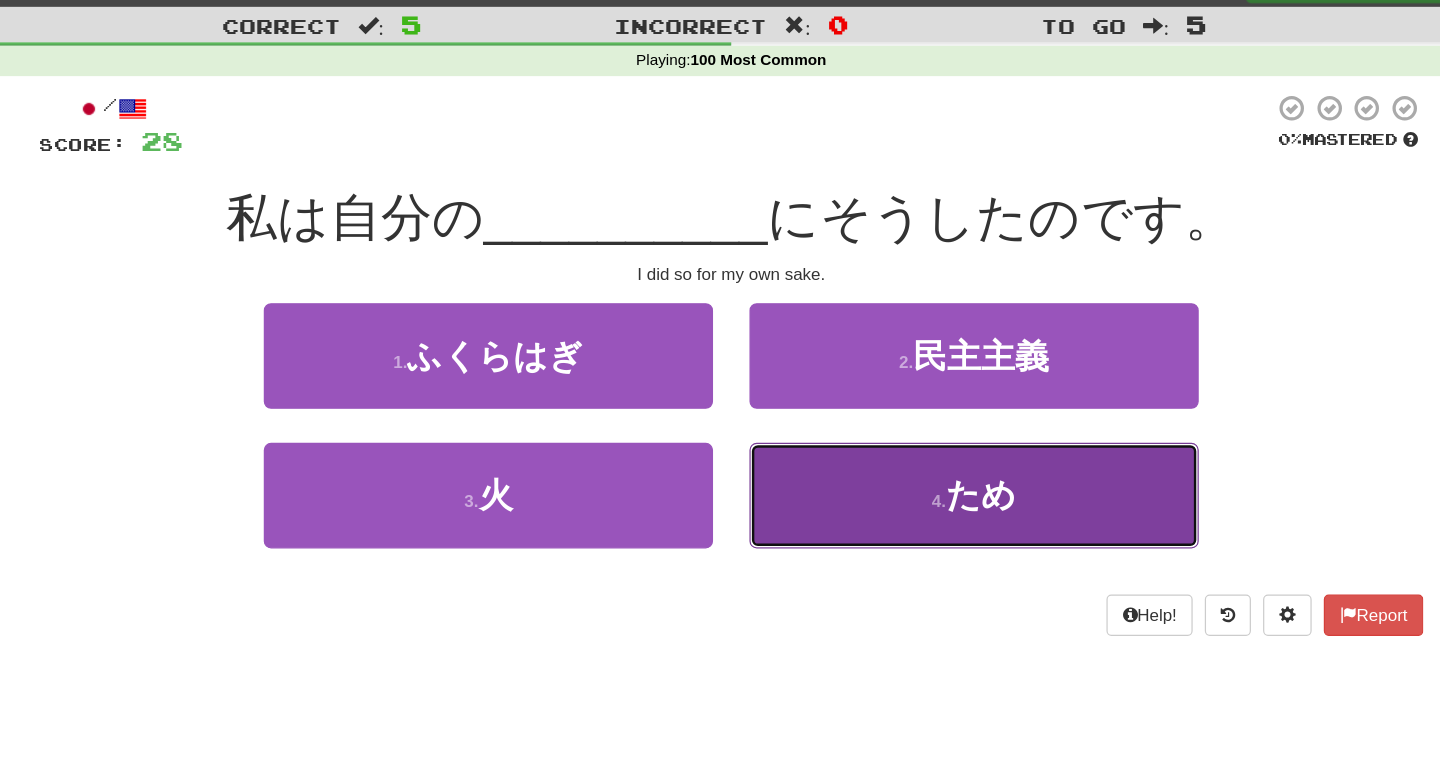 click on "4 .  ため" at bounding box center [920, 453] 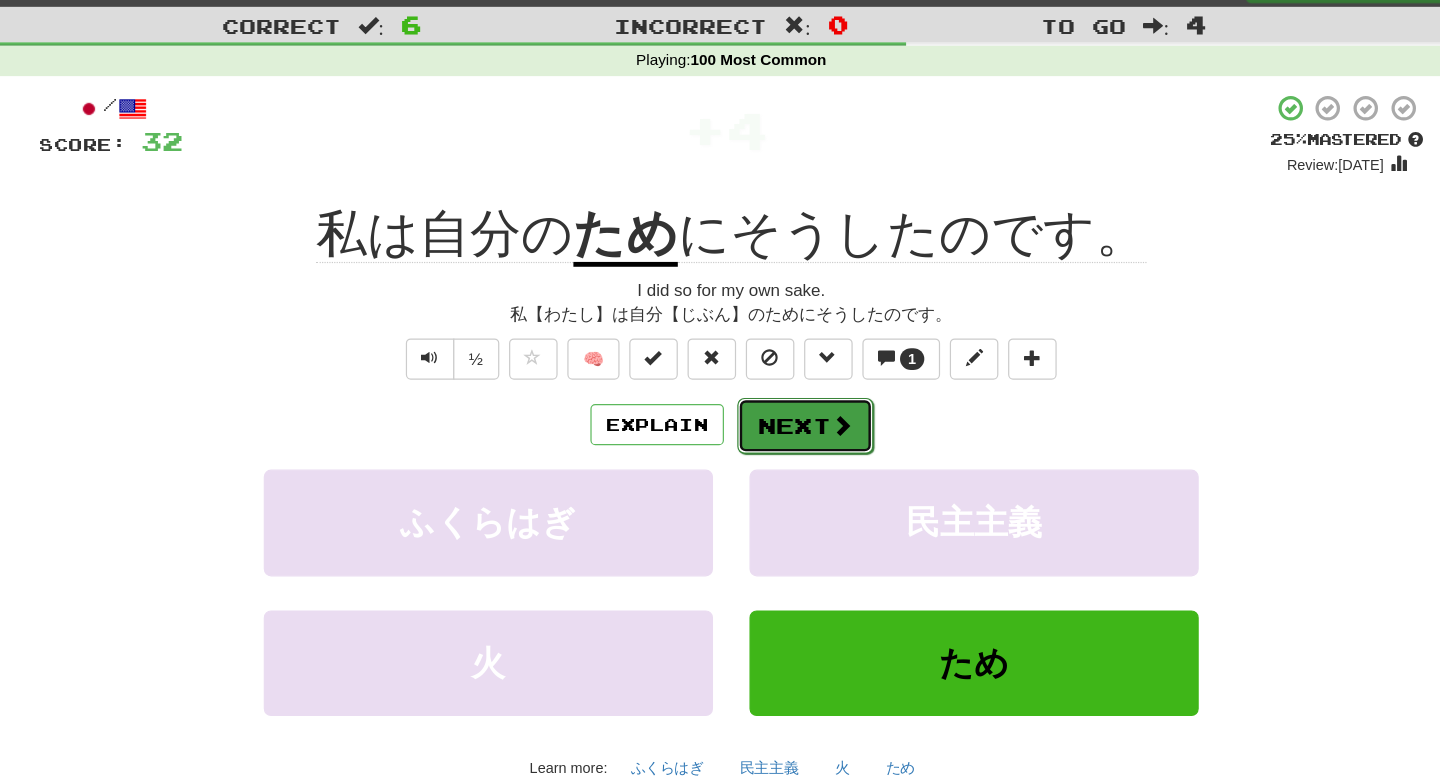 click on "Next" at bounding box center (781, 396) 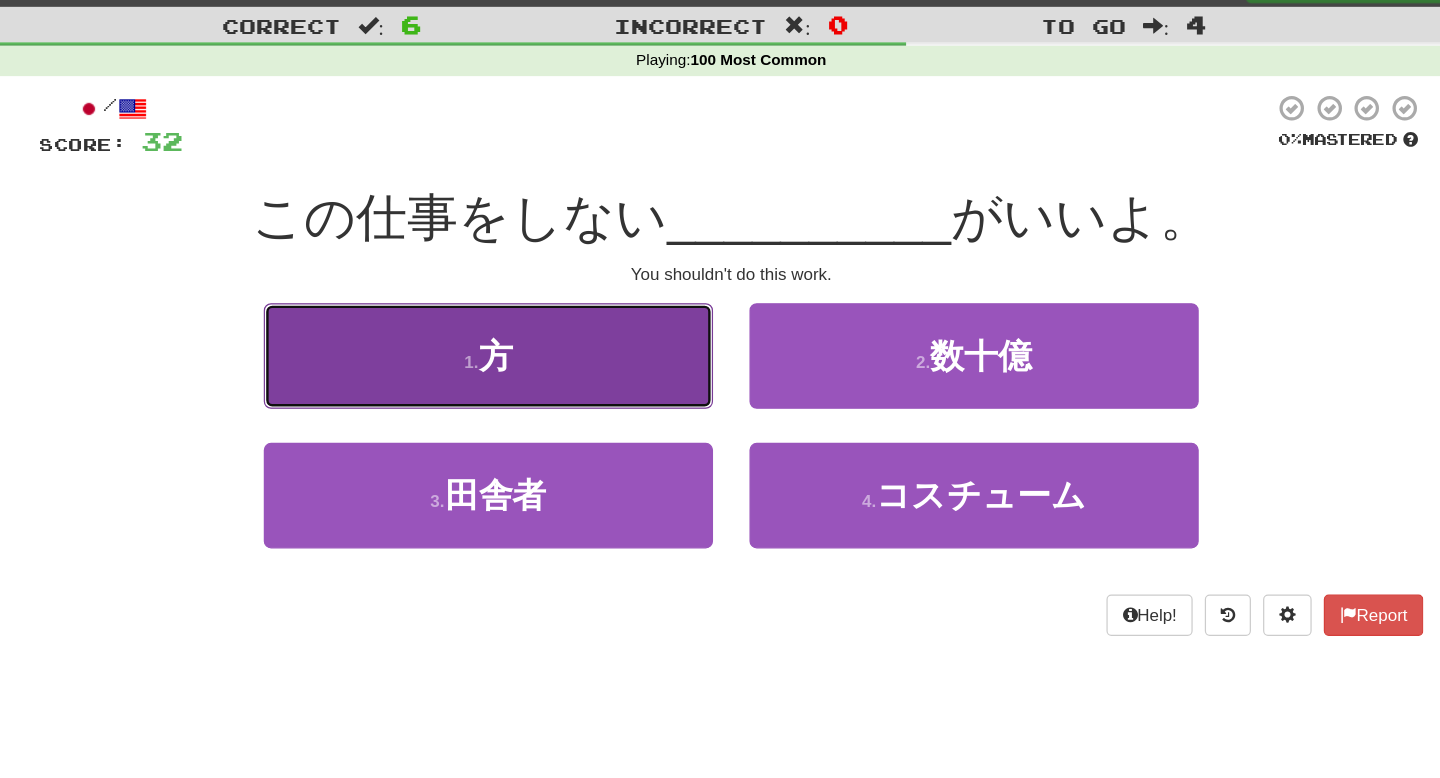 click on "1 .  方" at bounding box center (520, 338) 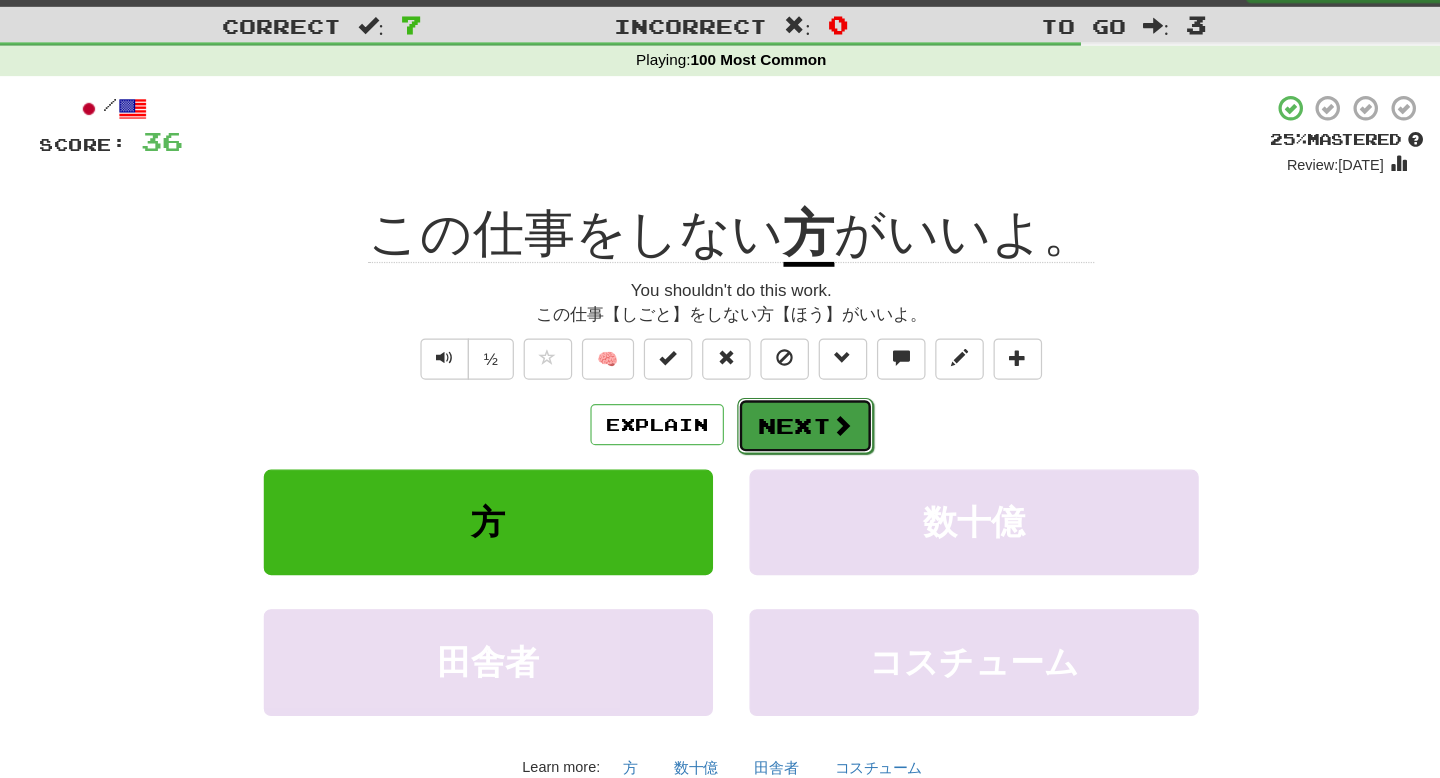 click on "Next" at bounding box center [781, 396] 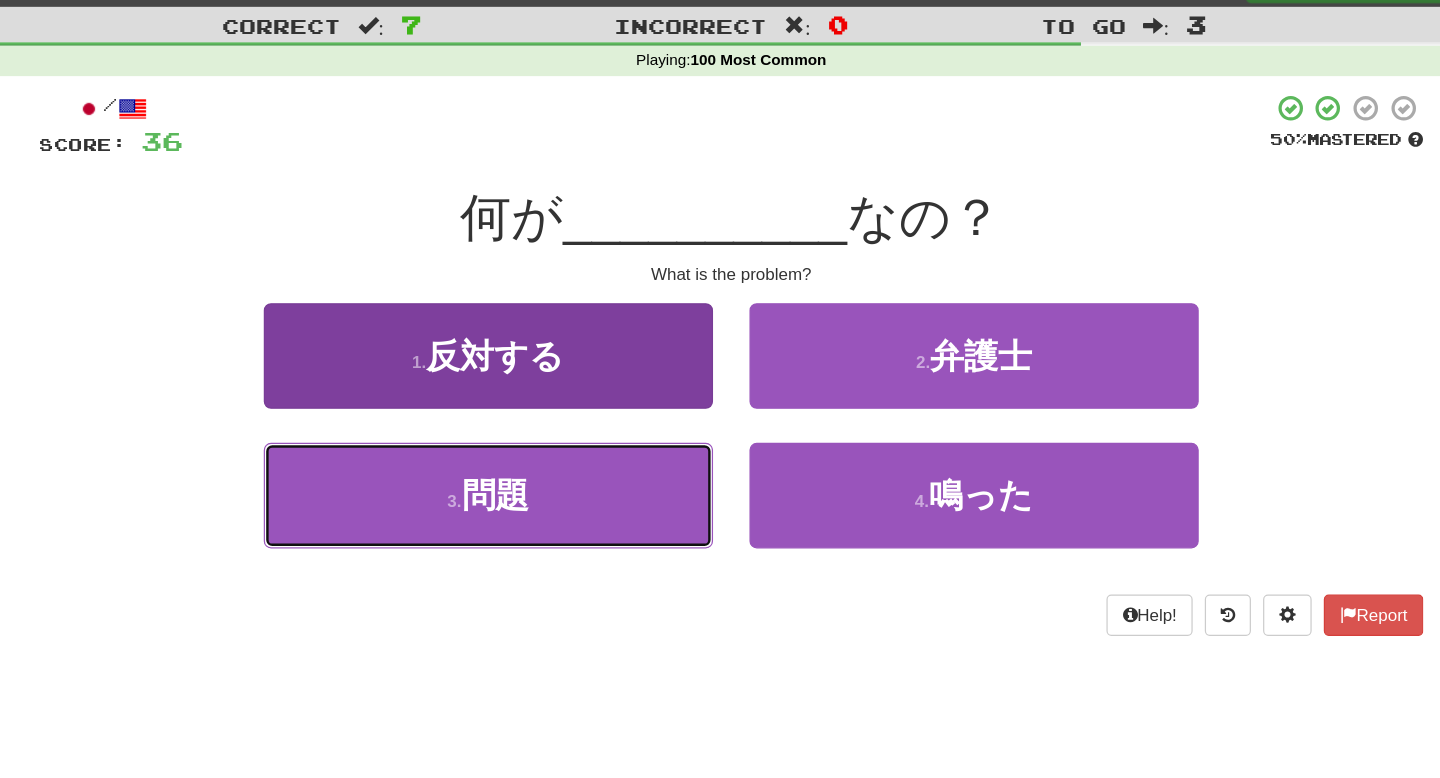 click on "3 .  問題" at bounding box center (520, 453) 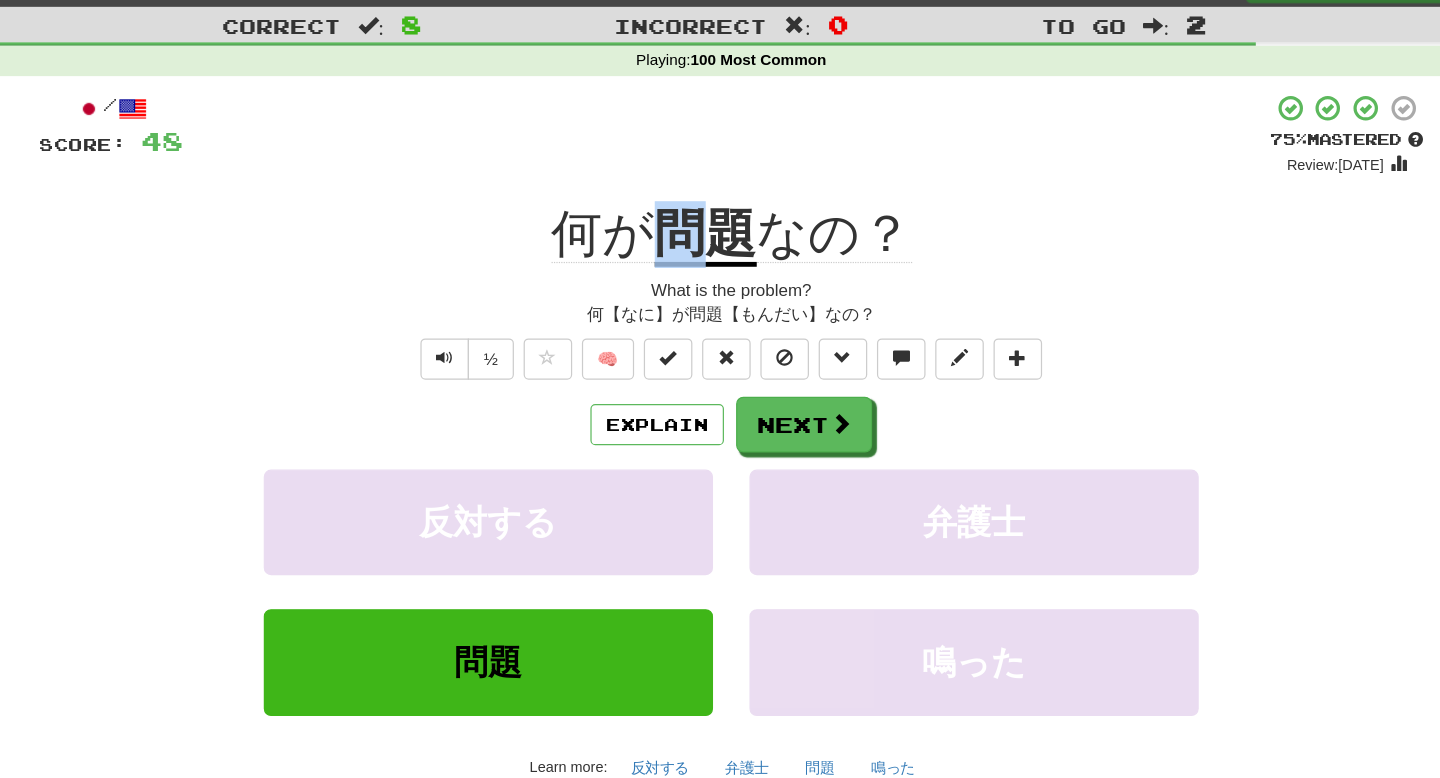 drag, startPoint x: 655, startPoint y: 254, endPoint x: 689, endPoint y: 250, distance: 34.234486 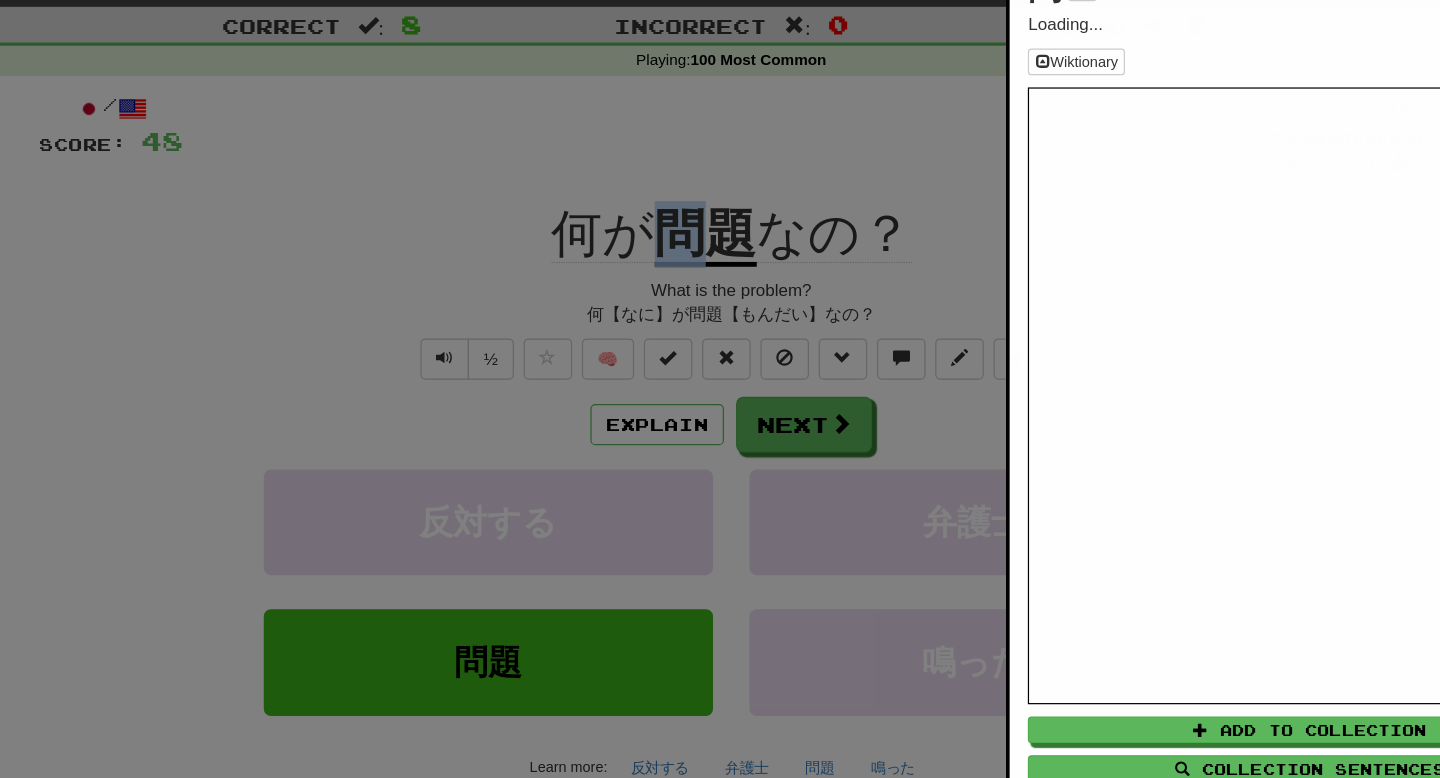 copy on "問" 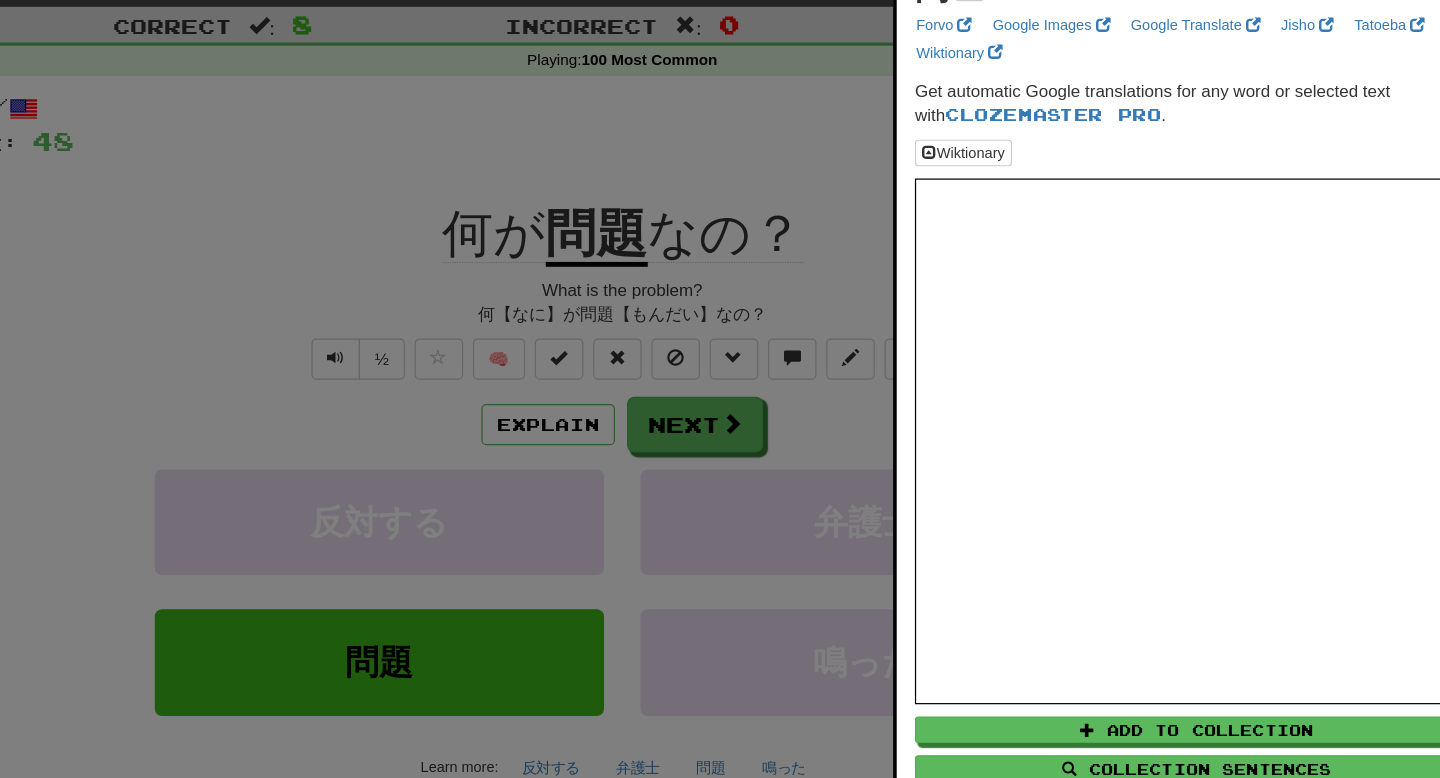 click at bounding box center [720, 389] 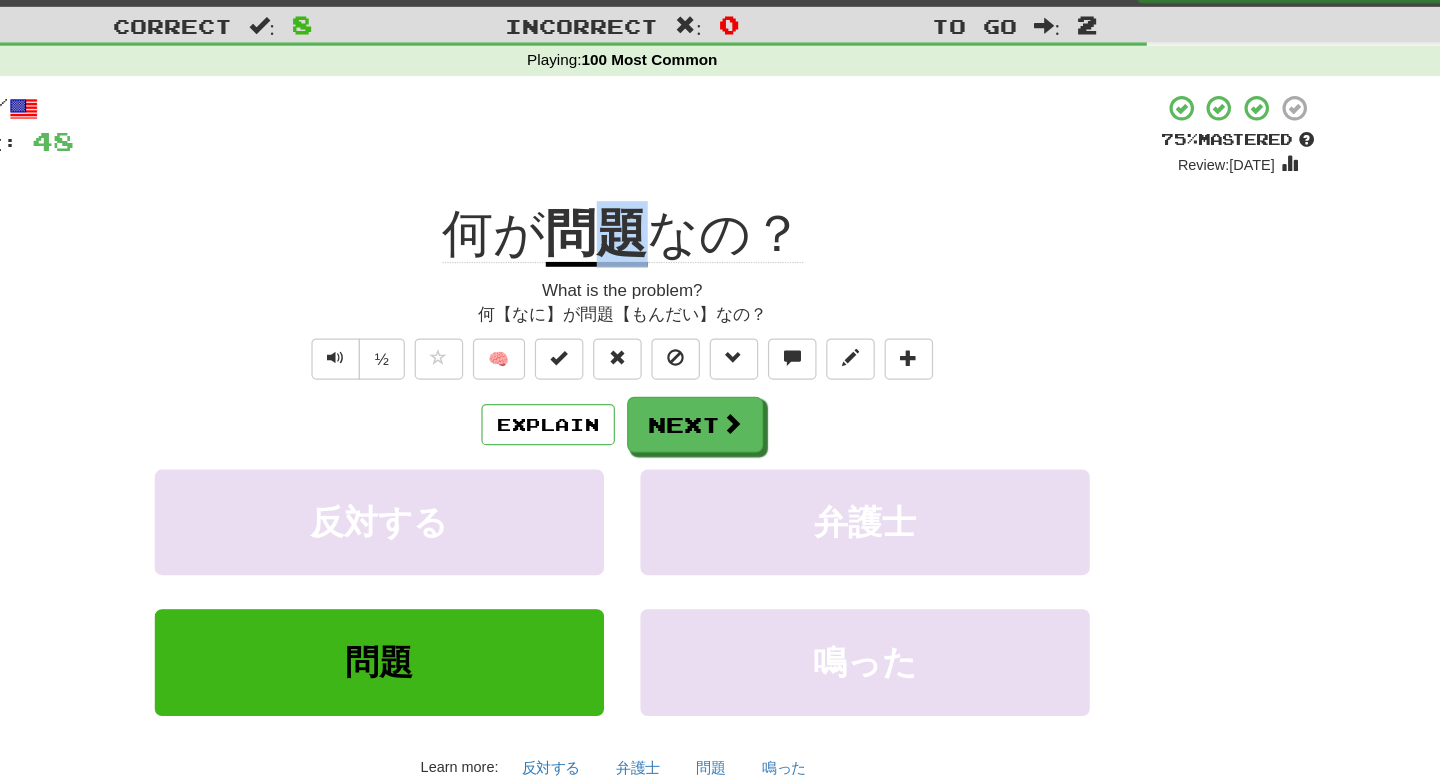 drag, startPoint x: 712, startPoint y: 250, endPoint x: 728, endPoint y: 248, distance: 16.124516 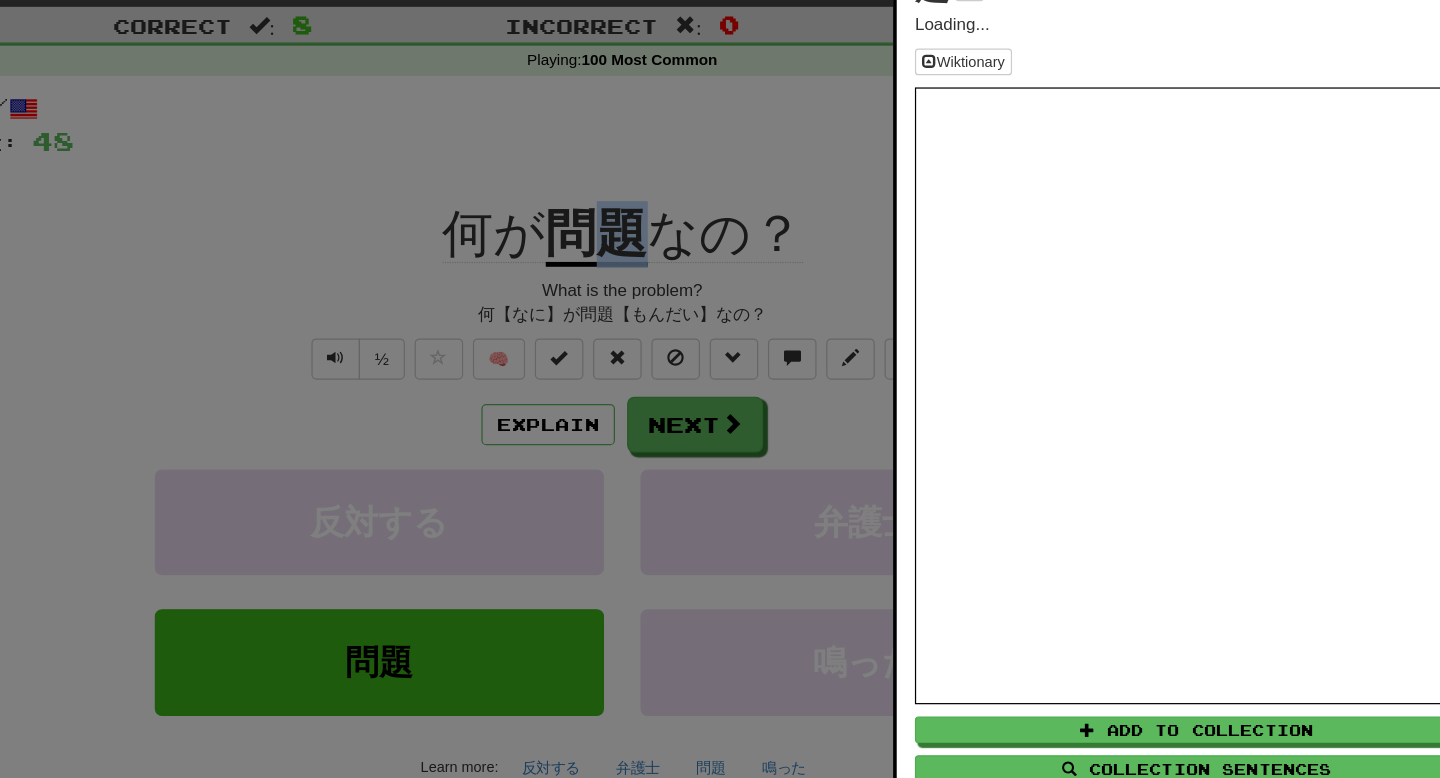 copy on "題" 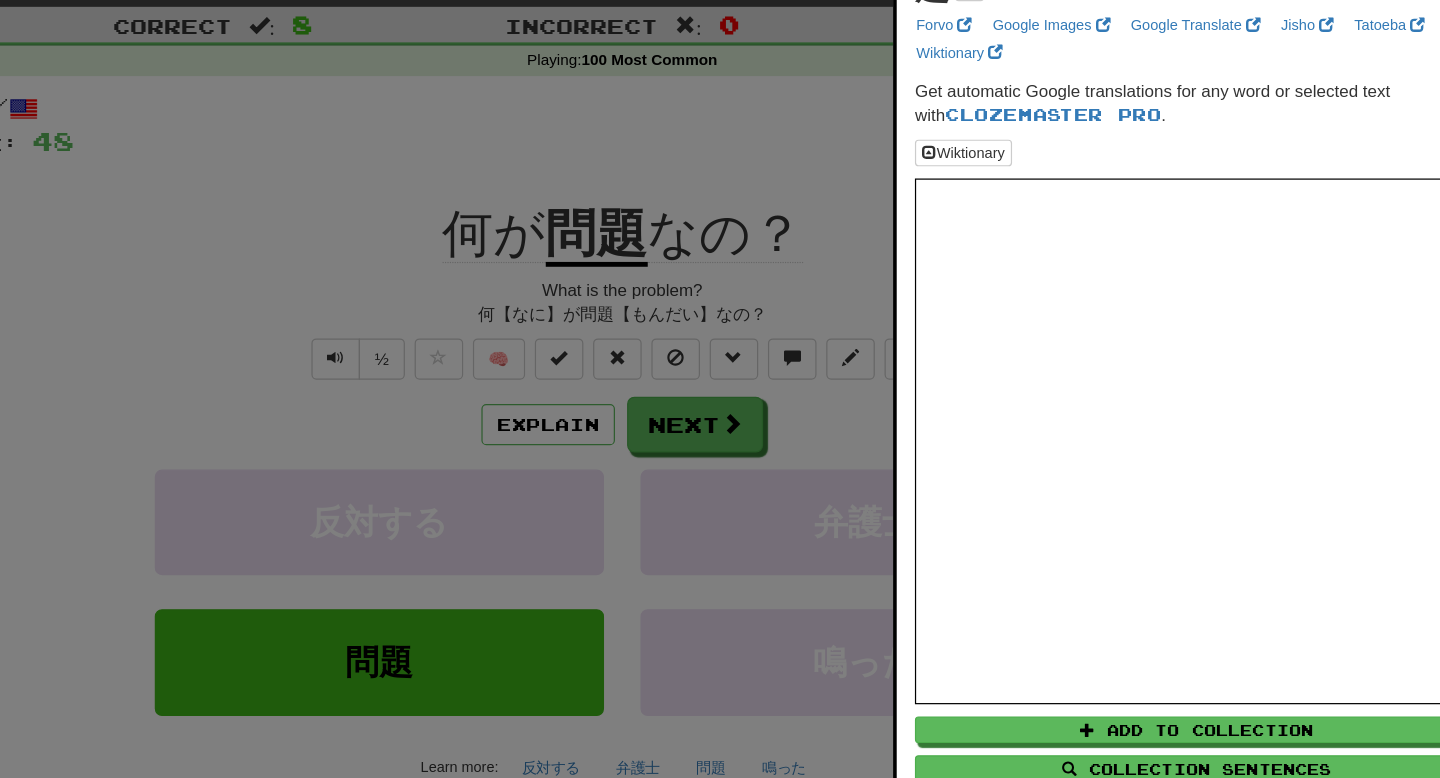 click at bounding box center [720, 389] 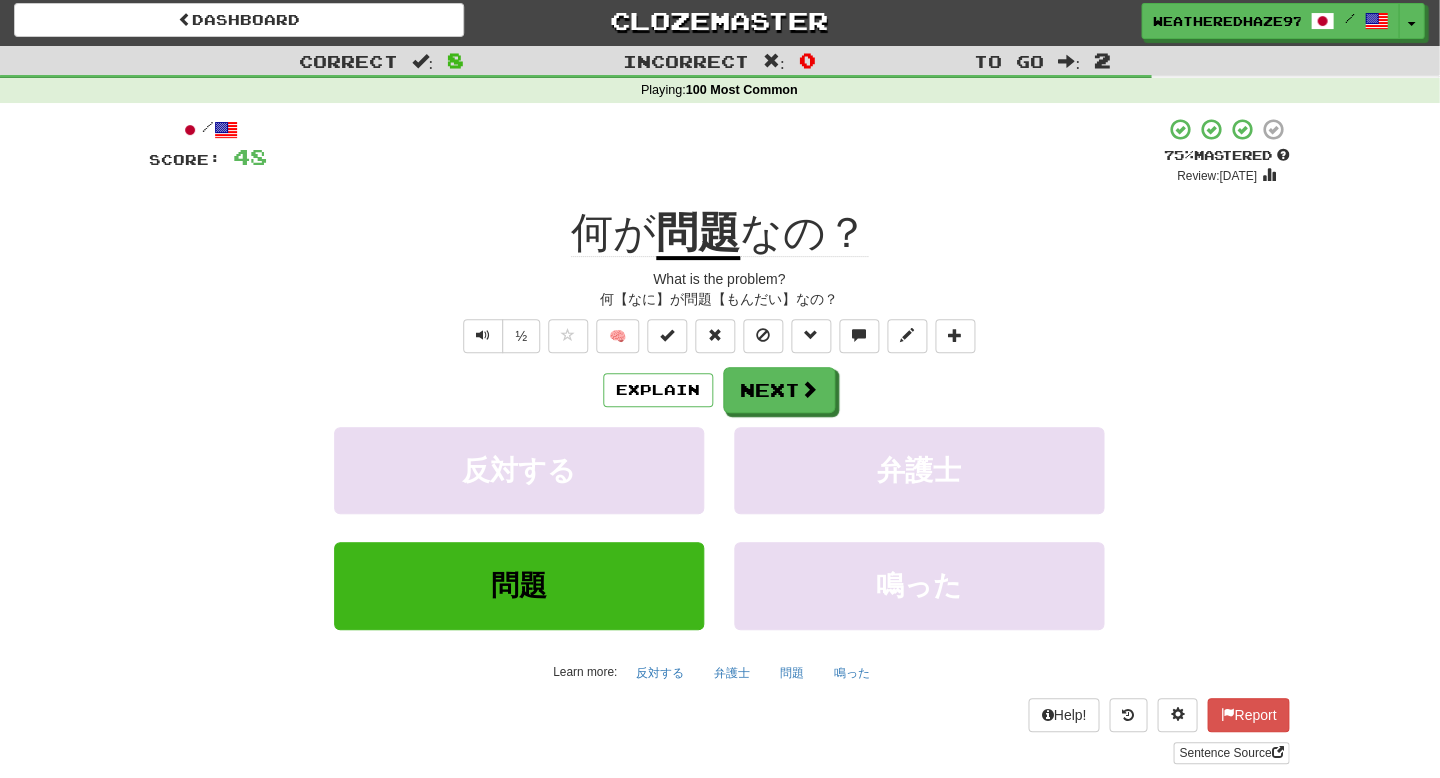 scroll, scrollTop: 5, scrollLeft: 0, axis: vertical 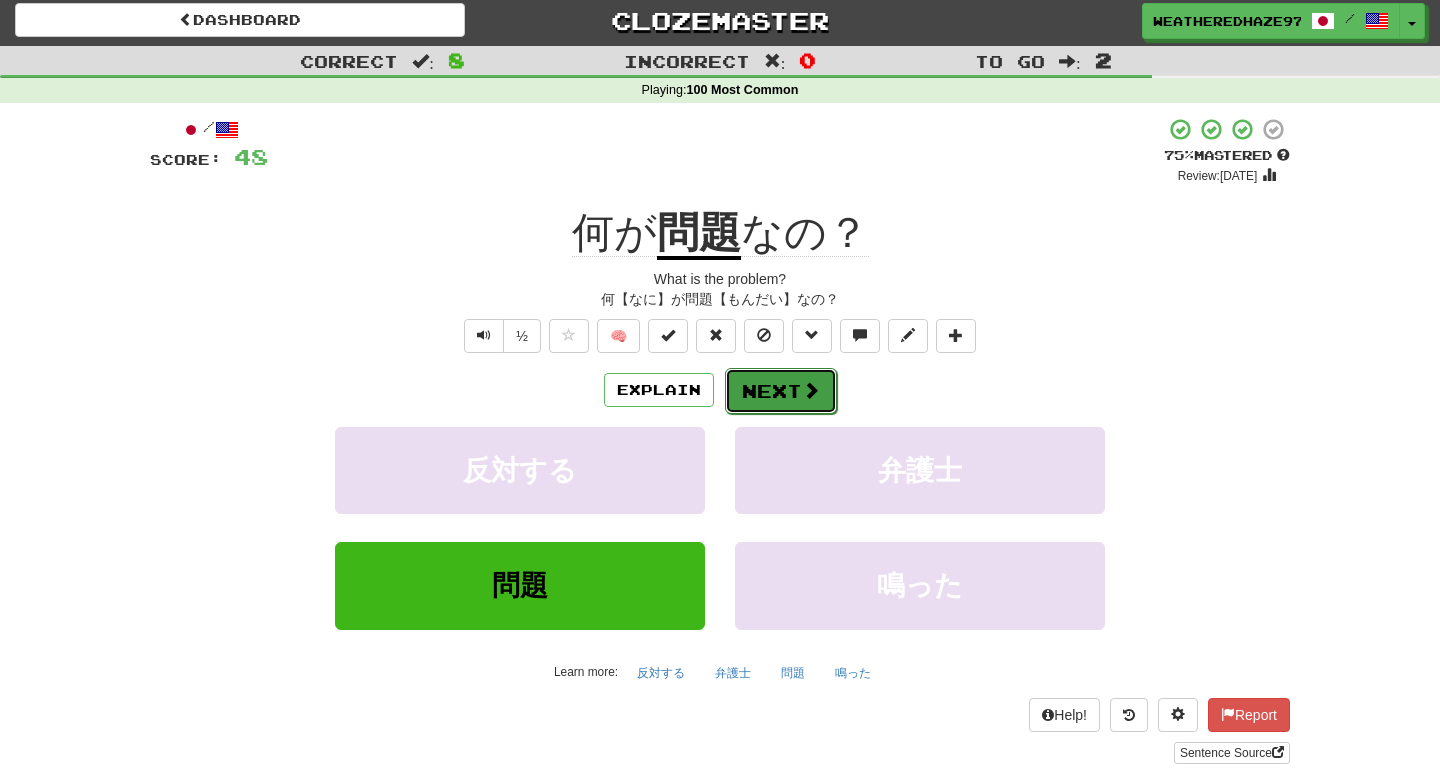 click on "Next" at bounding box center (781, 391) 